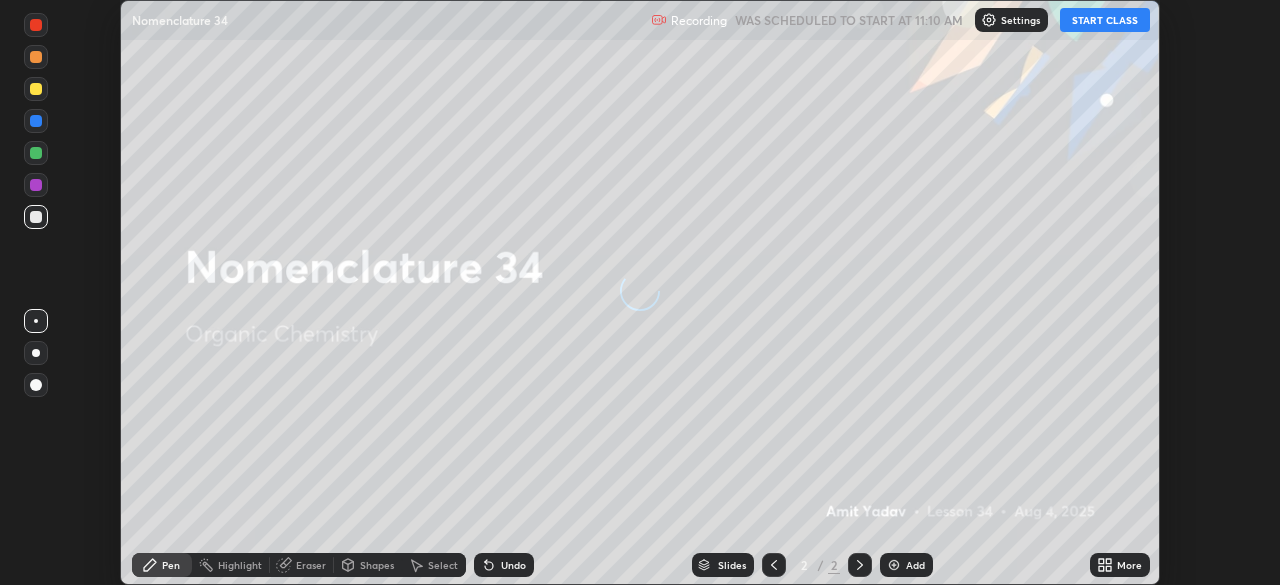 scroll, scrollTop: 0, scrollLeft: 0, axis: both 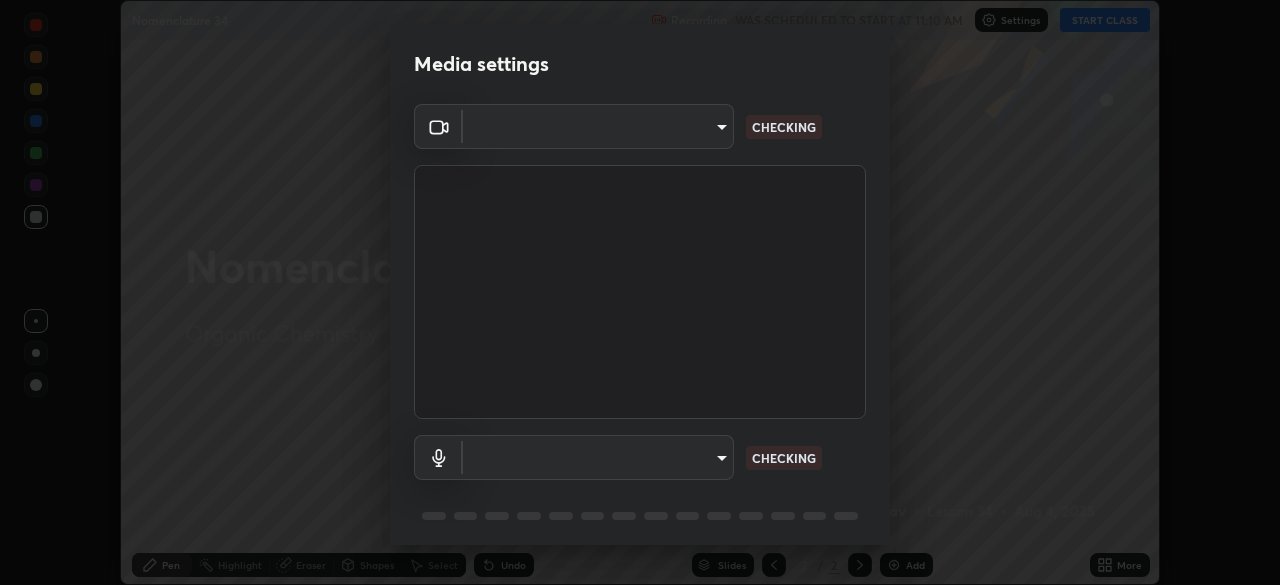 type on "c35a285883de36ed13854a1fbed0525b0d3f8b863e97d5e3b573df760e09333d" 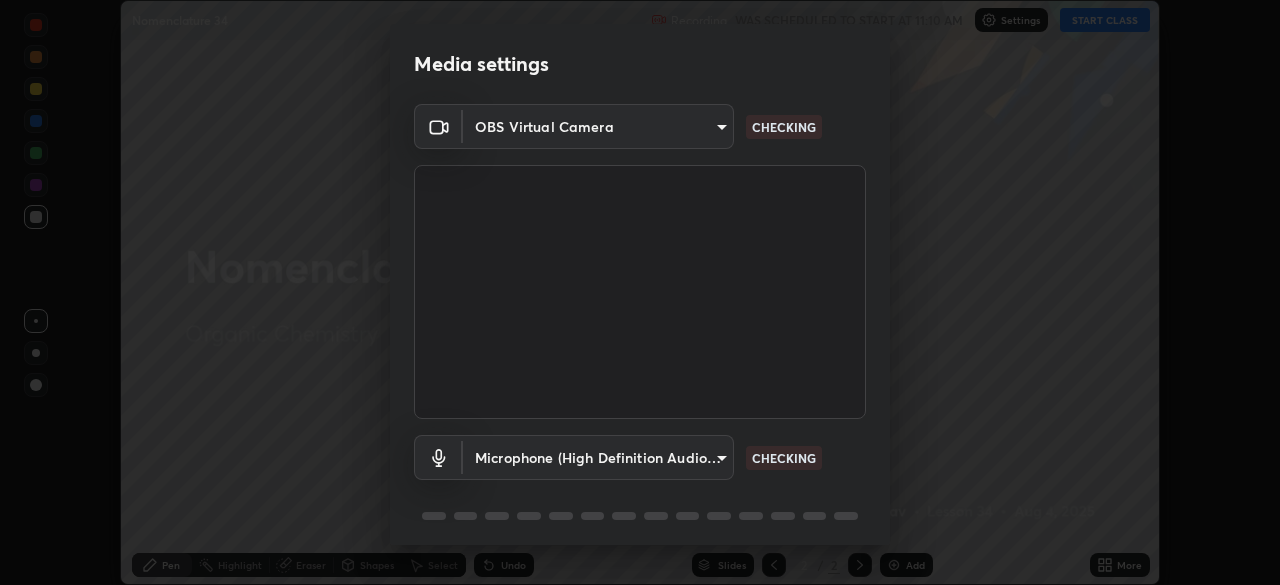scroll, scrollTop: 71, scrollLeft: 0, axis: vertical 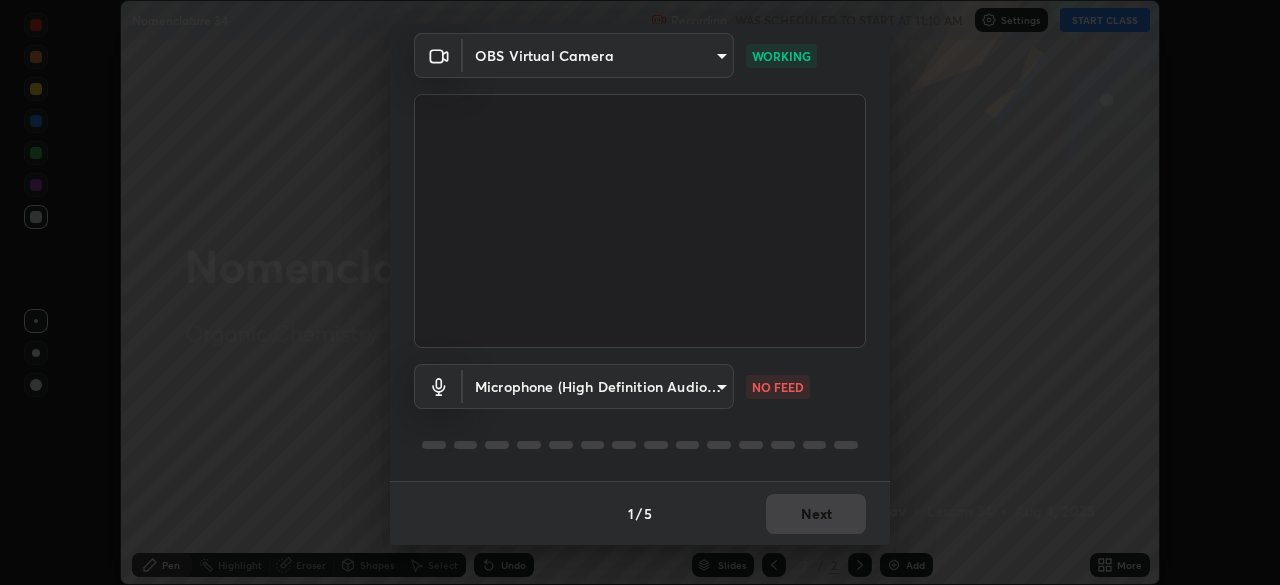 click on "Erase all Nomenclature 34 Recording WAS SCHEDULED TO START AT  11:10 AM Settings START CLASS Setting up your live class Nomenclature 34 • L34 of Organic Chemistry [FIRST] [LAST] Pen Highlight Eraser Shapes Select Undo Slides 2 / 2 Add More No doubts shared Encourage your learners to ask a doubt for better clarity Report an issue Reason for reporting Buffering Chat not working Audio - Video sync issue Educator video quality low ​ Attach an image Report Media settings OBS Virtual Camera [HASH] WORKING Microphone (High Definition Audio Device) [HASH] NO FEED 1 / 5 Next" at bounding box center (640, 292) 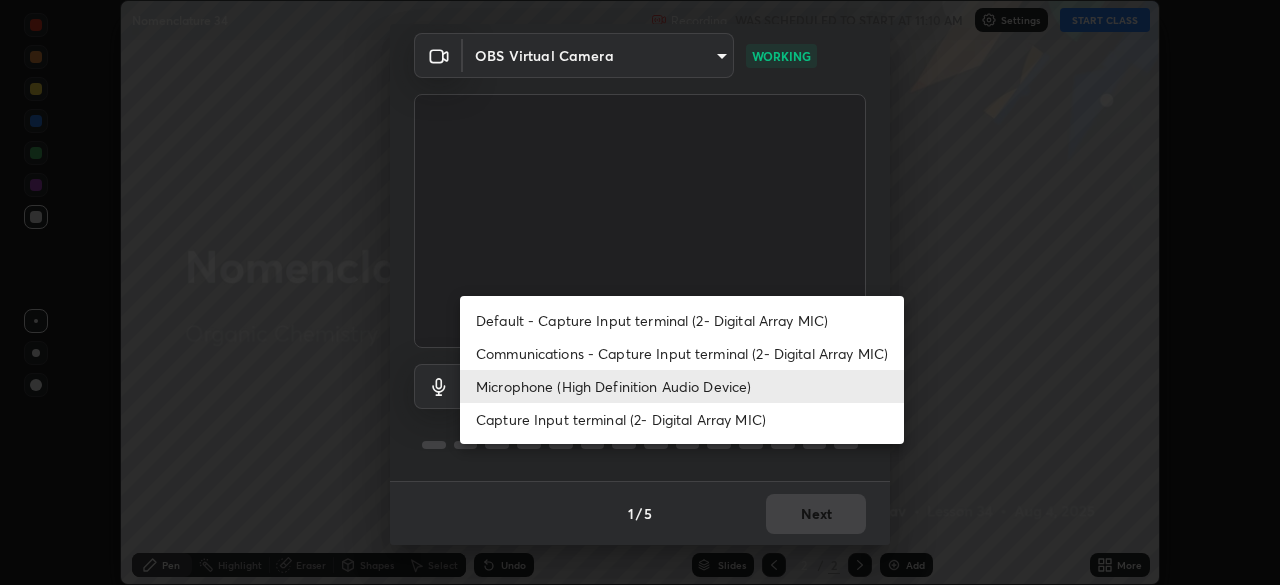 click on "Communications - Capture Input terminal (2- Digital Array MIC)" at bounding box center (682, 353) 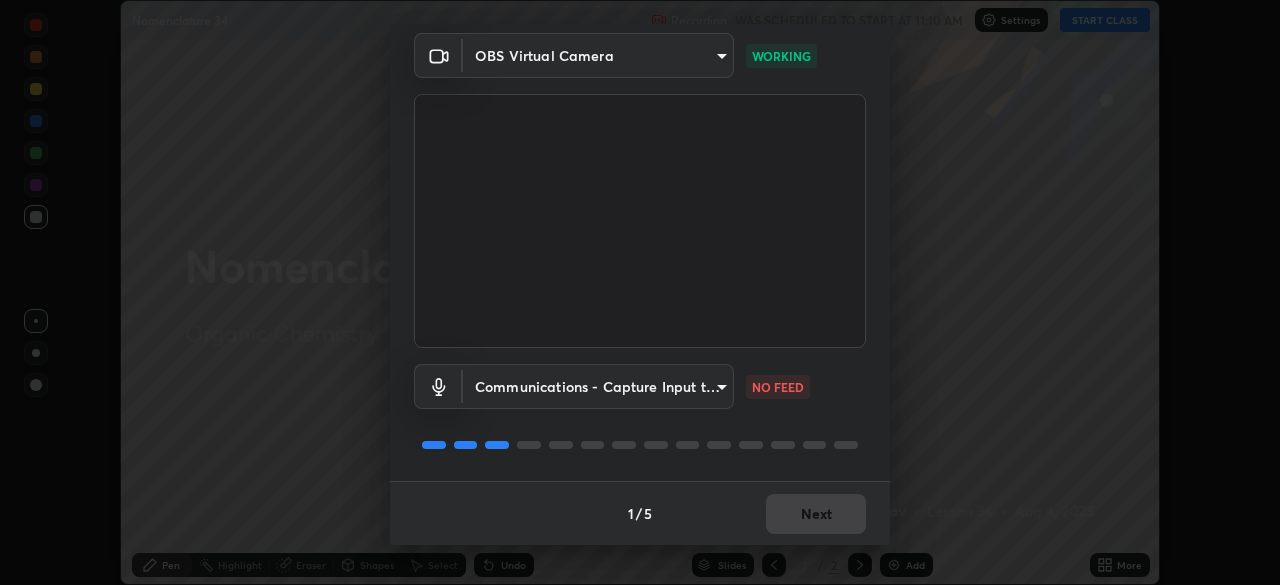 click on "Erase all Nomenclature 34 Recording WAS SCHEDULED TO START AT  11:10 AM Settings START CLASS Setting up your live class Nomenclature 34 • L34 of Organic Chemistry Amit Yadav Pen Highlight Eraser Shapes Select Undo Slides 2 / 2 Add More No doubts shared Encourage your learners to ask a doubt for better clarity Report an issue Reason for reporting Buffering Chat not working Audio - Video sync issue Educator video quality low ​ Attach an image Report Media settings OBS Virtual Camera c35a285883de36ed13854a1fbed0525b0d3f8b863e97d5e3b573df760e09333d WORKING Communications - Capture Input terminal (2- Digital Array MIC) communications NO FEED 1 / 5 Next" at bounding box center (640, 292) 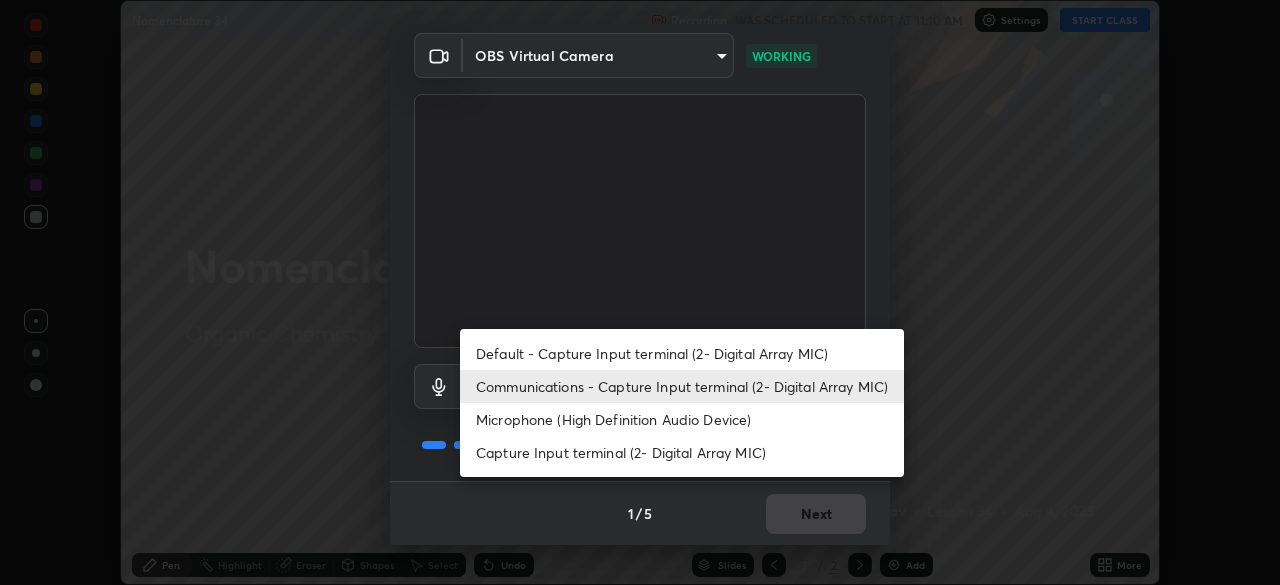 click on "Microphone (High Definition Audio Device)" at bounding box center [682, 419] 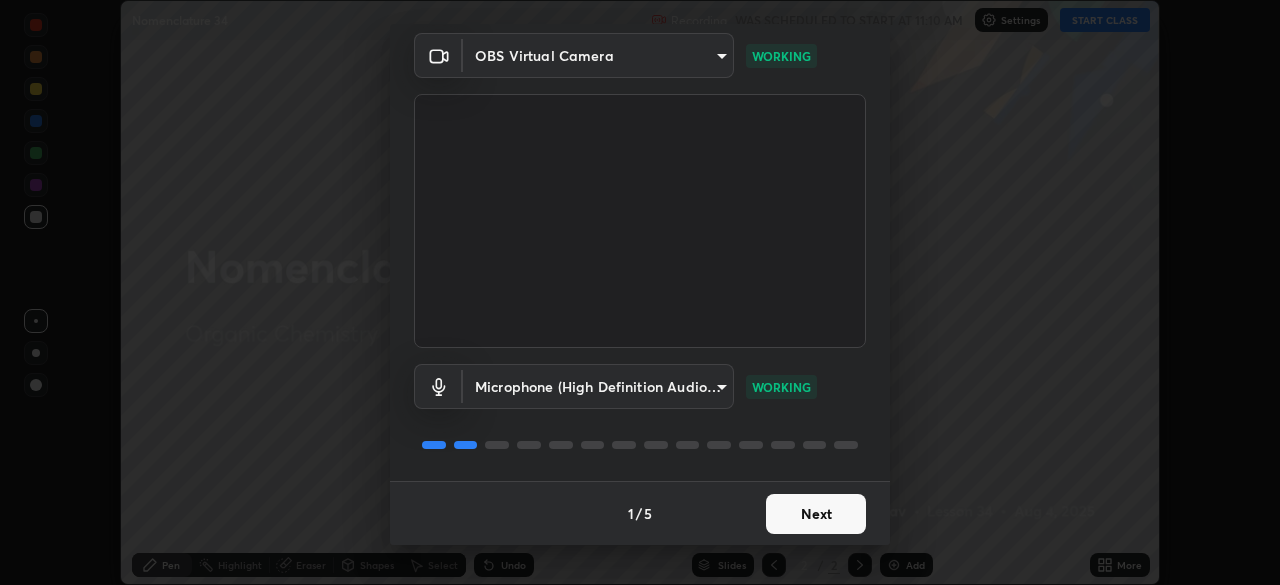 click on "Next" at bounding box center (816, 514) 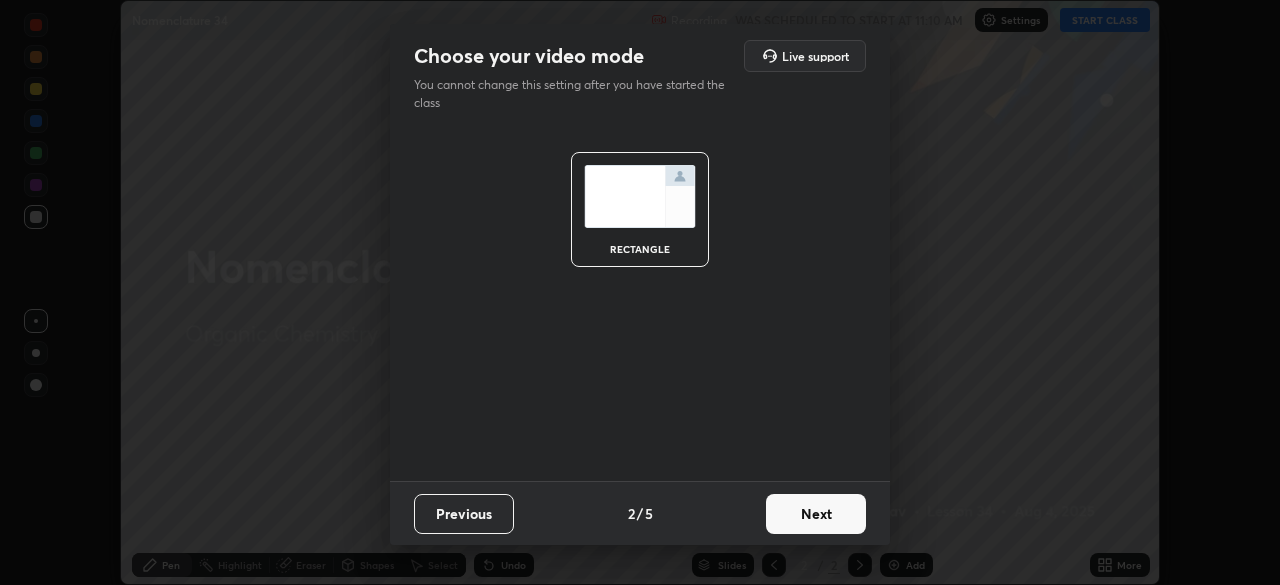 click on "Next" at bounding box center [816, 514] 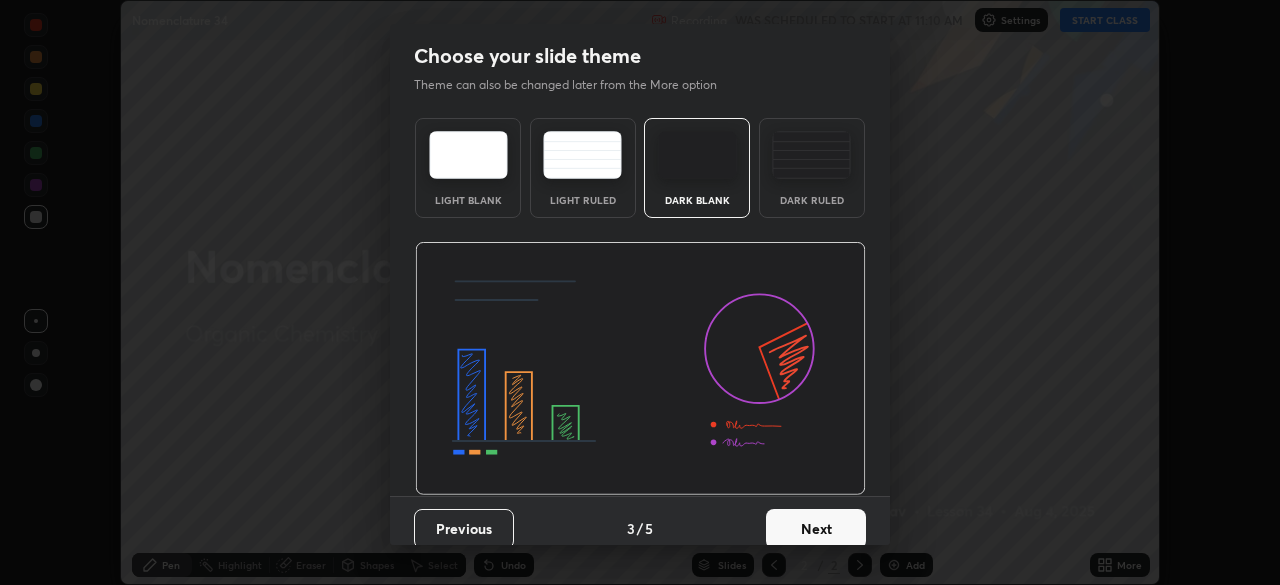 click on "Next" at bounding box center [816, 529] 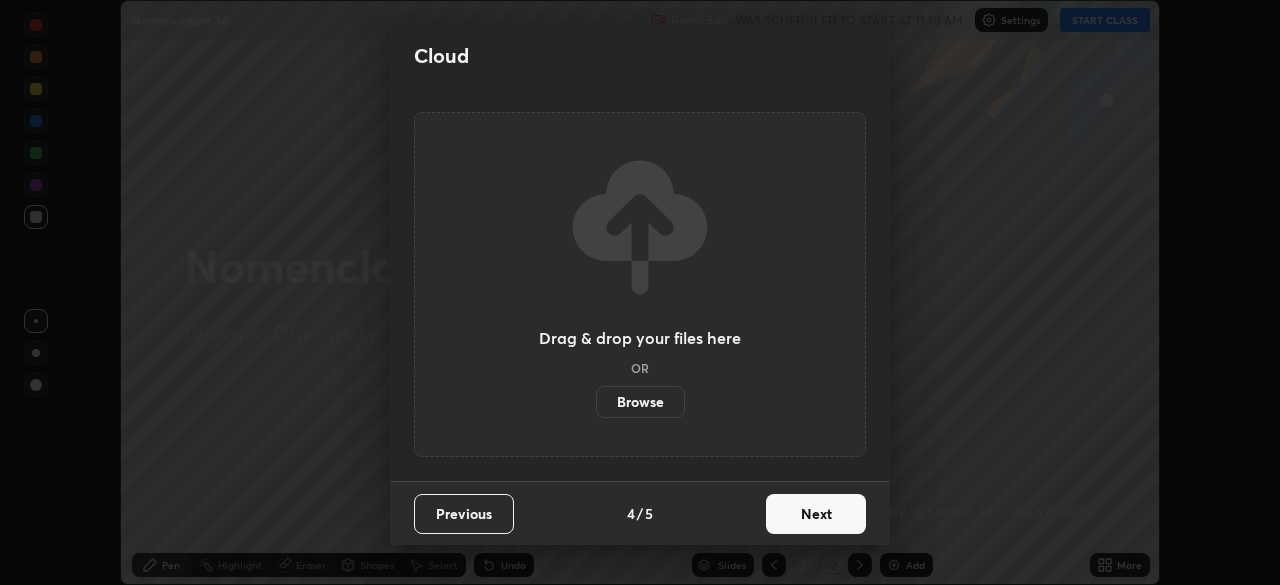 click on "Next" at bounding box center (816, 514) 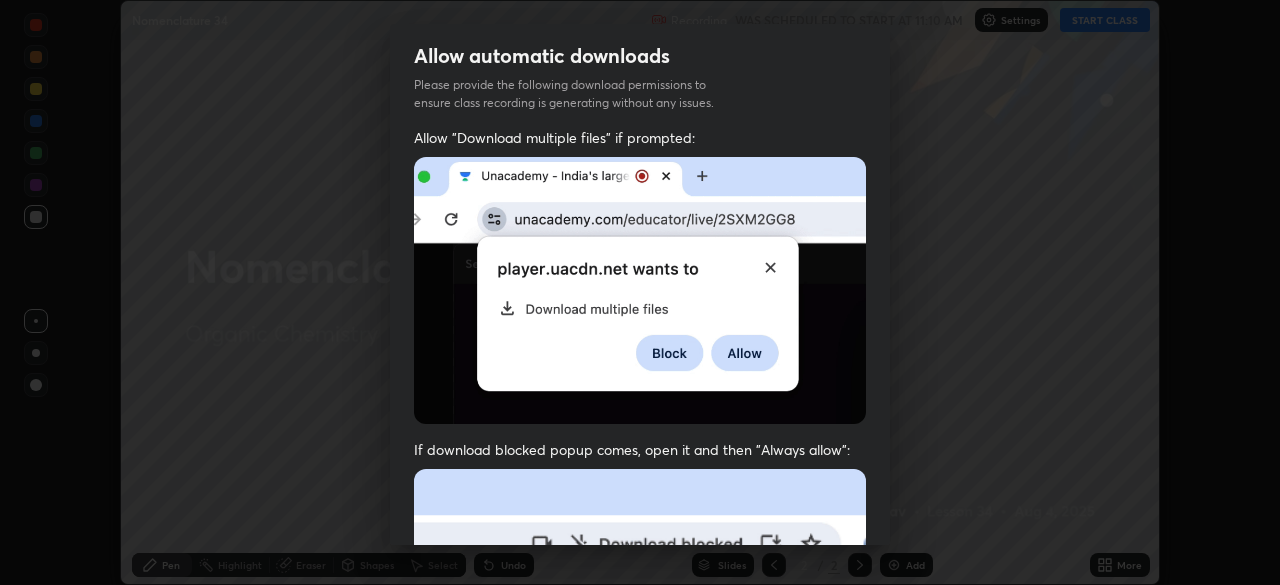 click at bounding box center [640, 687] 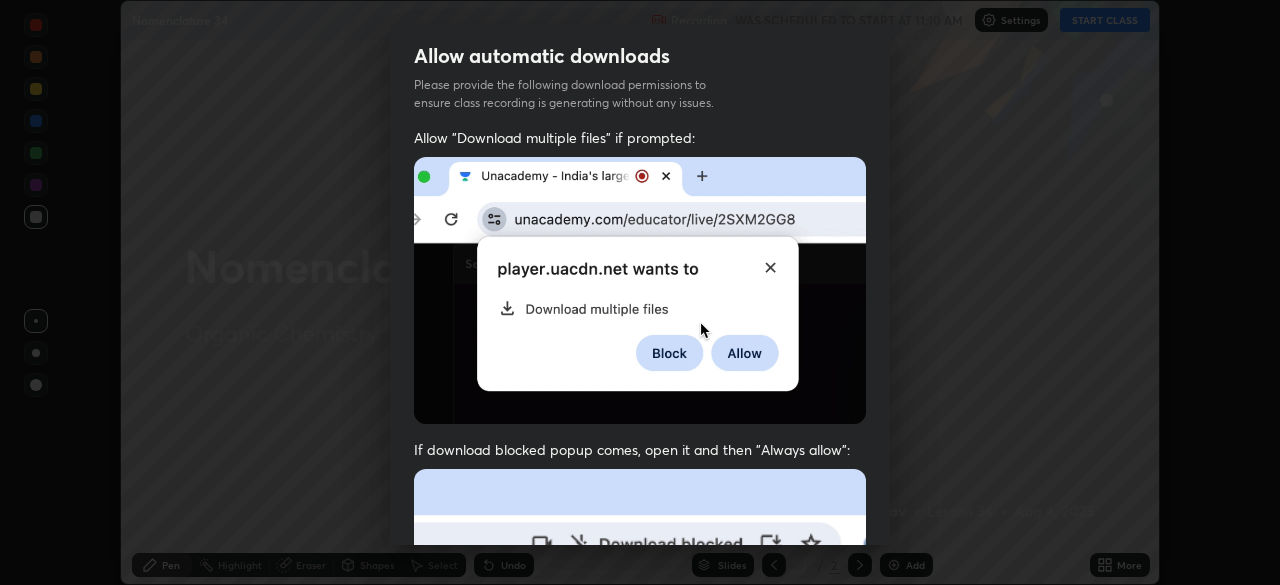 scroll, scrollTop: 353, scrollLeft: 0, axis: vertical 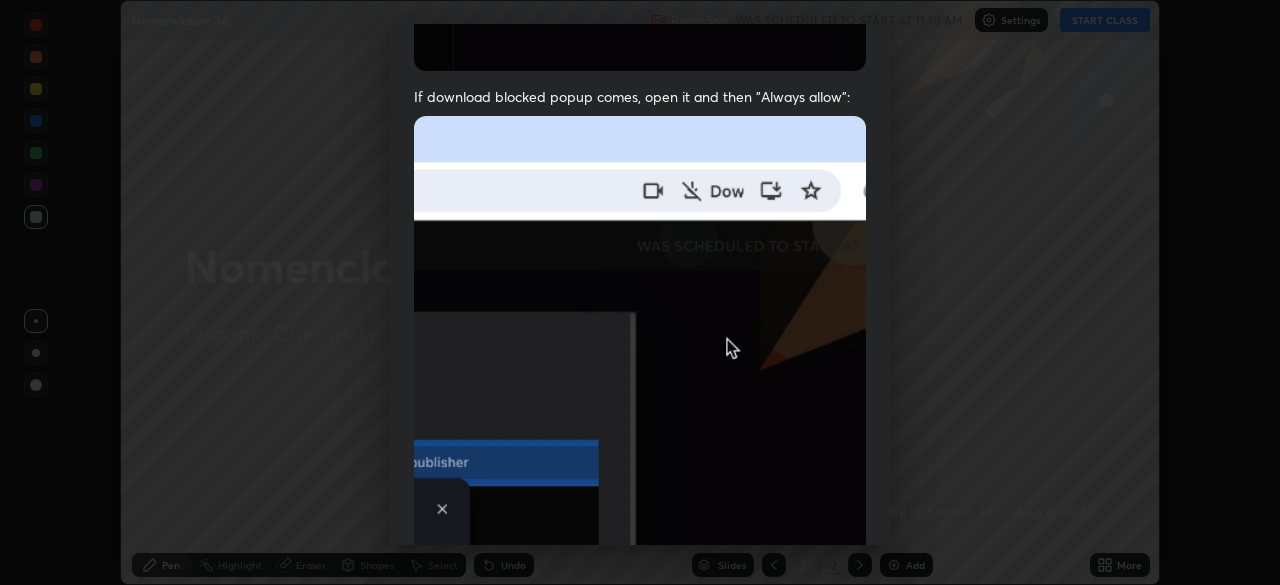 click at bounding box center (640, 334) 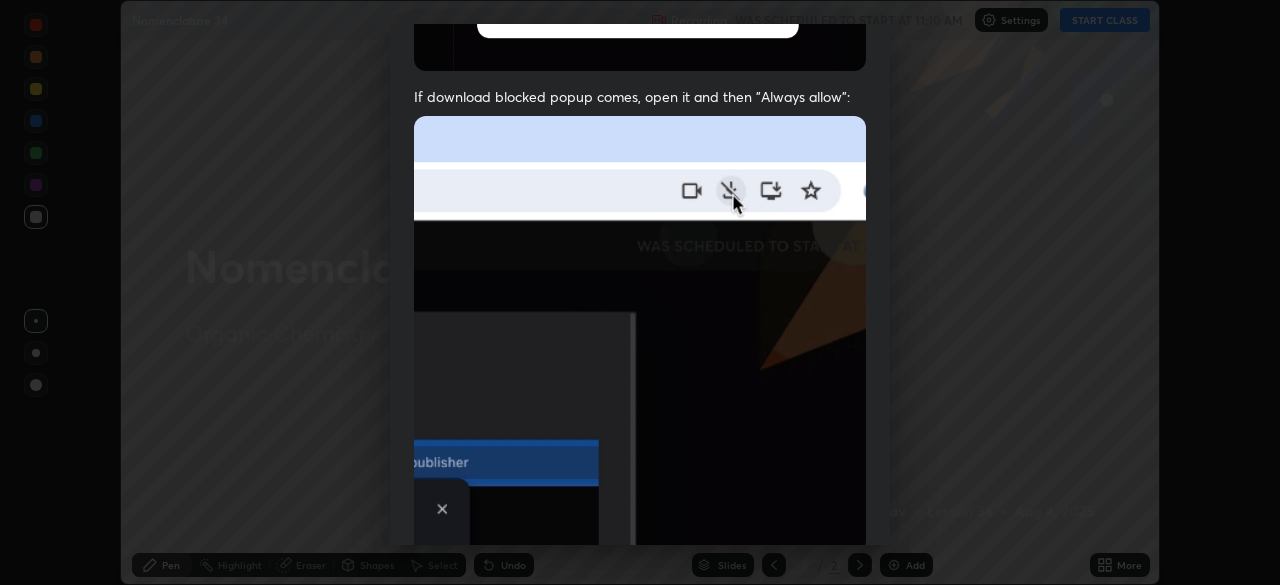 click at bounding box center (640, 334) 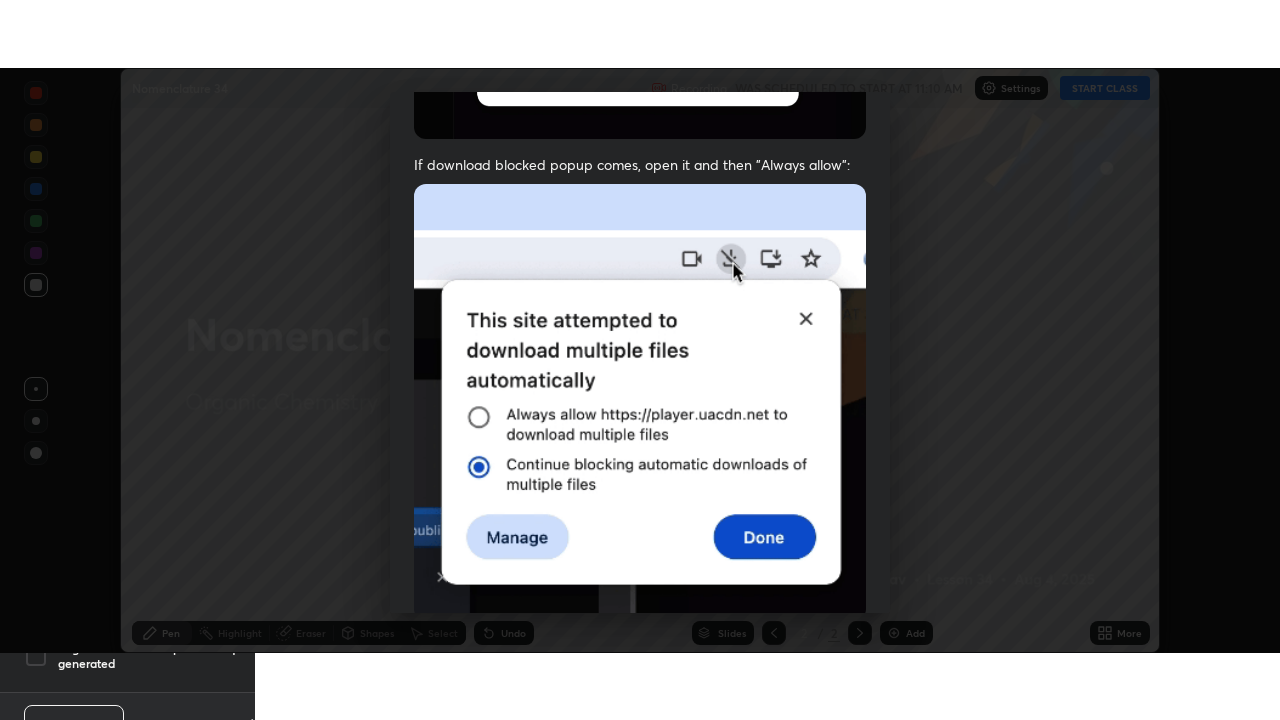 scroll, scrollTop: 479, scrollLeft: 0, axis: vertical 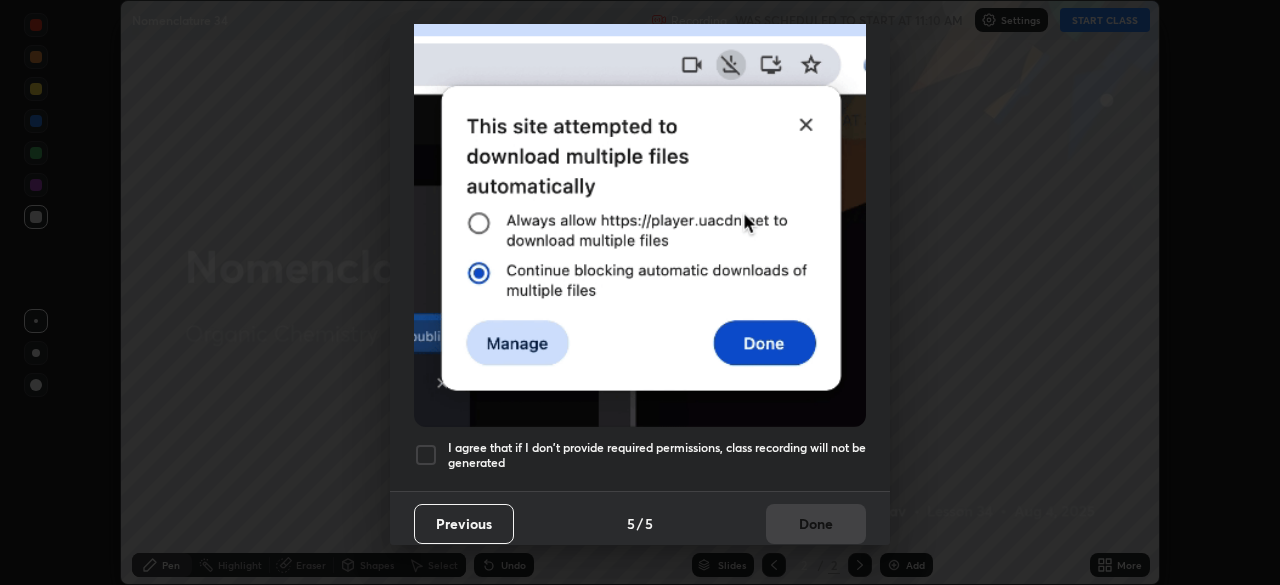 click at bounding box center (426, 455) 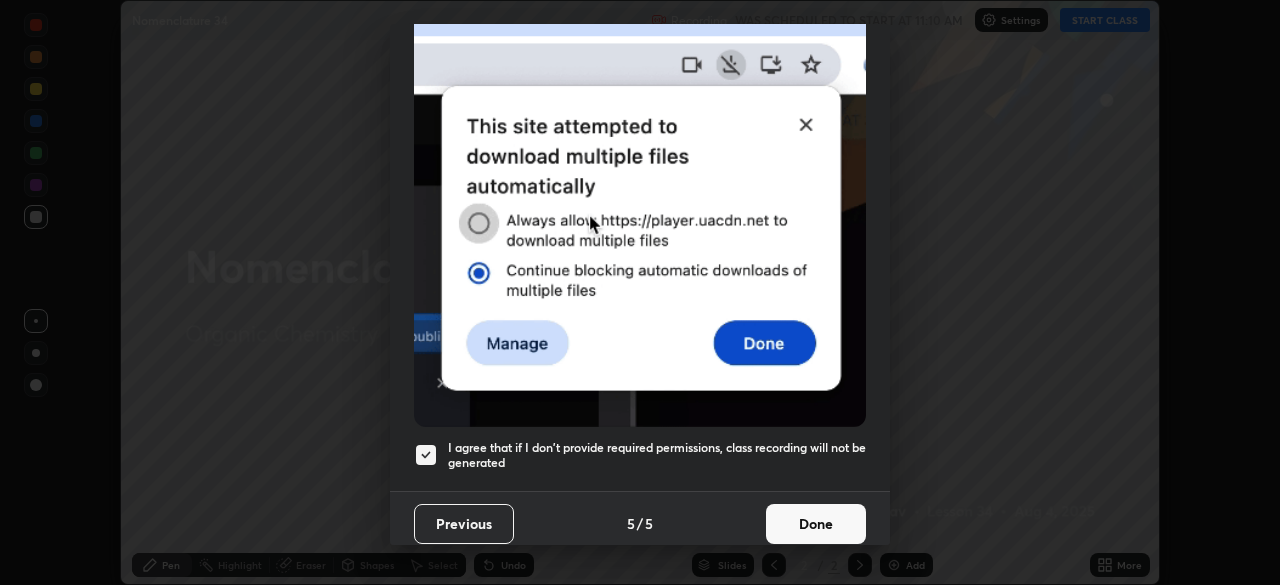 click on "Done" at bounding box center [816, 524] 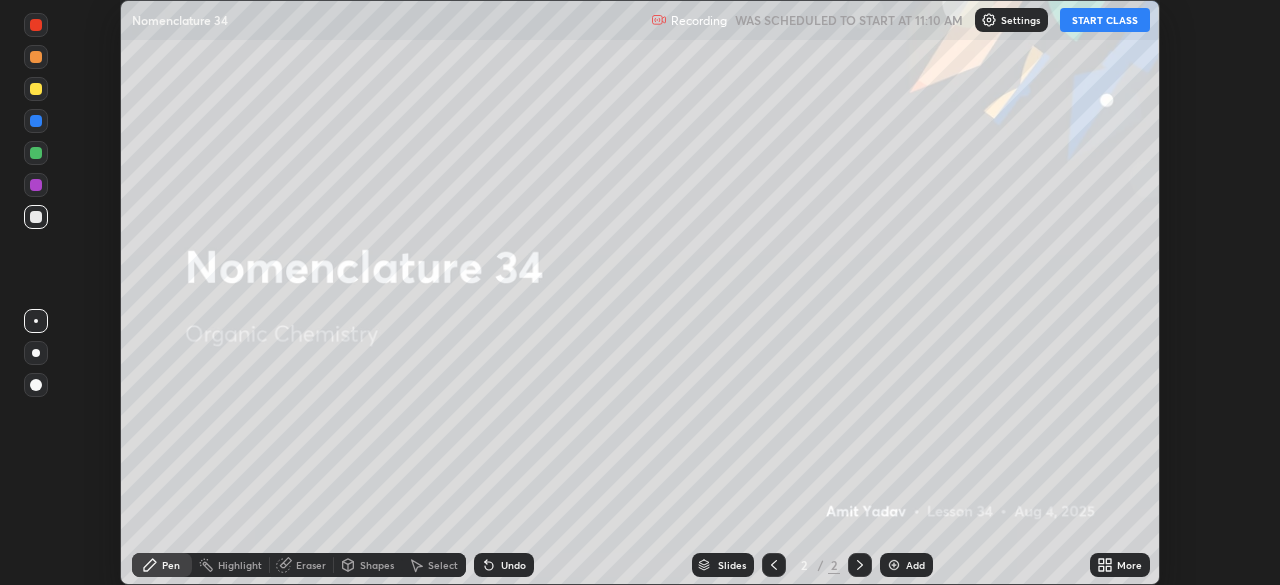 click on "More" at bounding box center (1120, 565) 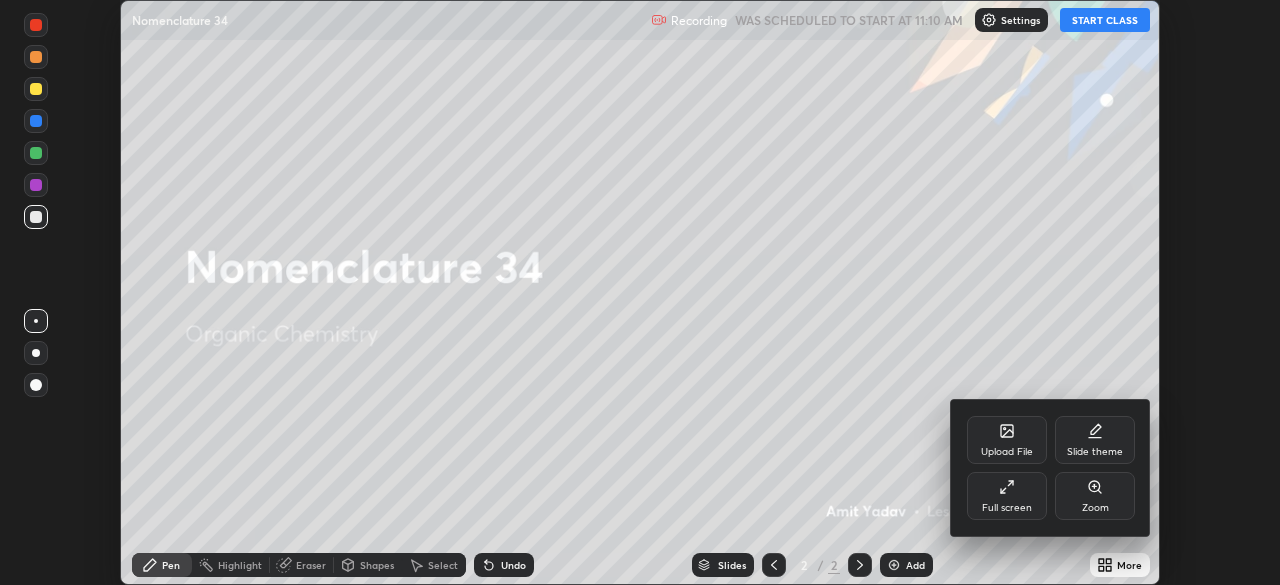 click on "Full screen" at bounding box center (1007, 508) 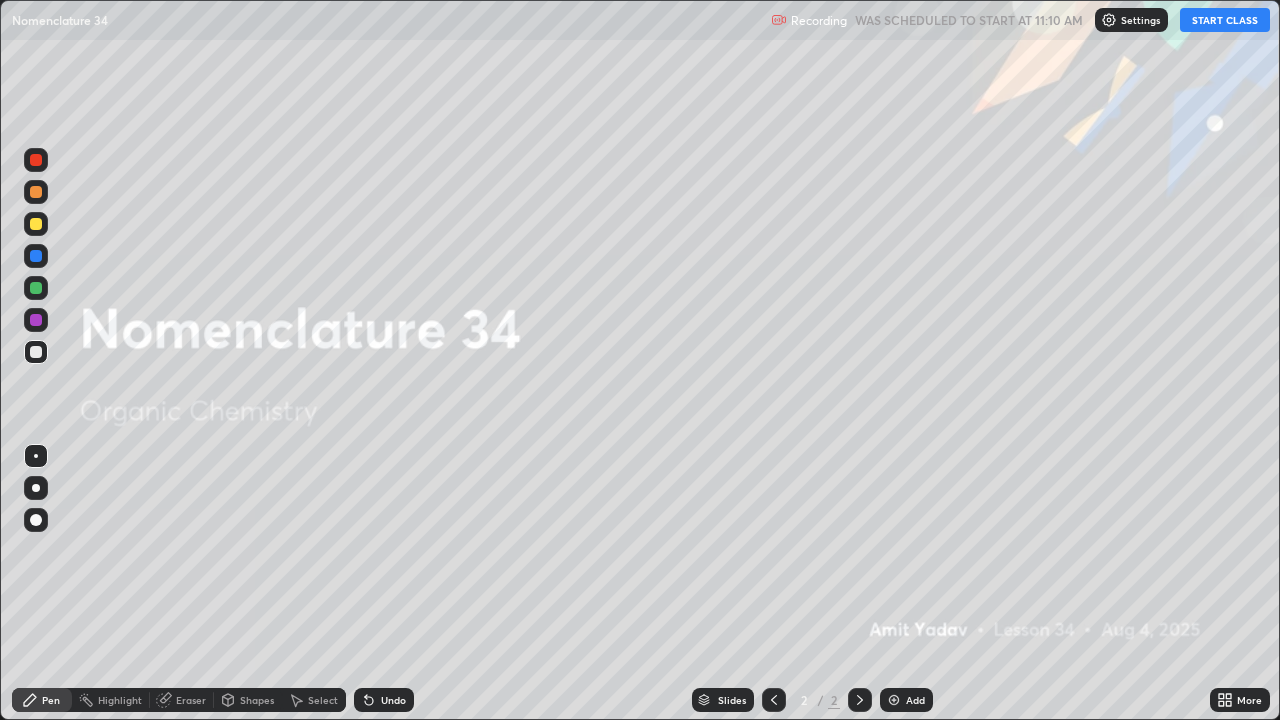 scroll, scrollTop: 99280, scrollLeft: 98720, axis: both 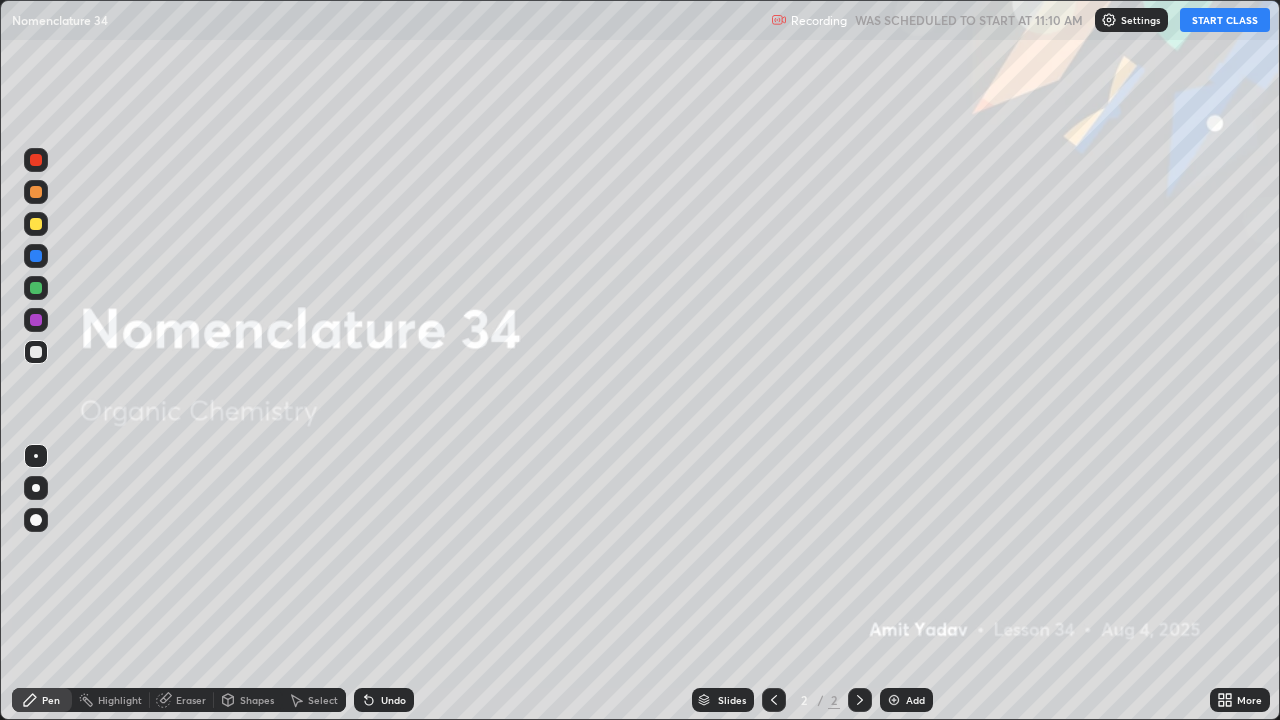 click on "START CLASS" at bounding box center [1225, 20] 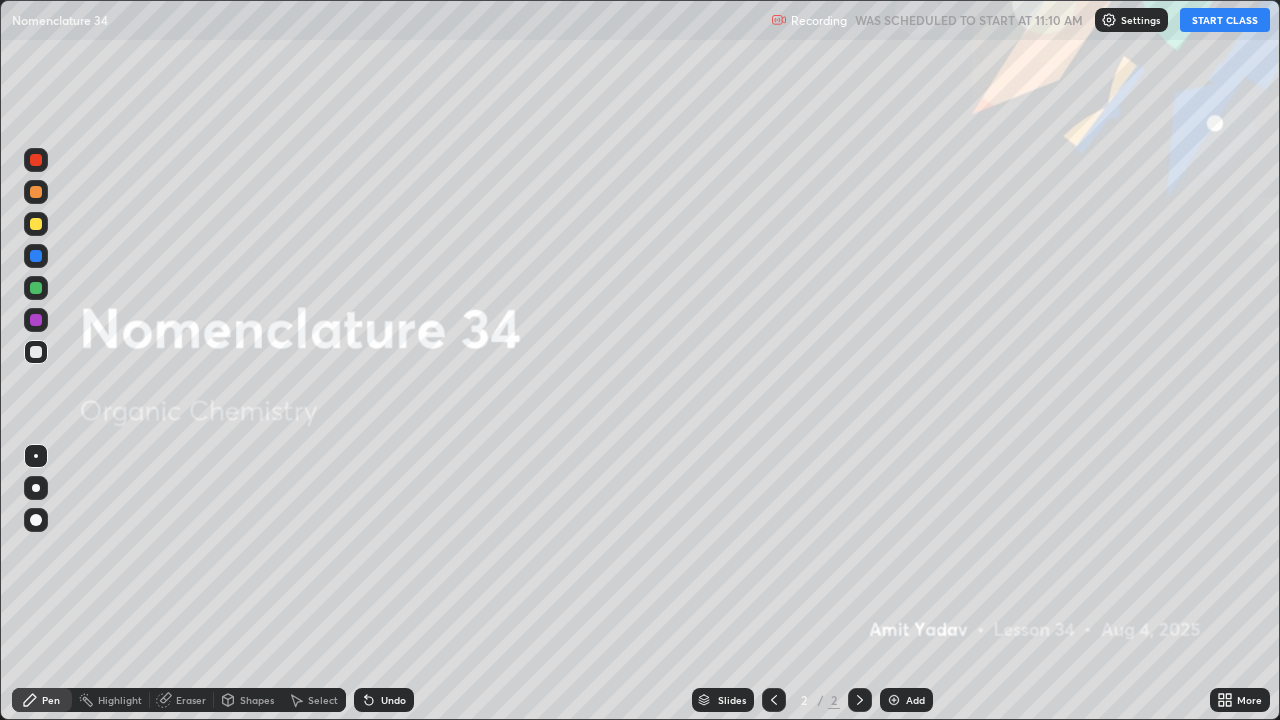 click on "START CLASS" at bounding box center (1225, 20) 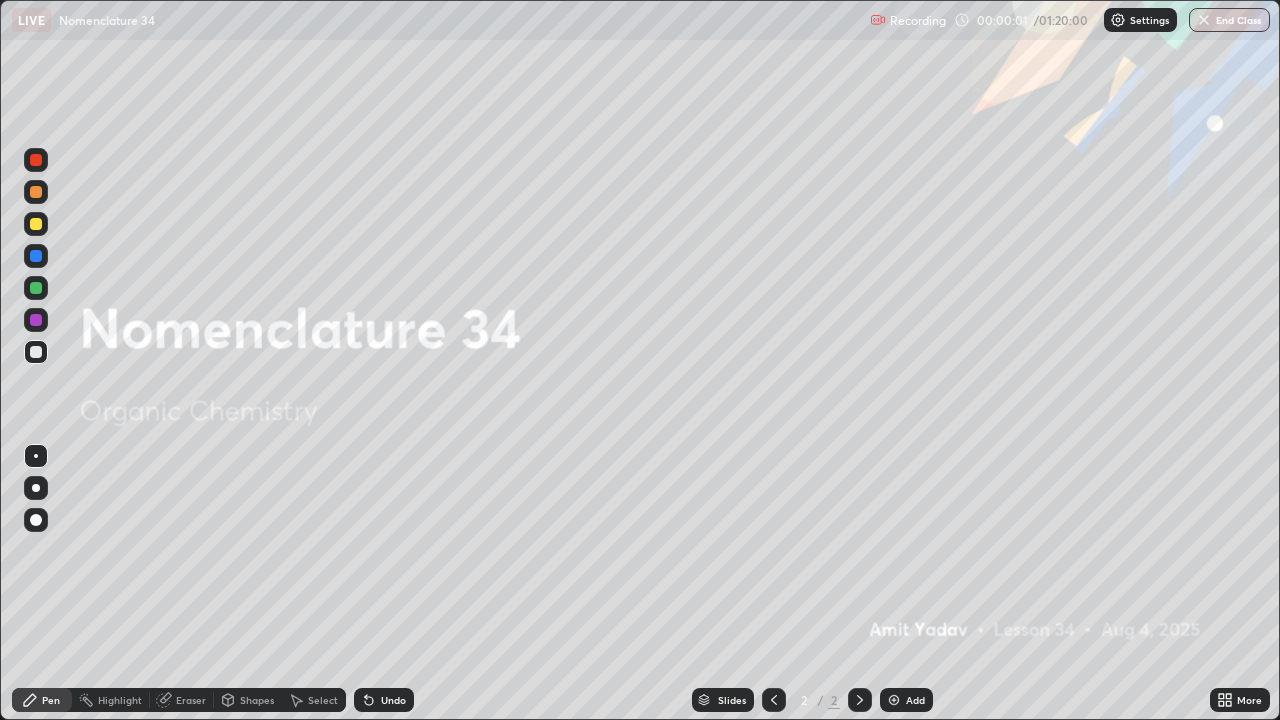 click on "Add" at bounding box center (906, 700) 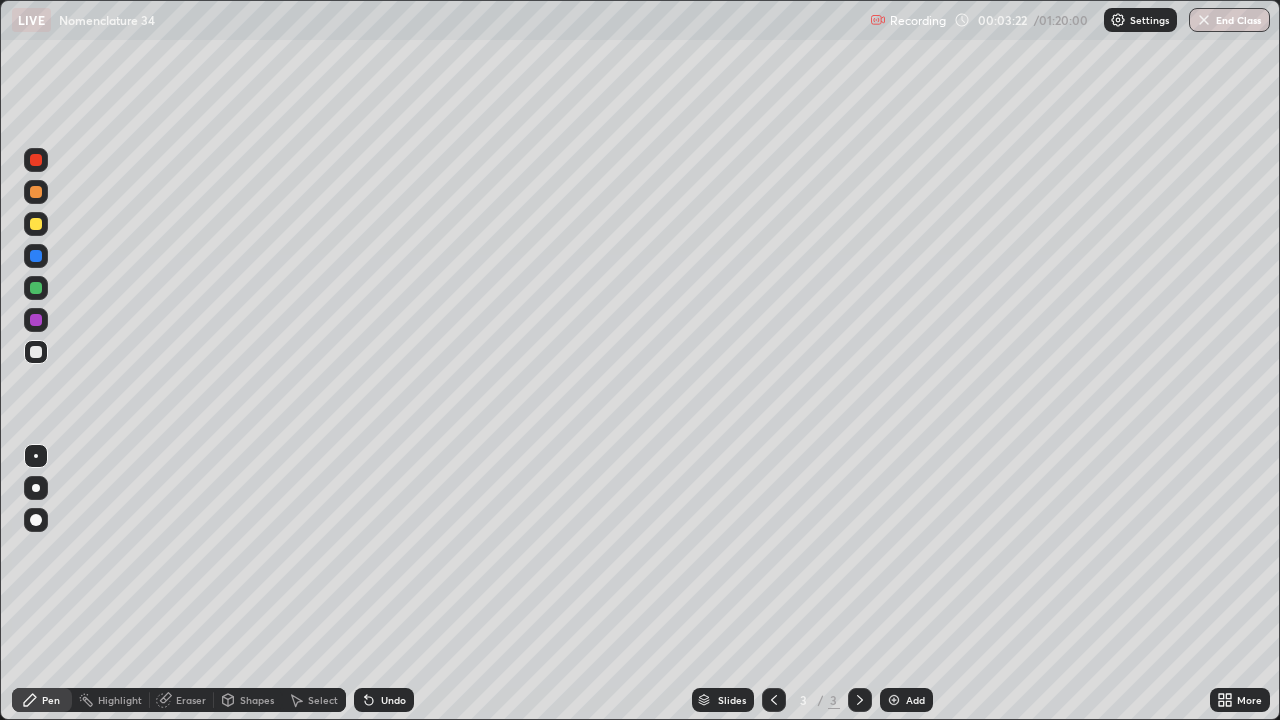 click at bounding box center [36, 352] 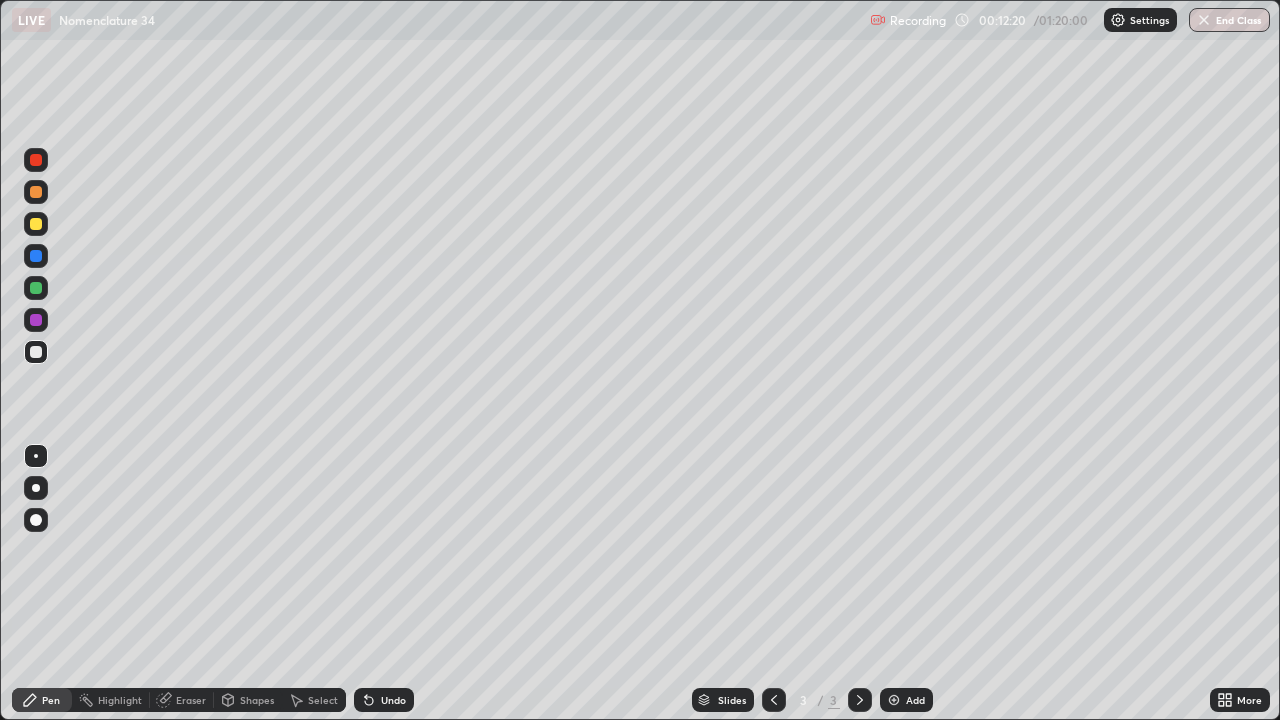 click on "Add" at bounding box center (906, 700) 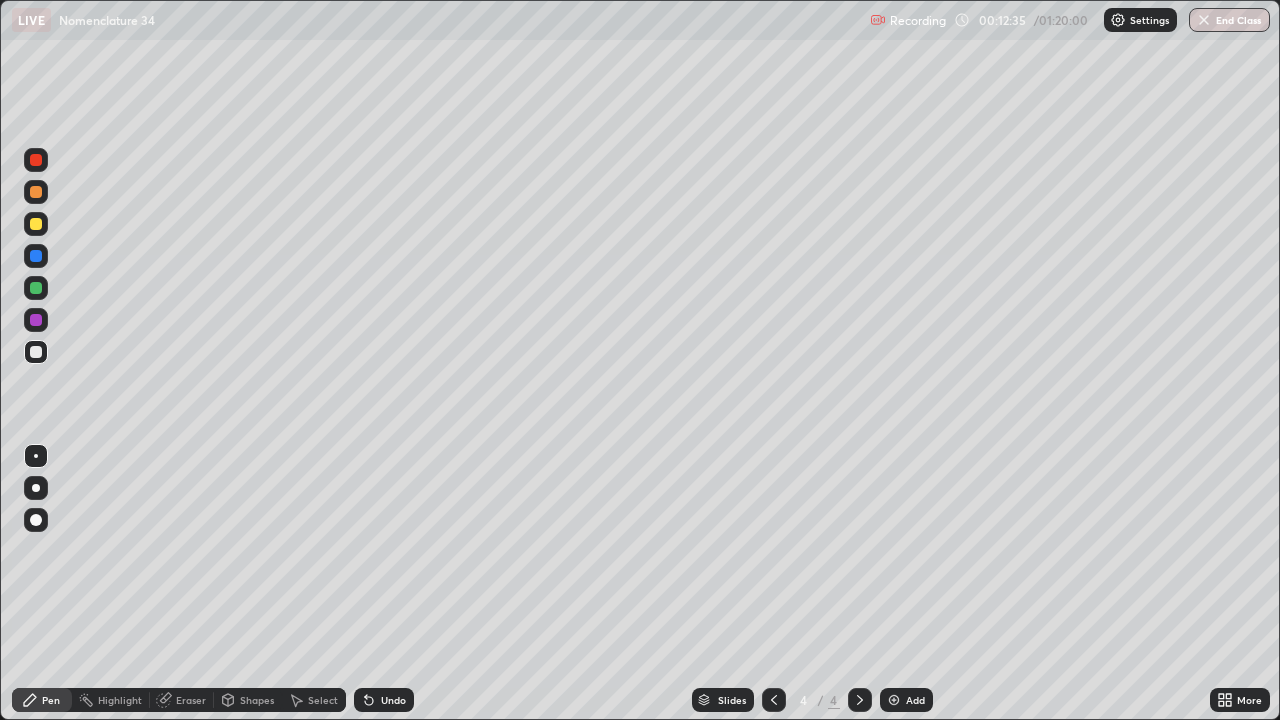click on "Undo" at bounding box center (384, 700) 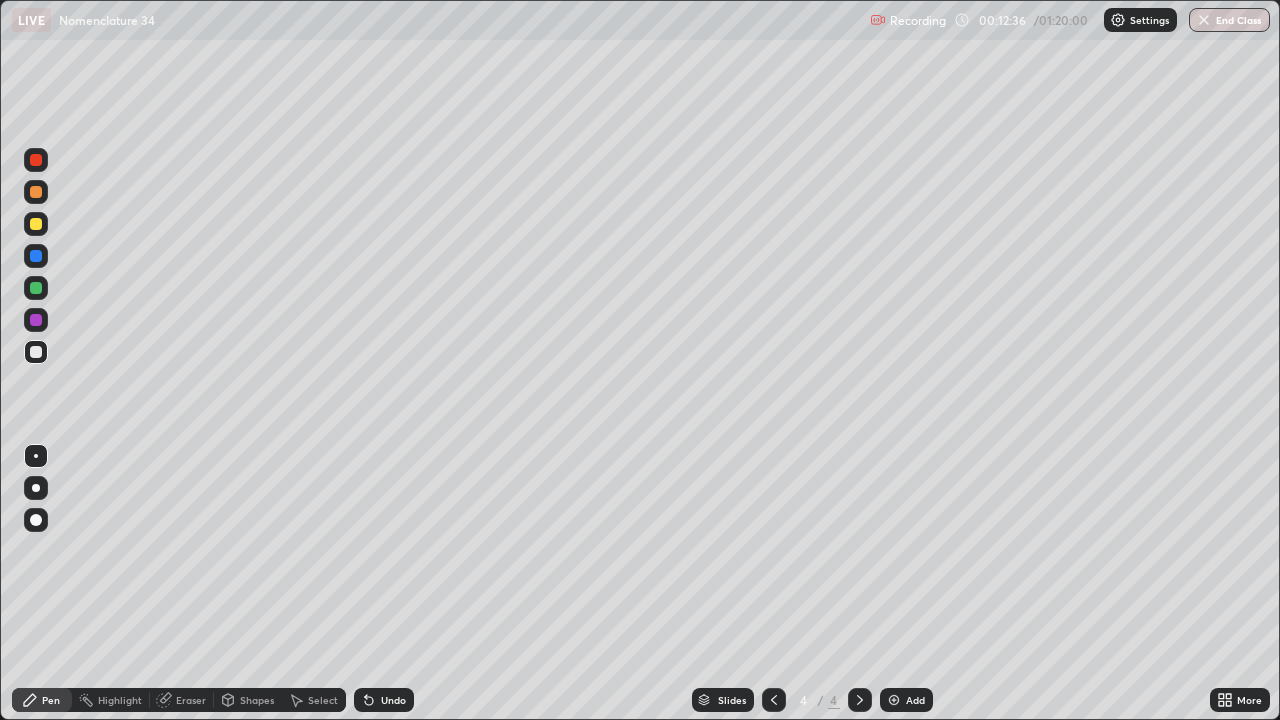 click on "Undo" at bounding box center [393, 700] 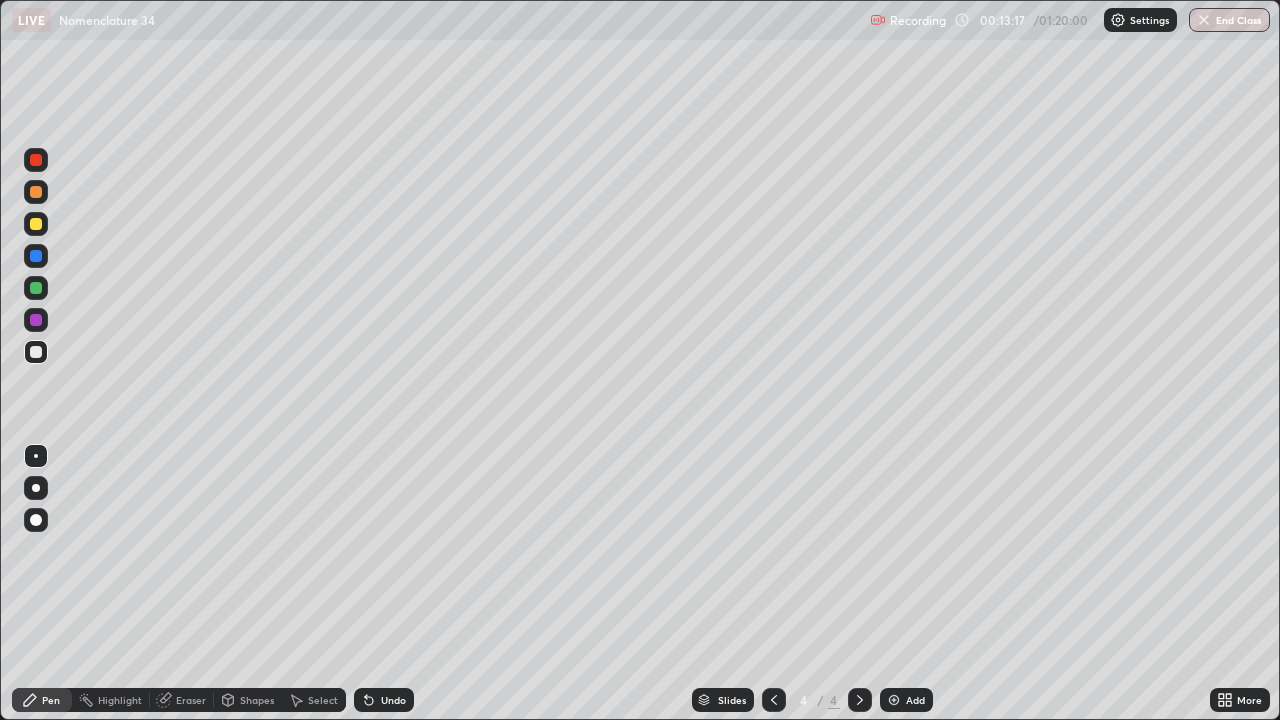 click on "Undo" at bounding box center (393, 700) 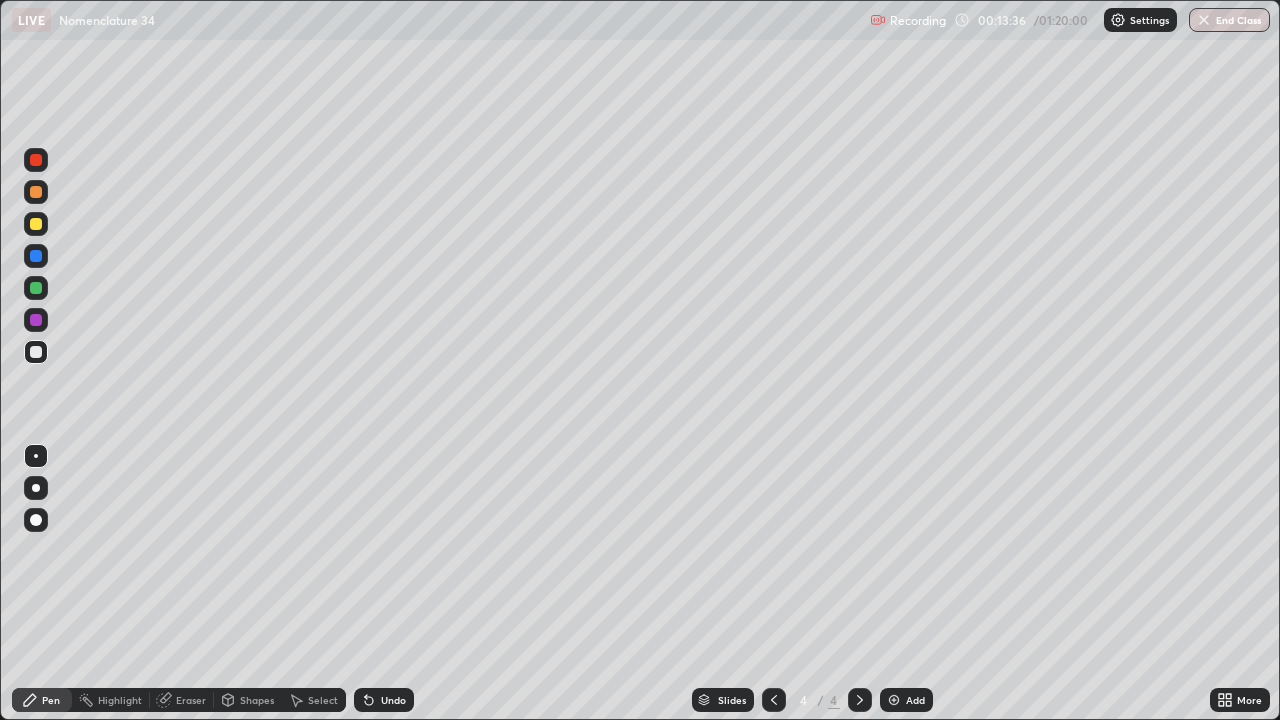 click on "Undo" at bounding box center (384, 700) 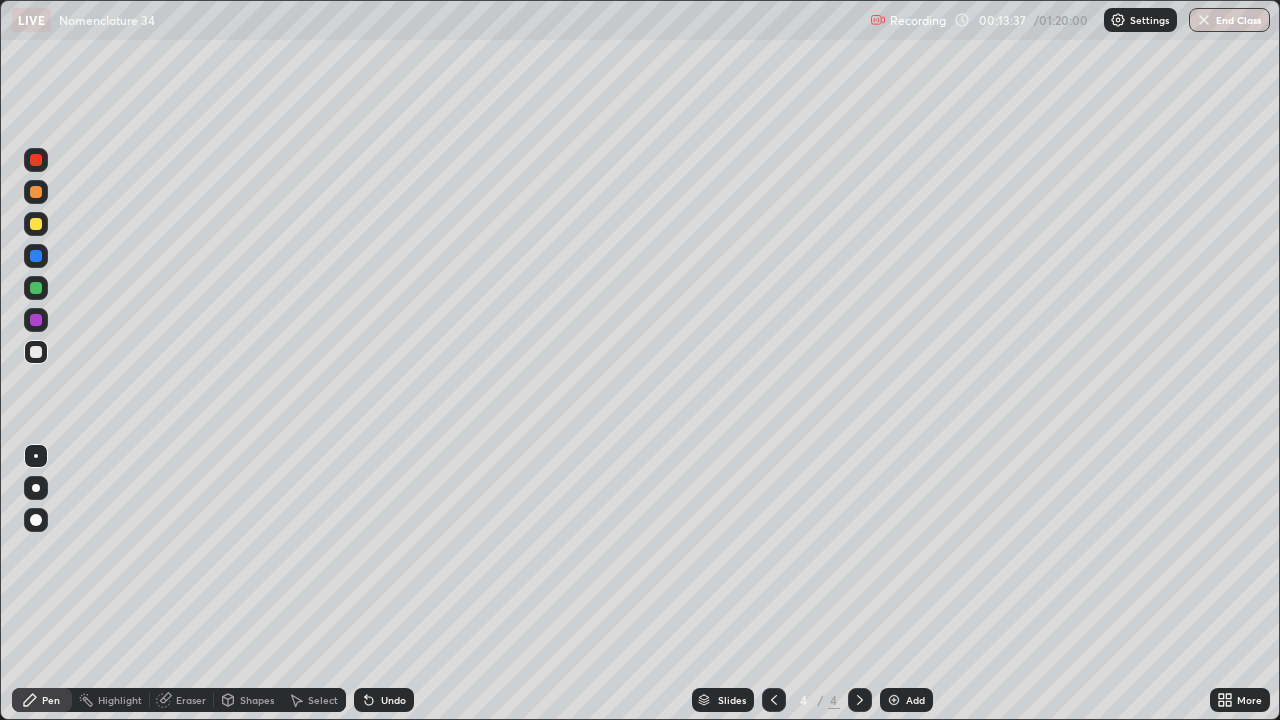 click on "Undo" at bounding box center [384, 700] 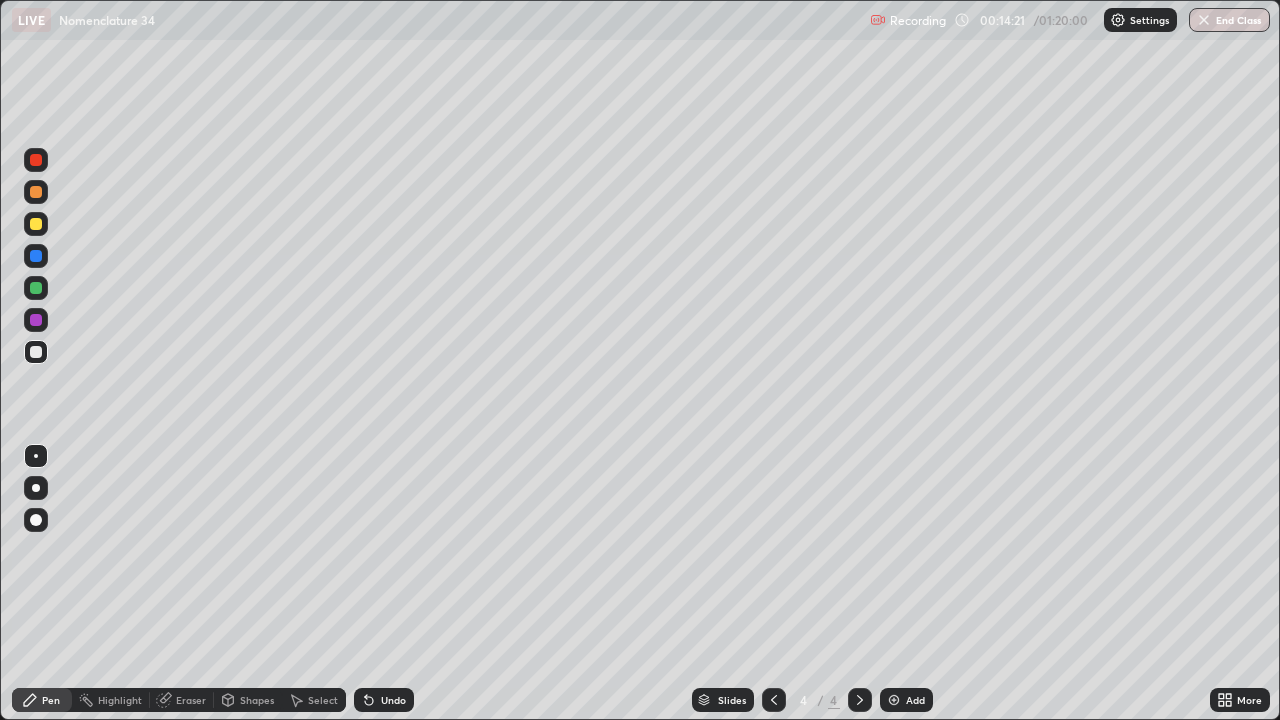 click at bounding box center (36, 352) 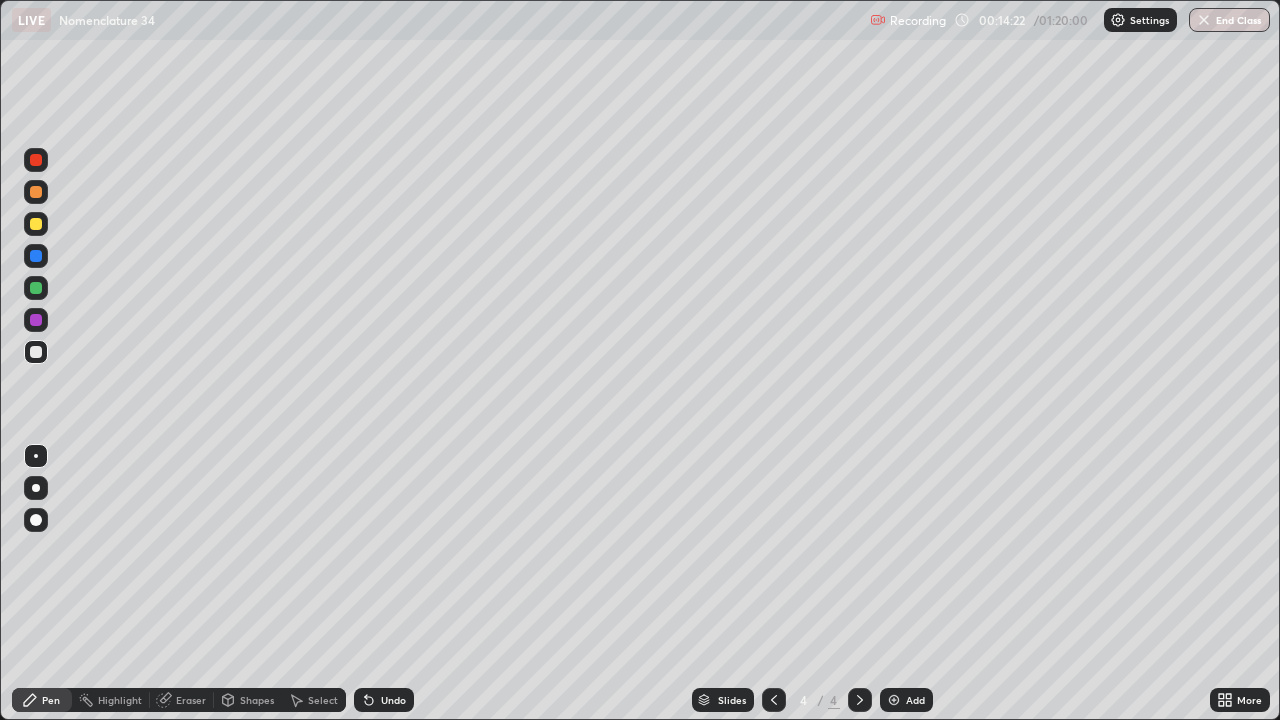 click at bounding box center [36, 224] 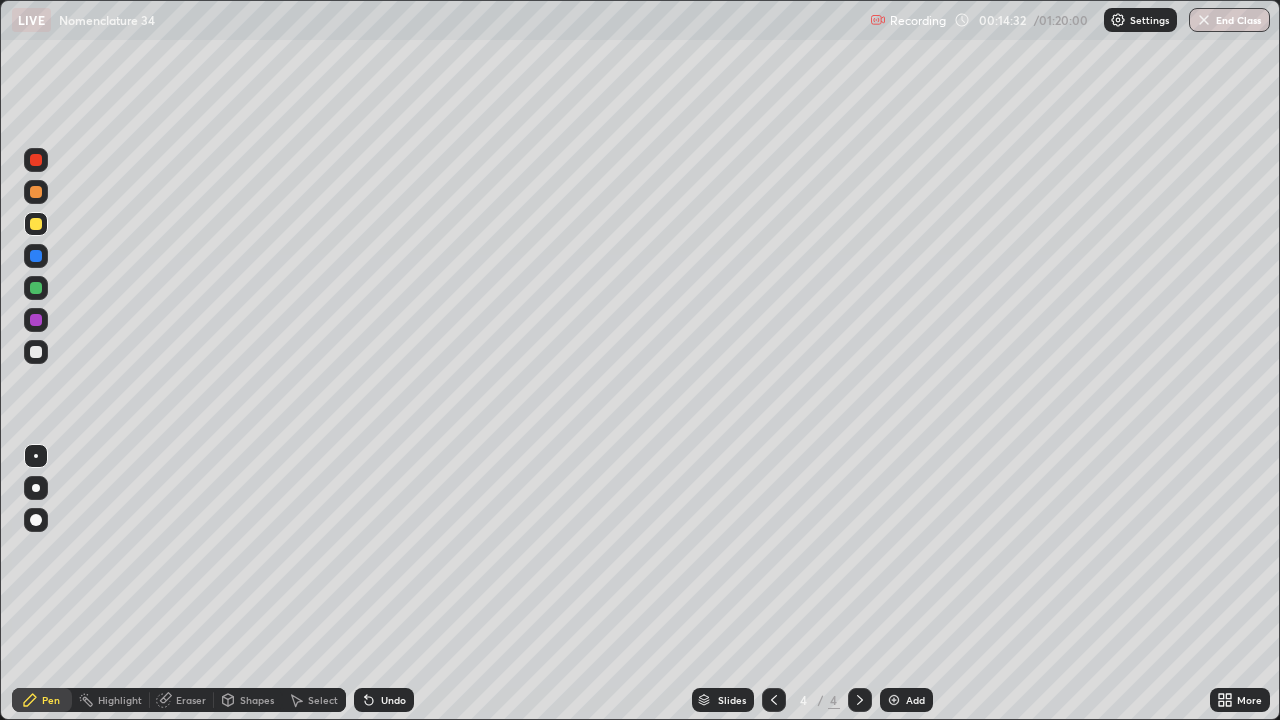 click at bounding box center (36, 160) 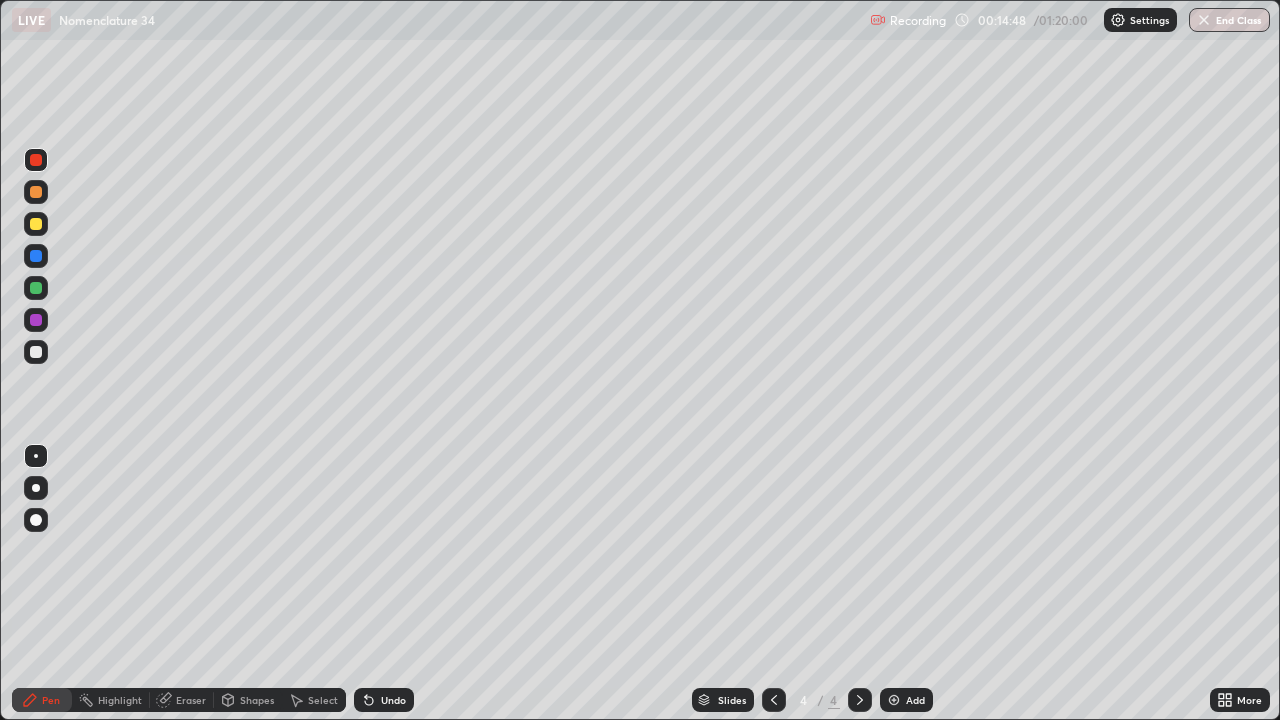 click at bounding box center (36, 352) 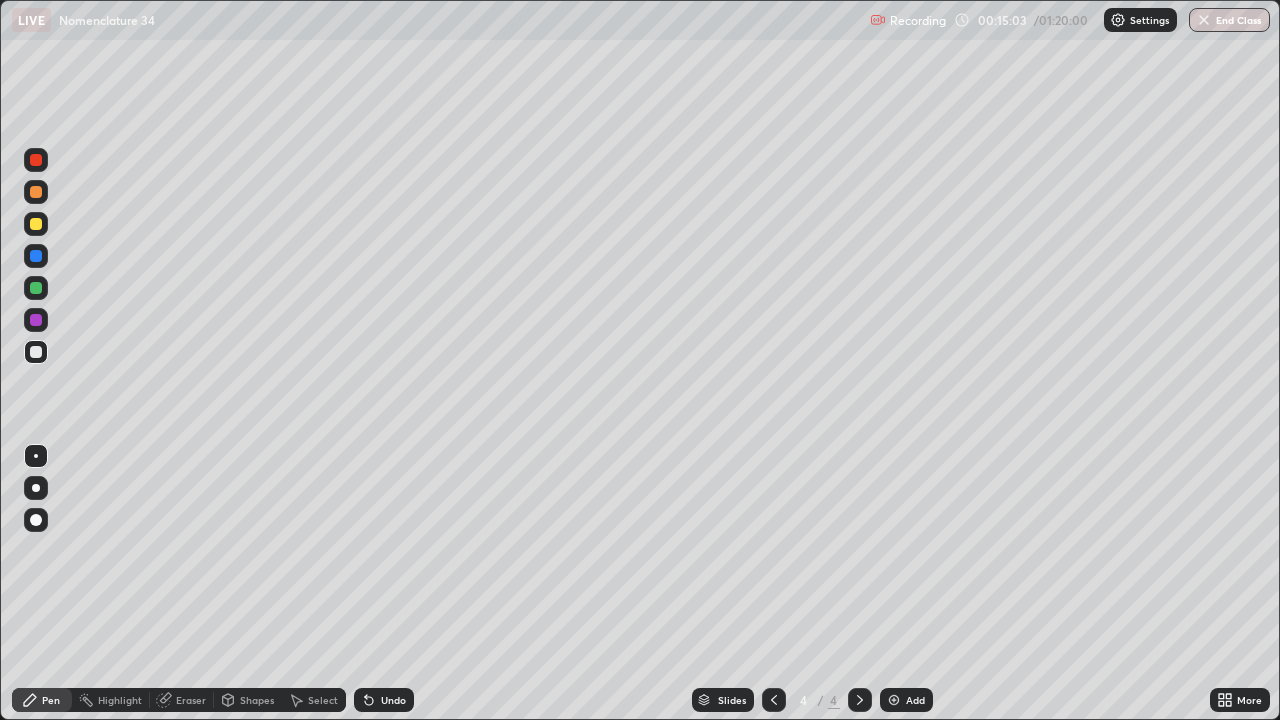 click at bounding box center [36, 160] 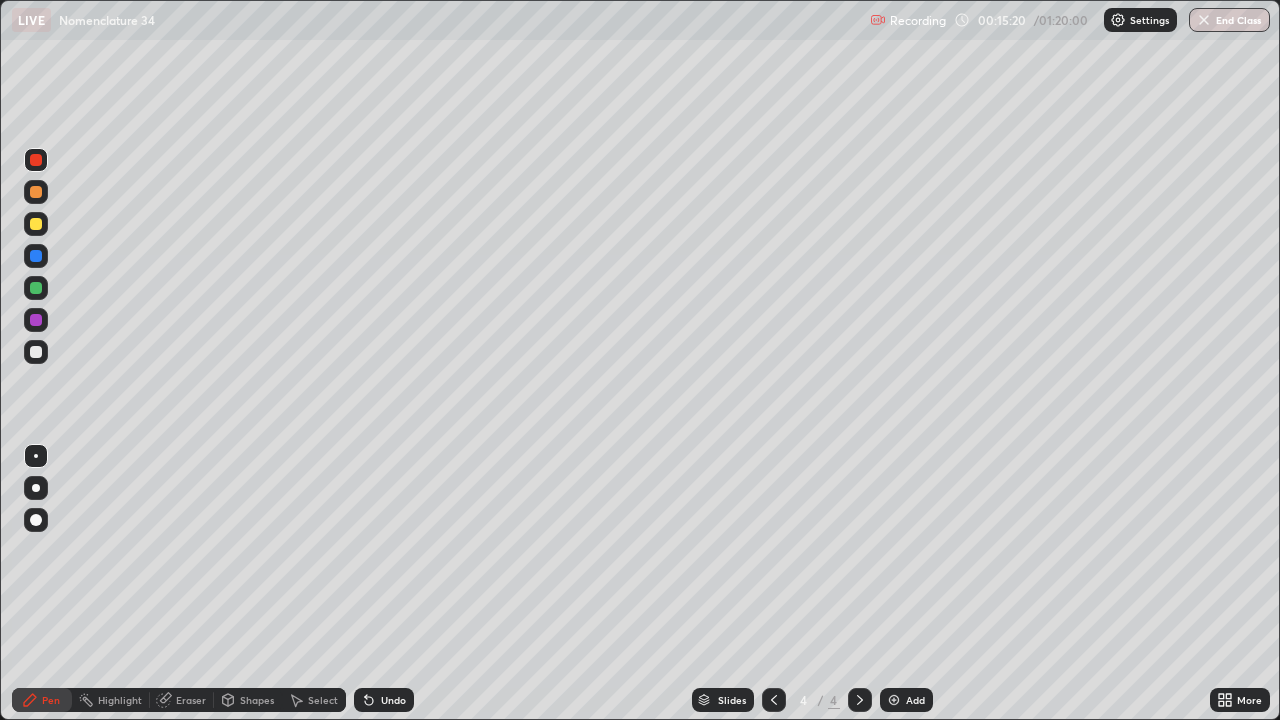 click at bounding box center [36, 352] 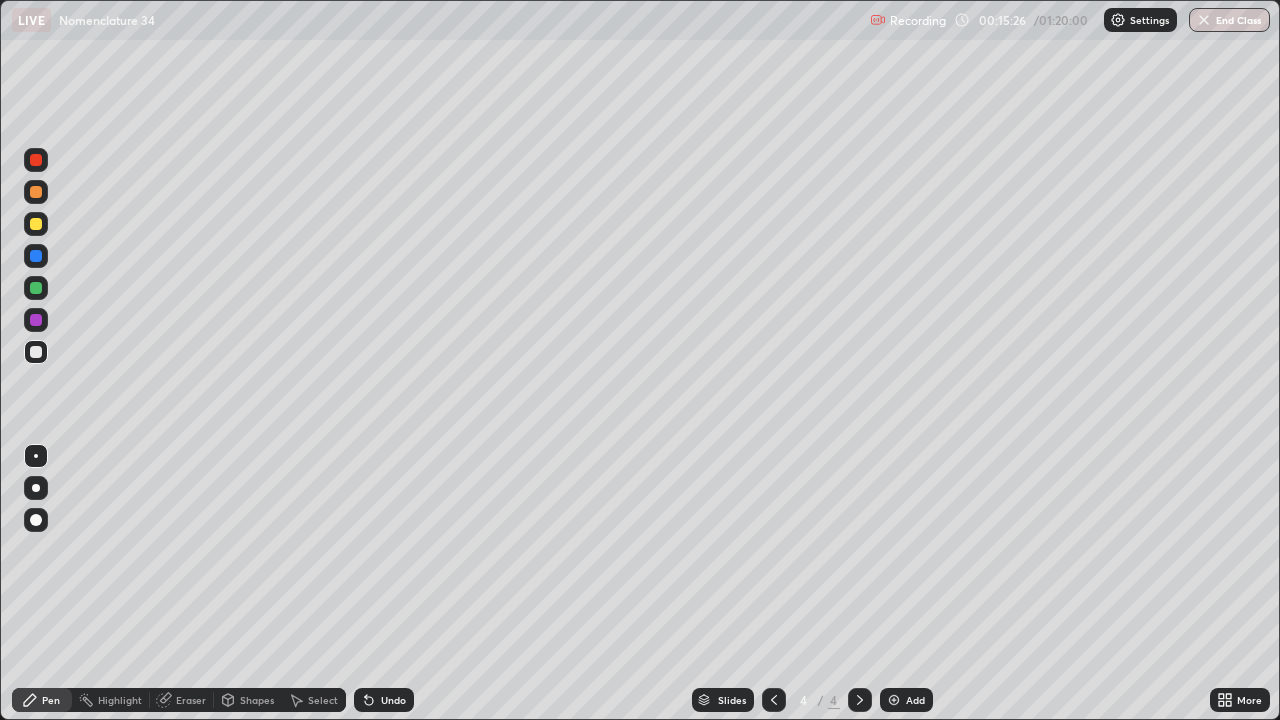 click at bounding box center [36, 160] 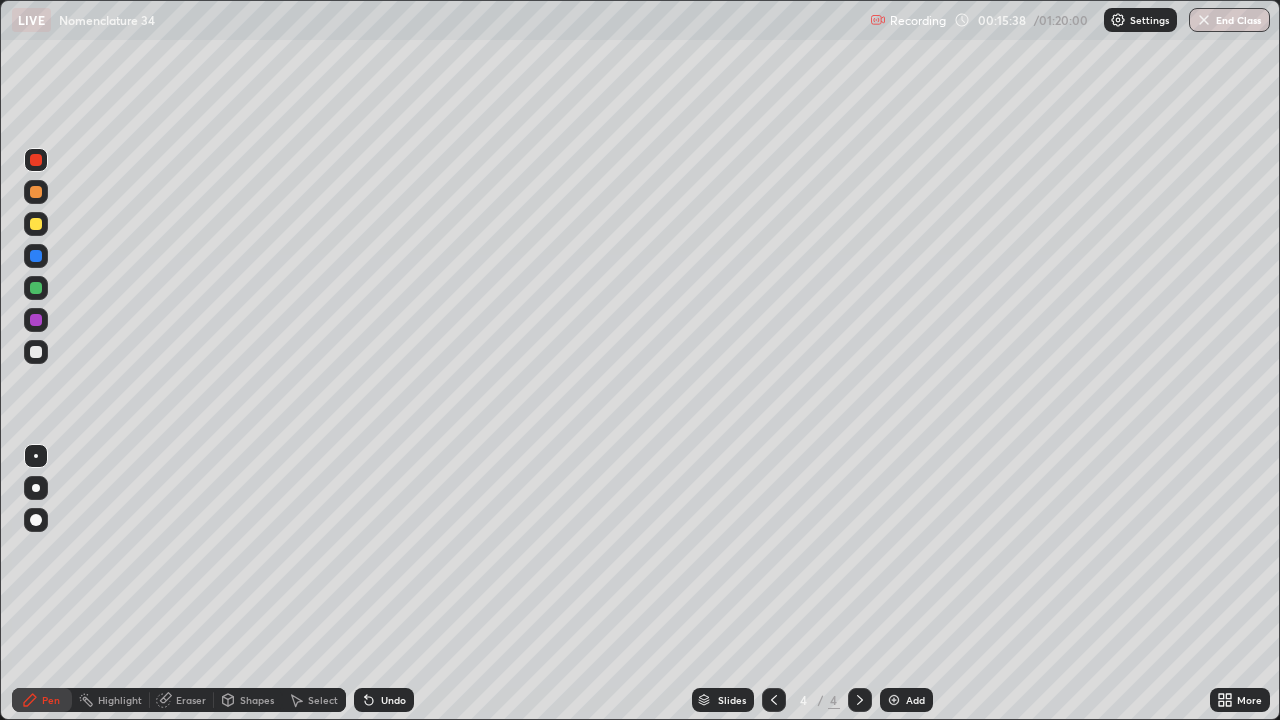 click at bounding box center (36, 352) 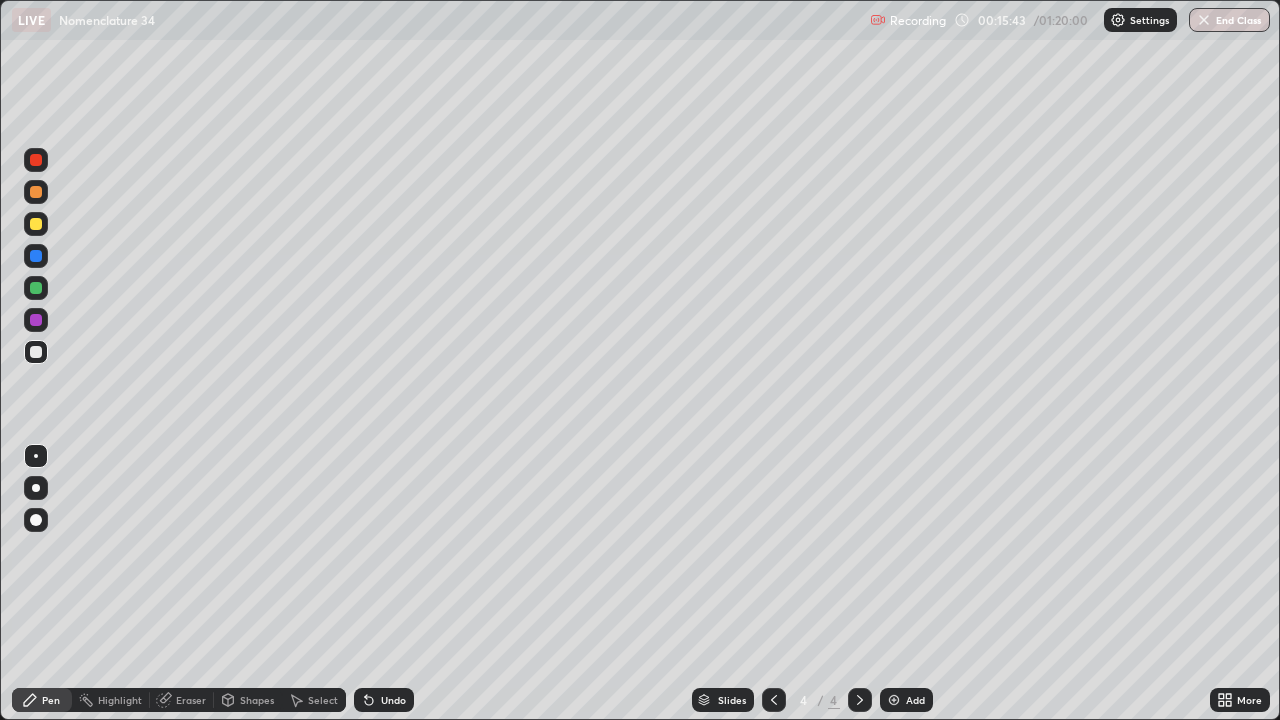 click at bounding box center [36, 160] 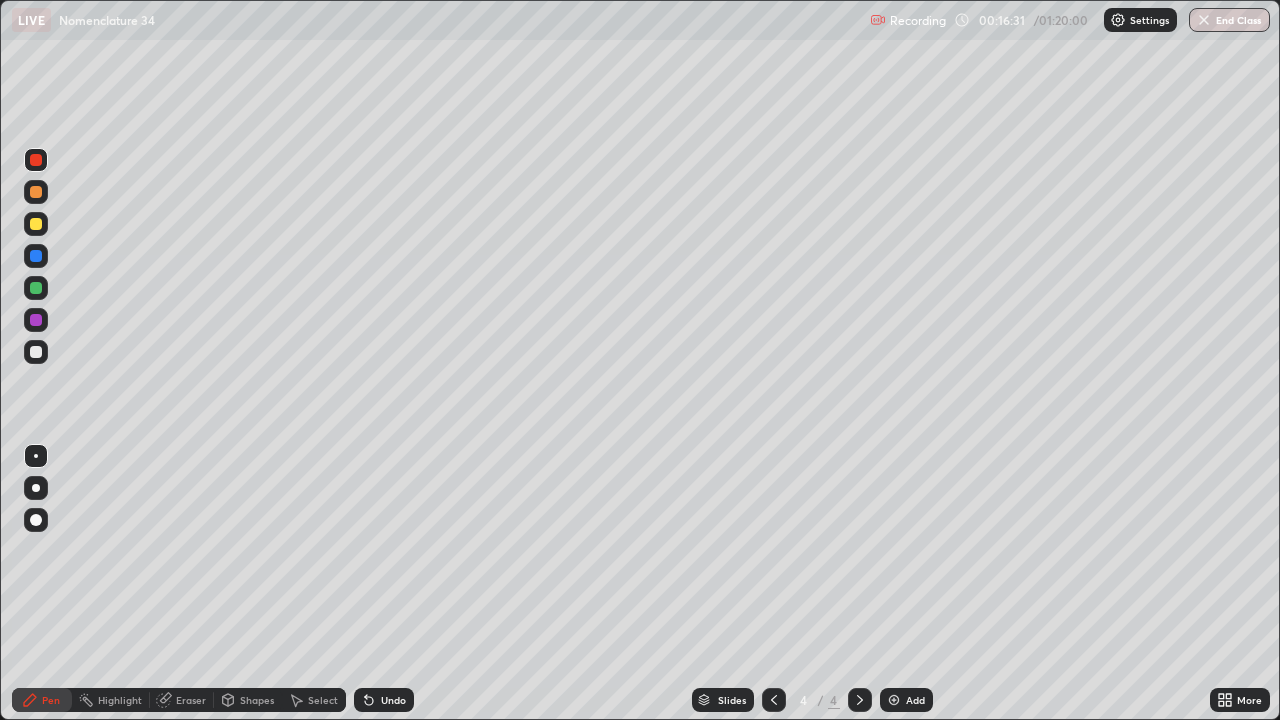 click on "Eraser" at bounding box center (191, 700) 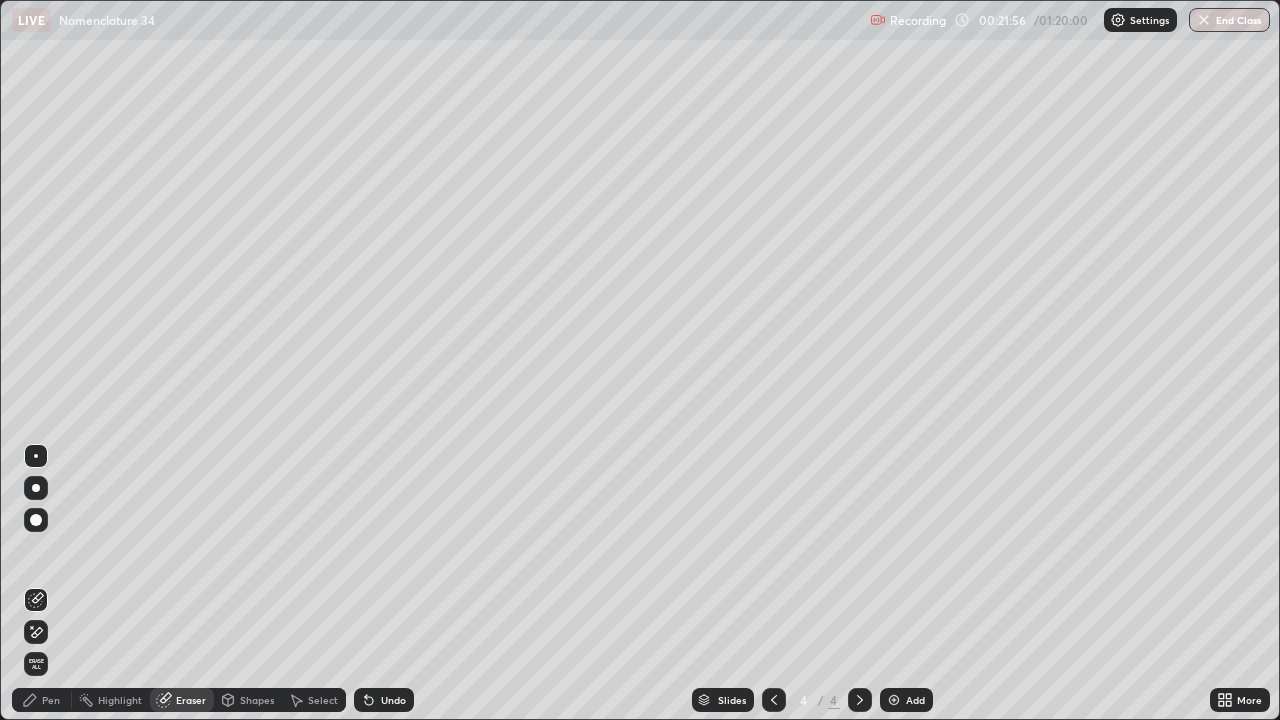 click 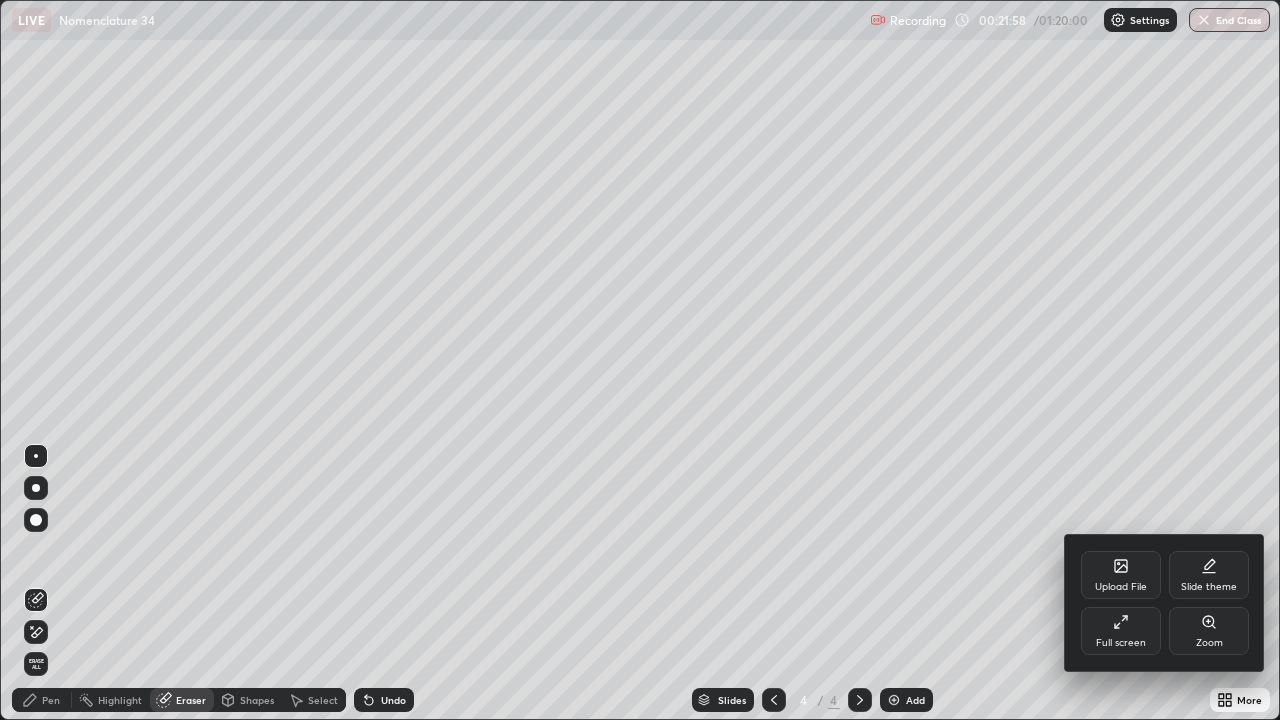 click 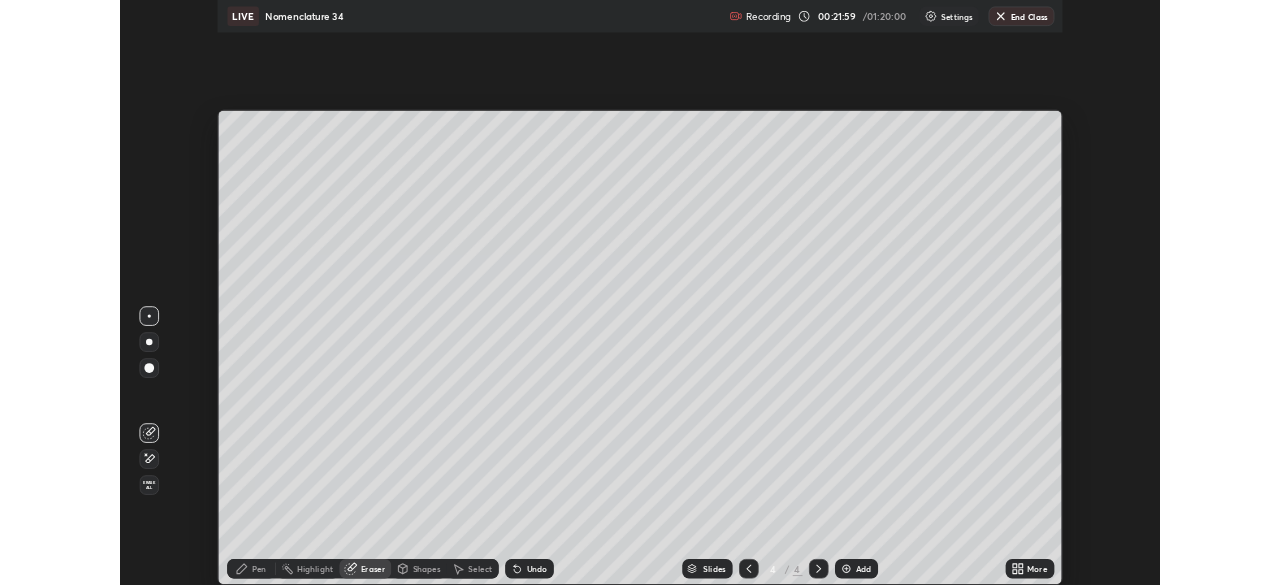 scroll, scrollTop: 585, scrollLeft: 1280, axis: both 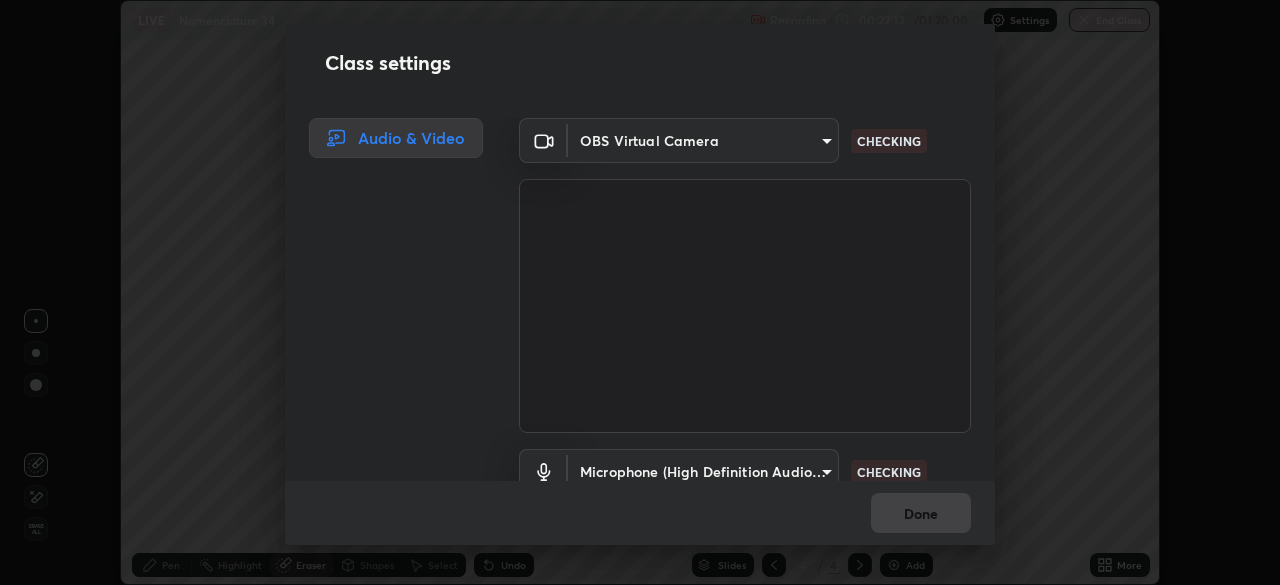 click on "Erase all LIVE Nomenclature 34 Recording 00:22:13 /  01:20:00 Settings End Class Setting up your live class Nomenclature 34 • L34 of Organic Chemistry [FIRST] [LAST] Pen Highlight Eraser Shapes Select Undo Slides 4 / 4 Add More No doubts shared Encourage your learners to ask a doubt for better clarity Report an issue Reason for reporting Buffering Chat not working Audio - Video sync issue Educator video quality low ​ Attach an image Report Class settings Audio & Video OBS Virtual Camera [HASH] CHECKING Microphone (High Definition Audio Device) [HASH] CHECKING Done" at bounding box center (640, 292) 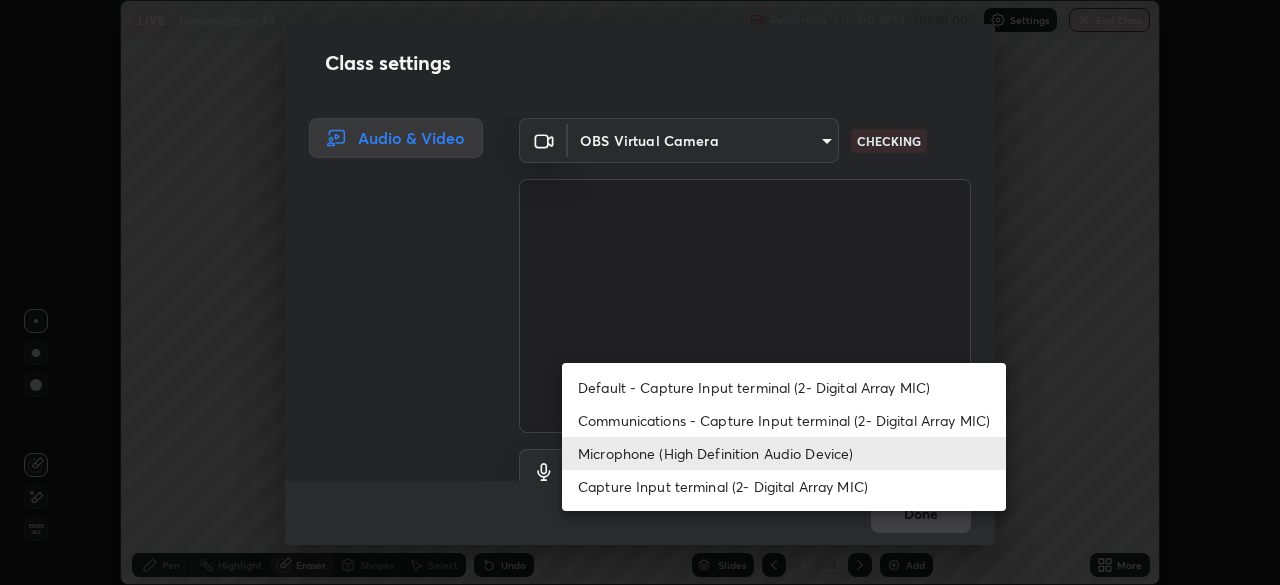 scroll, scrollTop: 18, scrollLeft: 0, axis: vertical 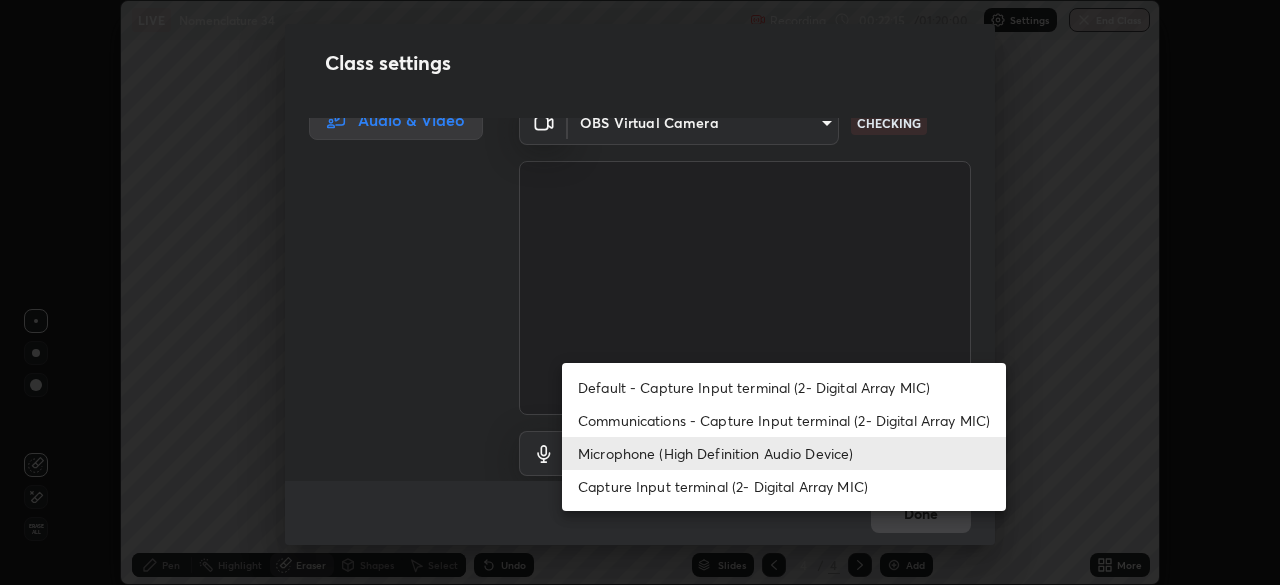 click on "Communications - Capture Input terminal (2- Digital Array MIC)" at bounding box center (784, 420) 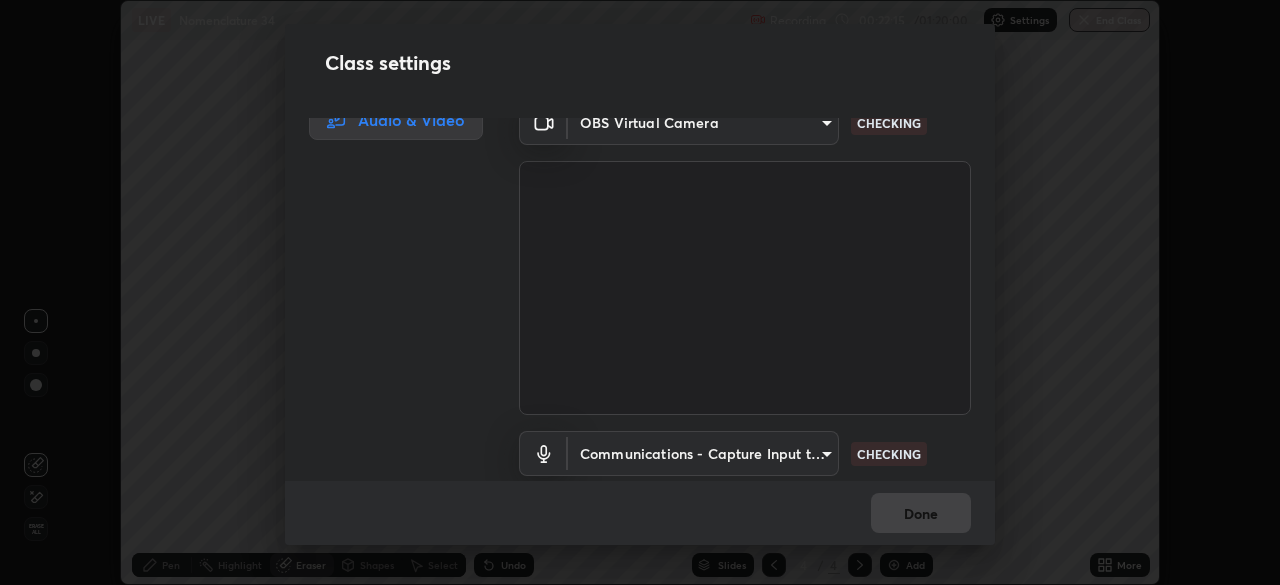 click on "Erase all LIVE Nomenclature 34 Recording 00:22:15 /  01:20:00 Settings End Class Setting up your live class Nomenclature 34 • L34 of Organic Chemistry [FIRST] [LAST] Pen Highlight Eraser Shapes Select Undo Slides 4 / 4 Add More No doubts shared Encourage your learners to ask a doubt for better clarity Report an issue Reason for reporting Buffering Chat not working Audio - Video sync issue Educator video quality low ​ Attach an image Report Class settings Audio & Video OBS Virtual Camera [HASH] CHECKING Communications - Capture Input terminal (2- Digital Array MIC) communications CHECKING Done" at bounding box center (640, 292) 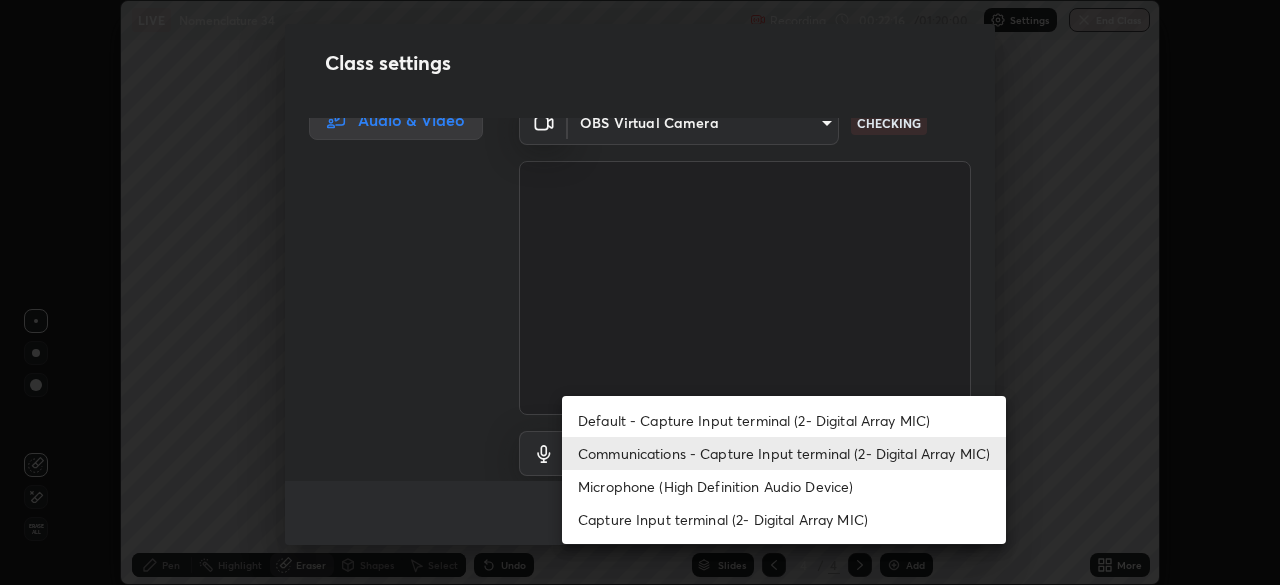click on "Microphone (High Definition Audio Device)" at bounding box center [784, 486] 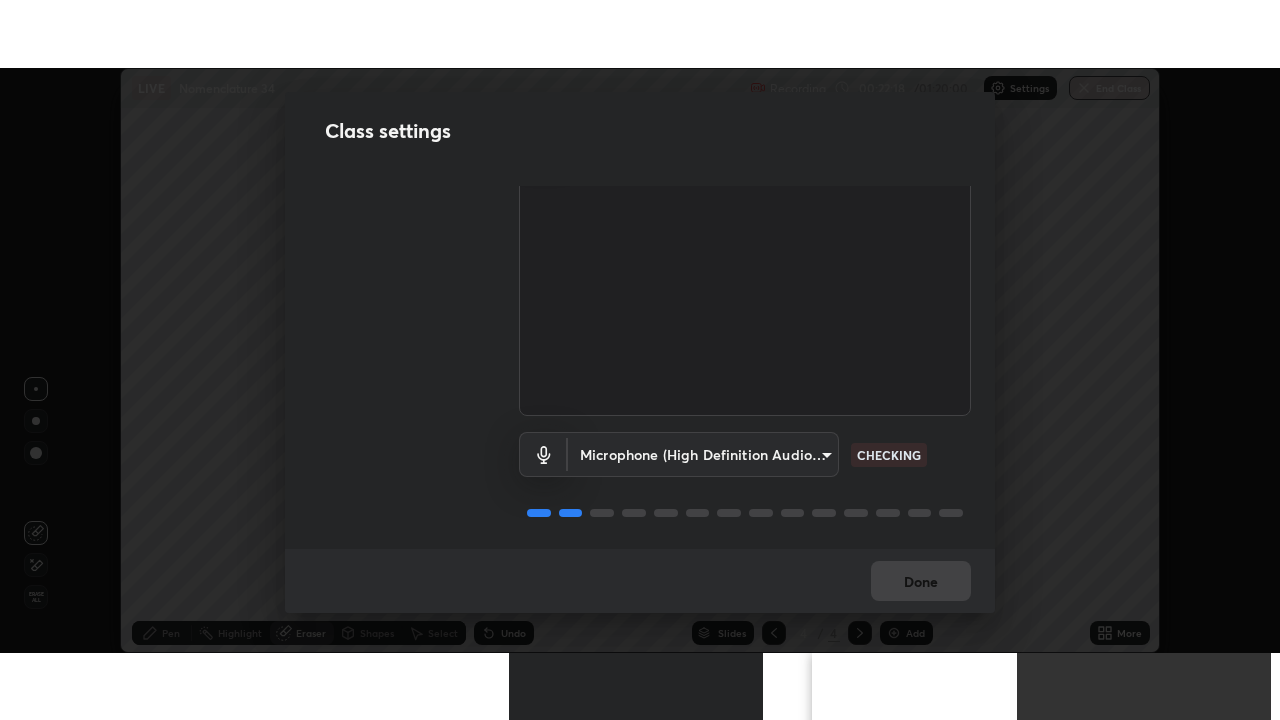 scroll, scrollTop: 91, scrollLeft: 0, axis: vertical 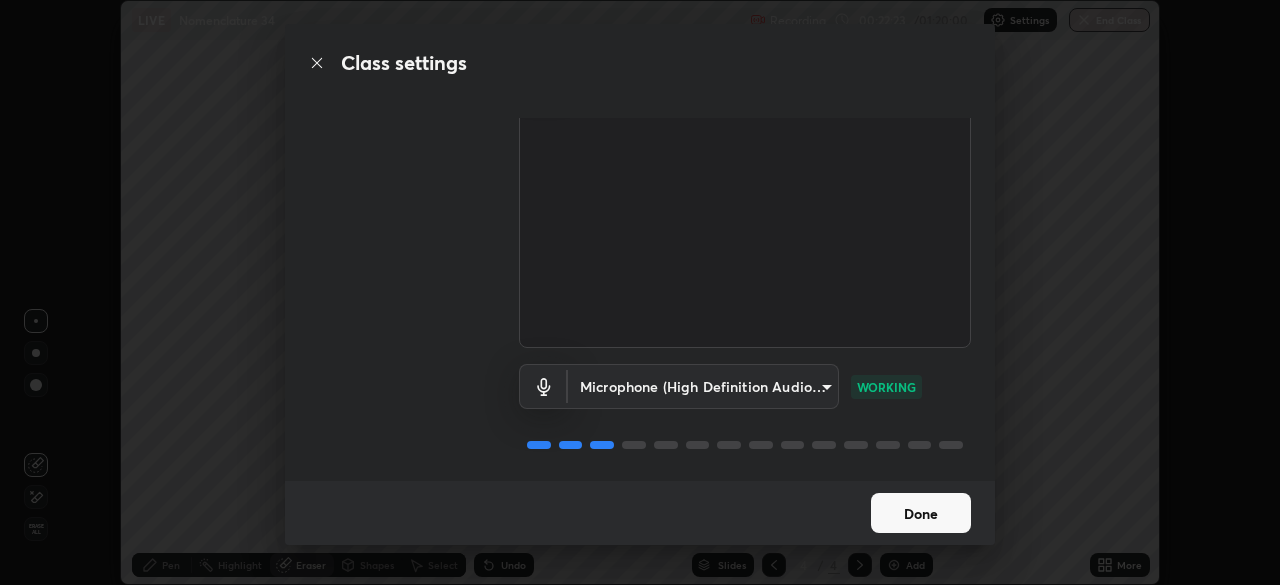 click on "Done" at bounding box center [921, 513] 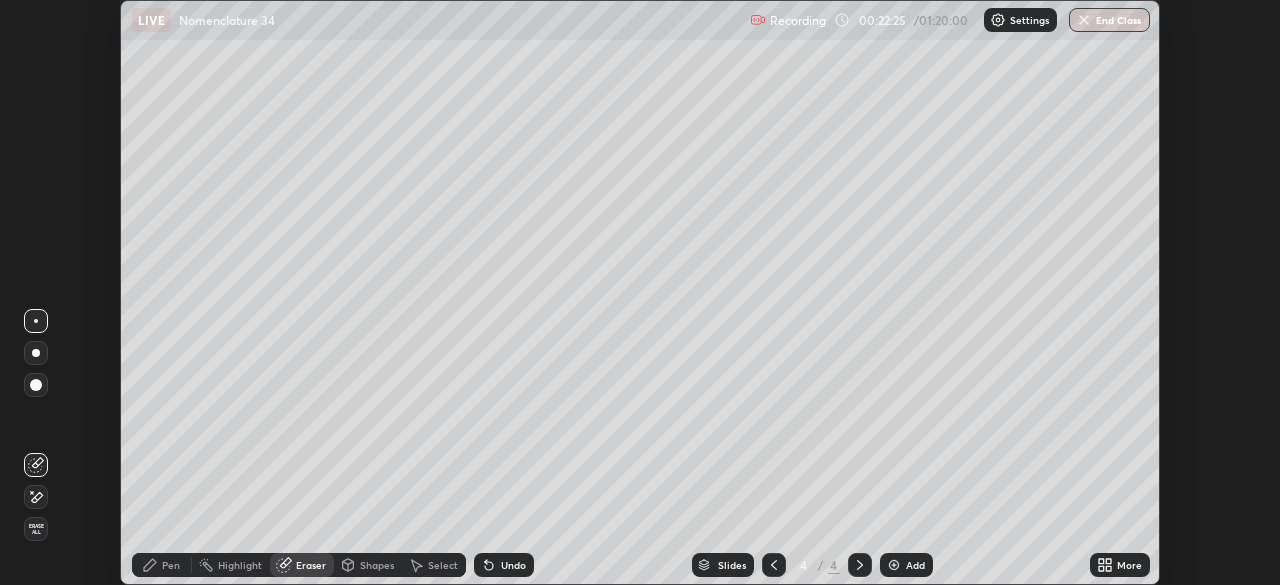 click on "More" at bounding box center [1120, 565] 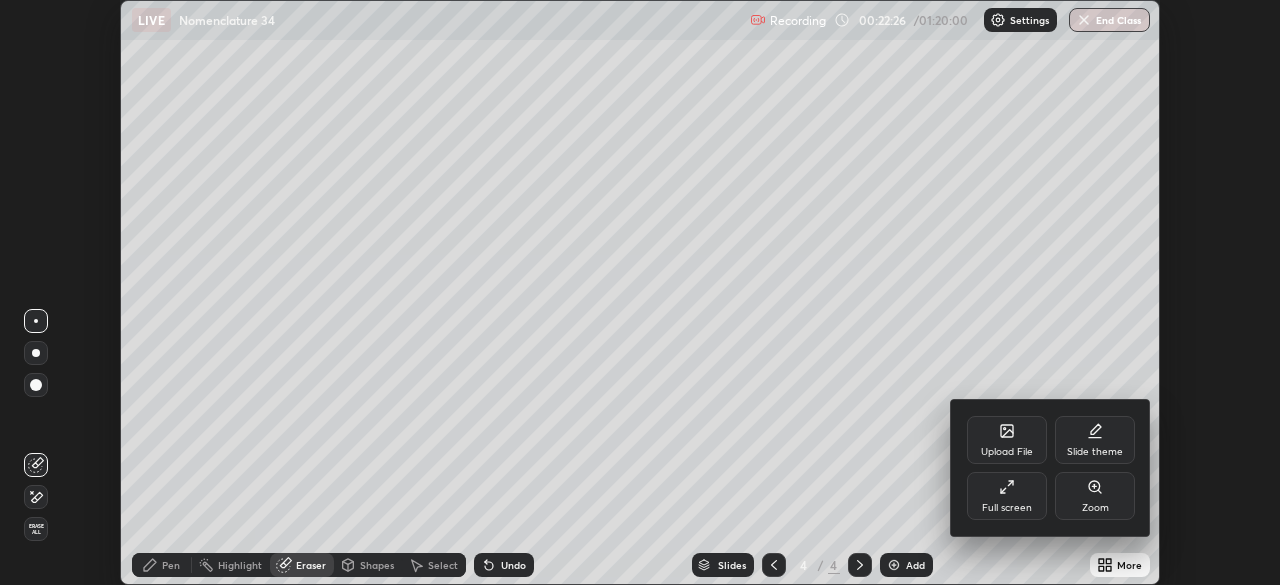 click on "Full screen" at bounding box center (1007, 508) 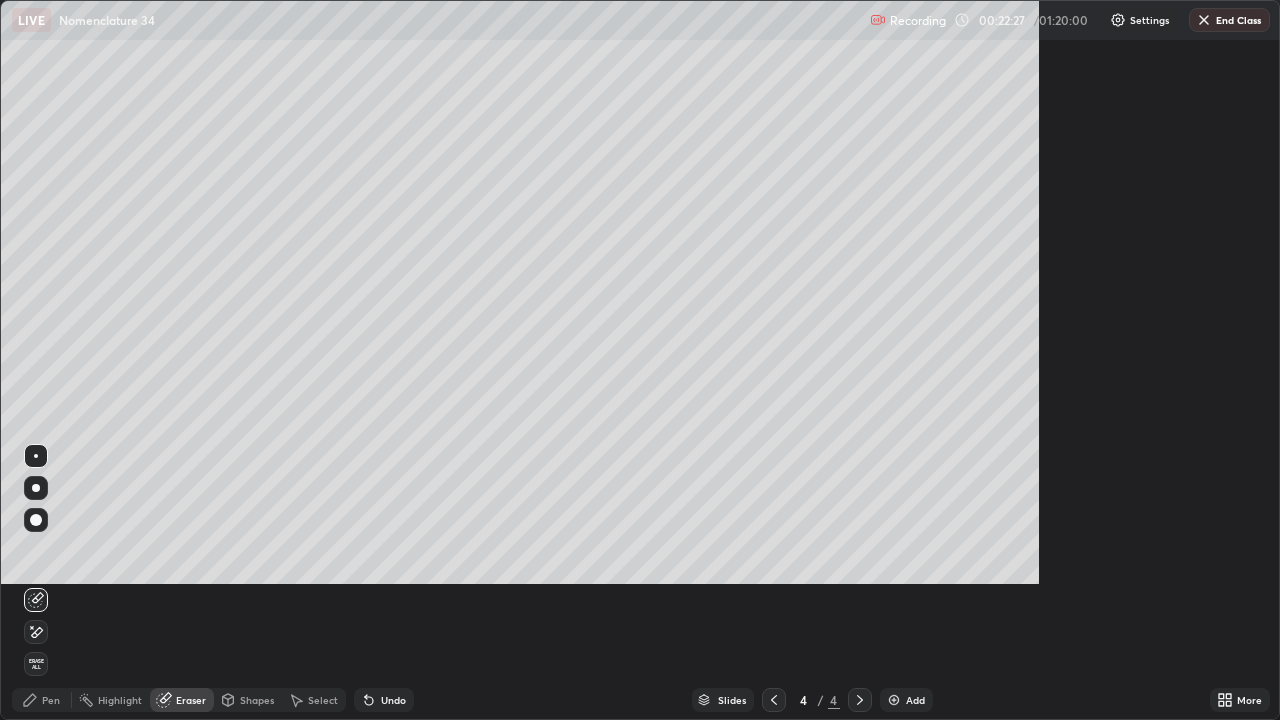 scroll, scrollTop: 99280, scrollLeft: 98720, axis: both 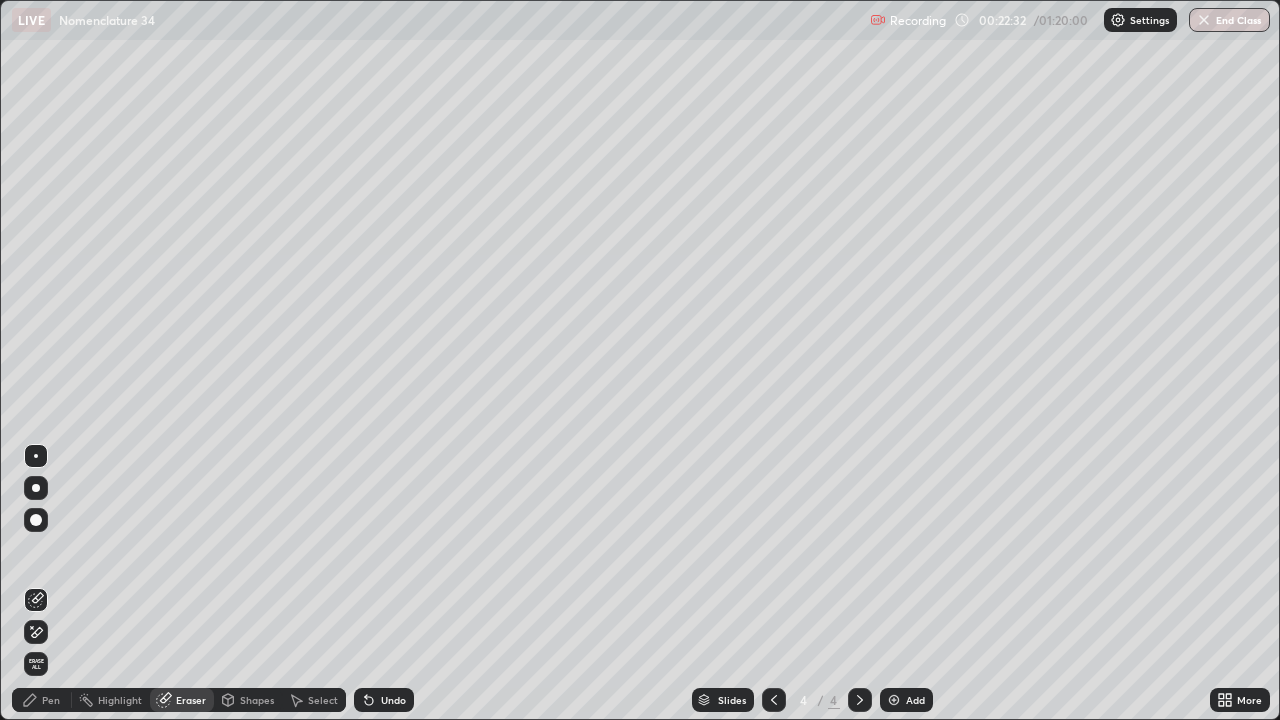 click on "Pen" at bounding box center [51, 700] 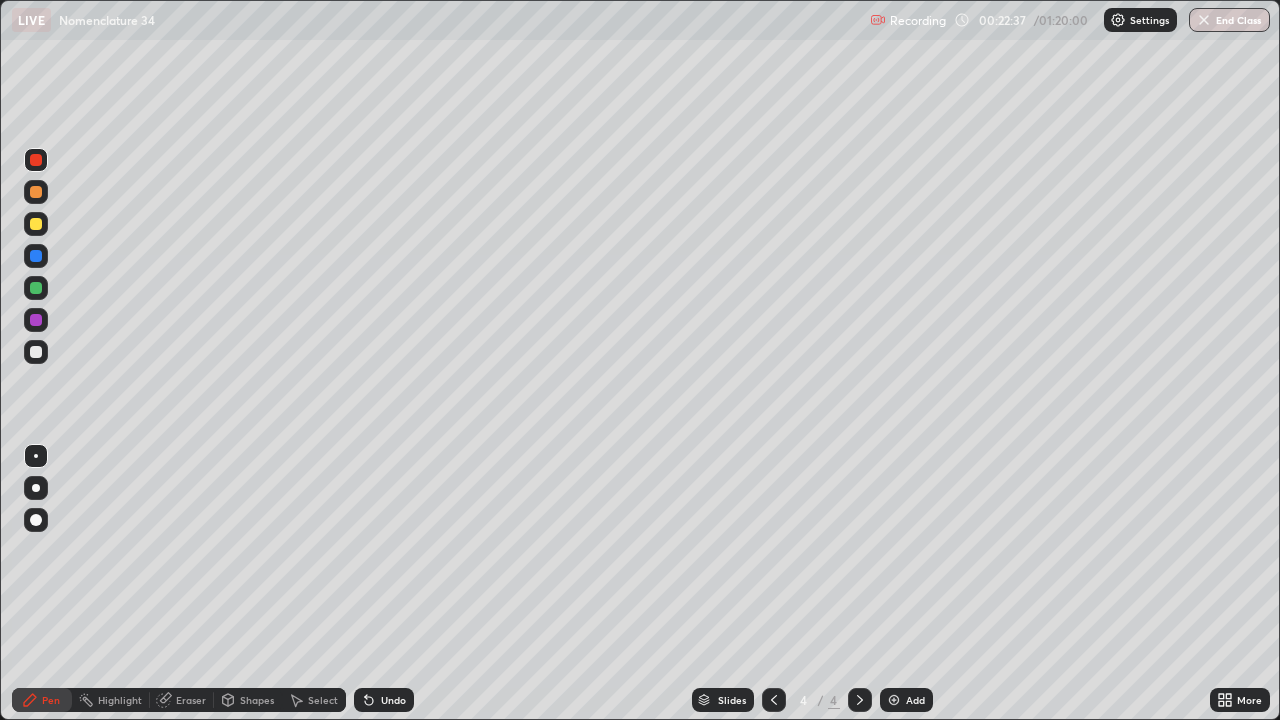 click at bounding box center [36, 352] 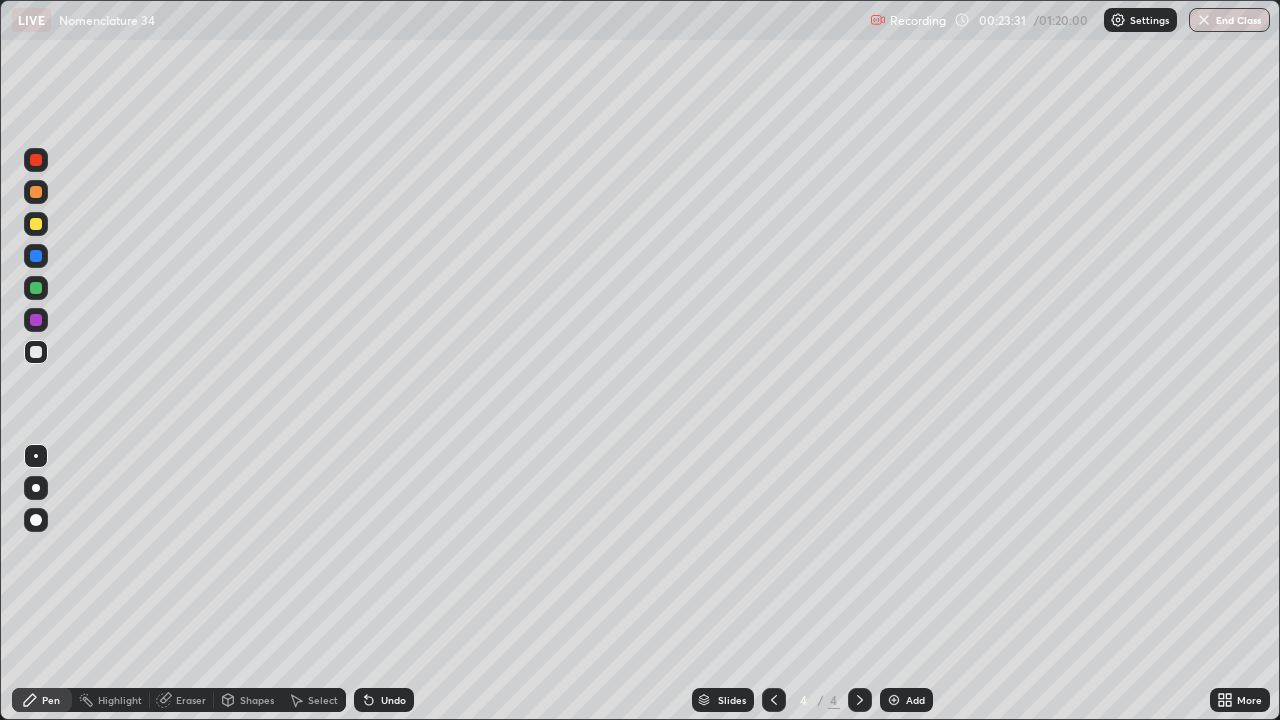 click on "Undo" at bounding box center [384, 700] 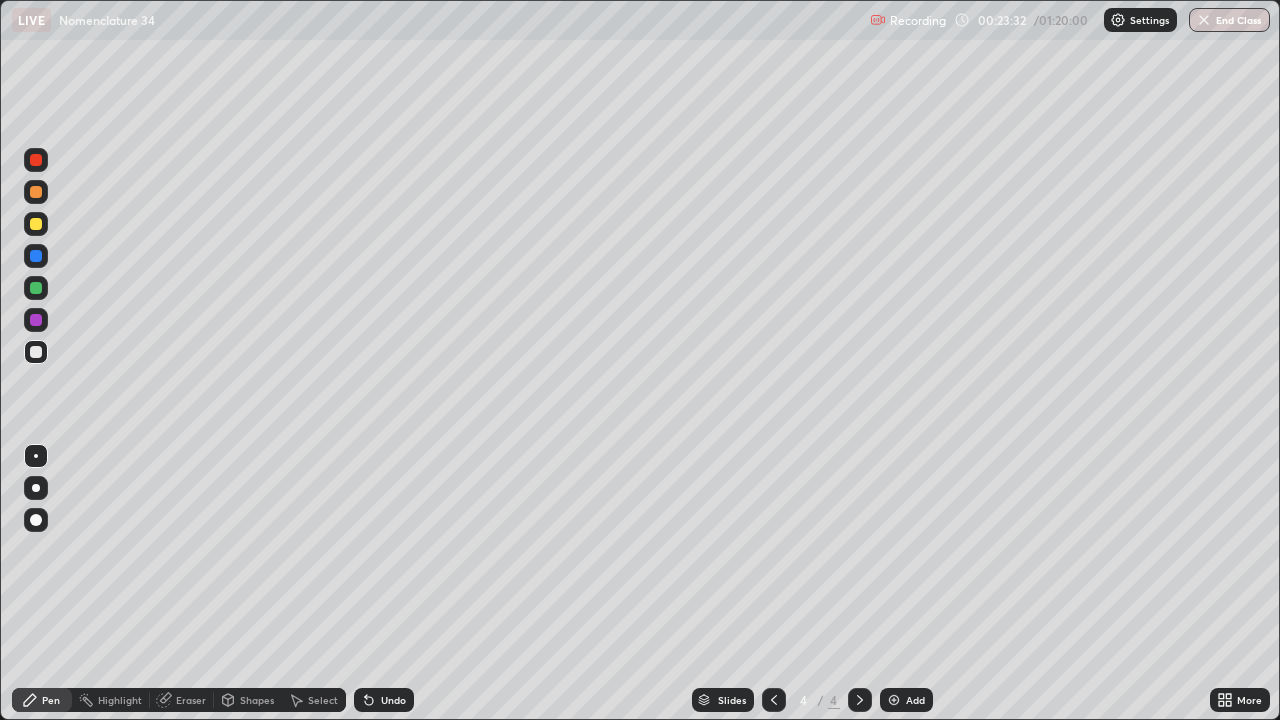 click on "Undo" at bounding box center (393, 700) 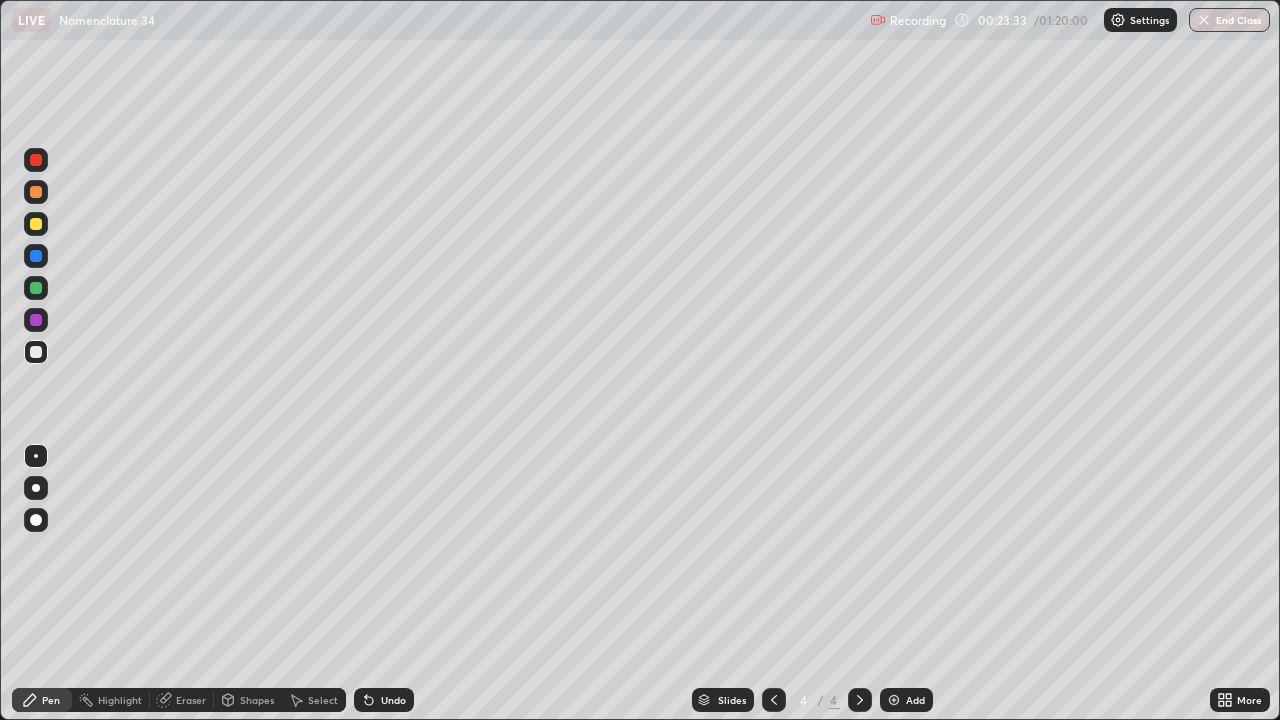click on "Undo" at bounding box center [393, 700] 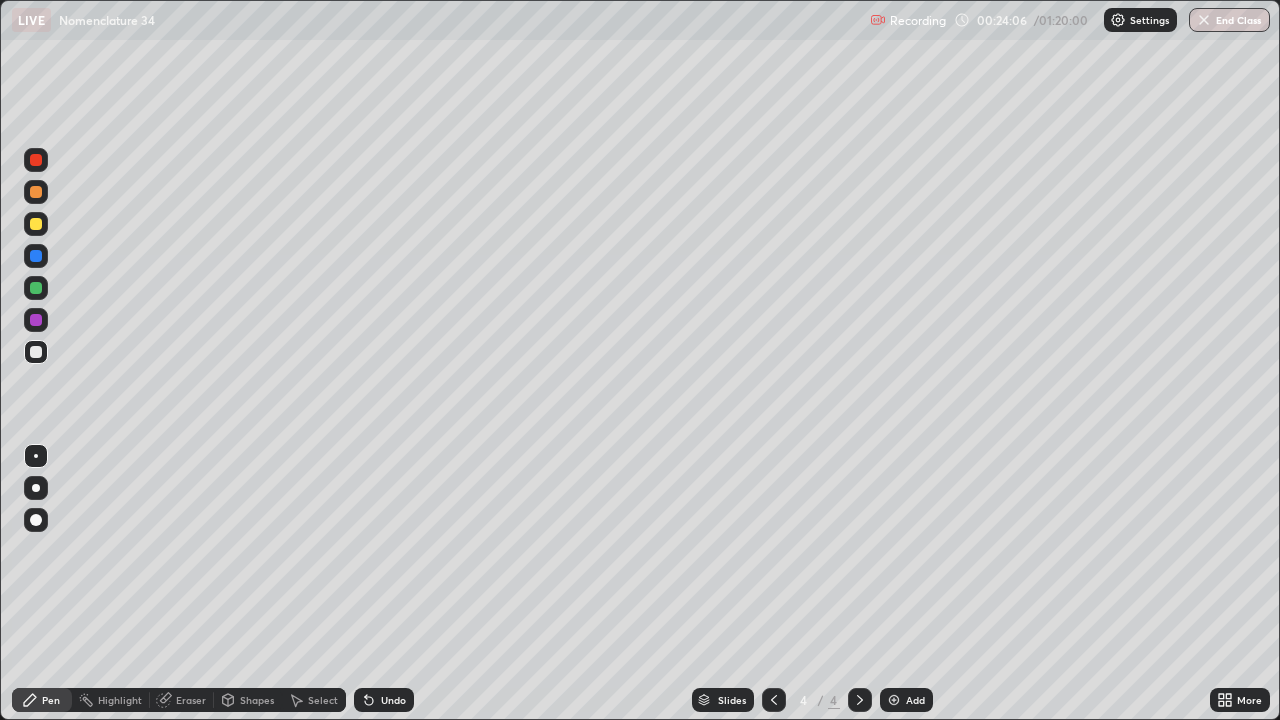 click 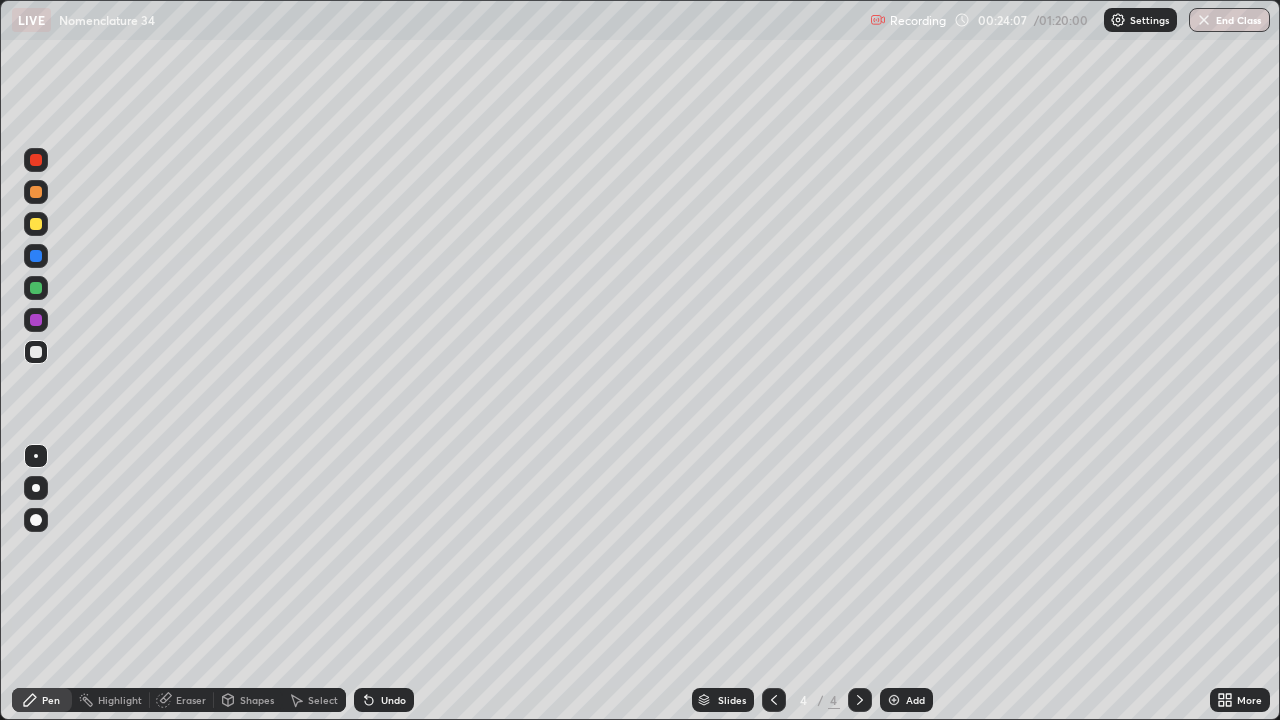 click on "Undo" at bounding box center [384, 700] 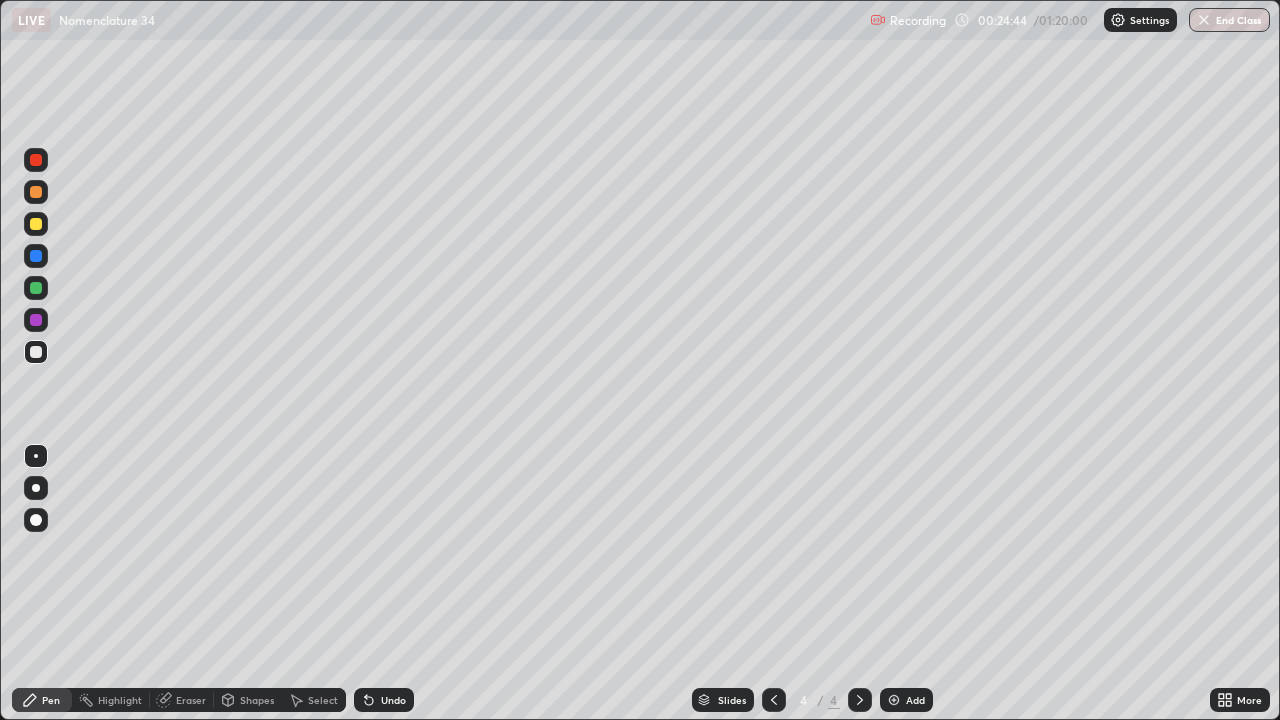 click on "Undo" at bounding box center (393, 700) 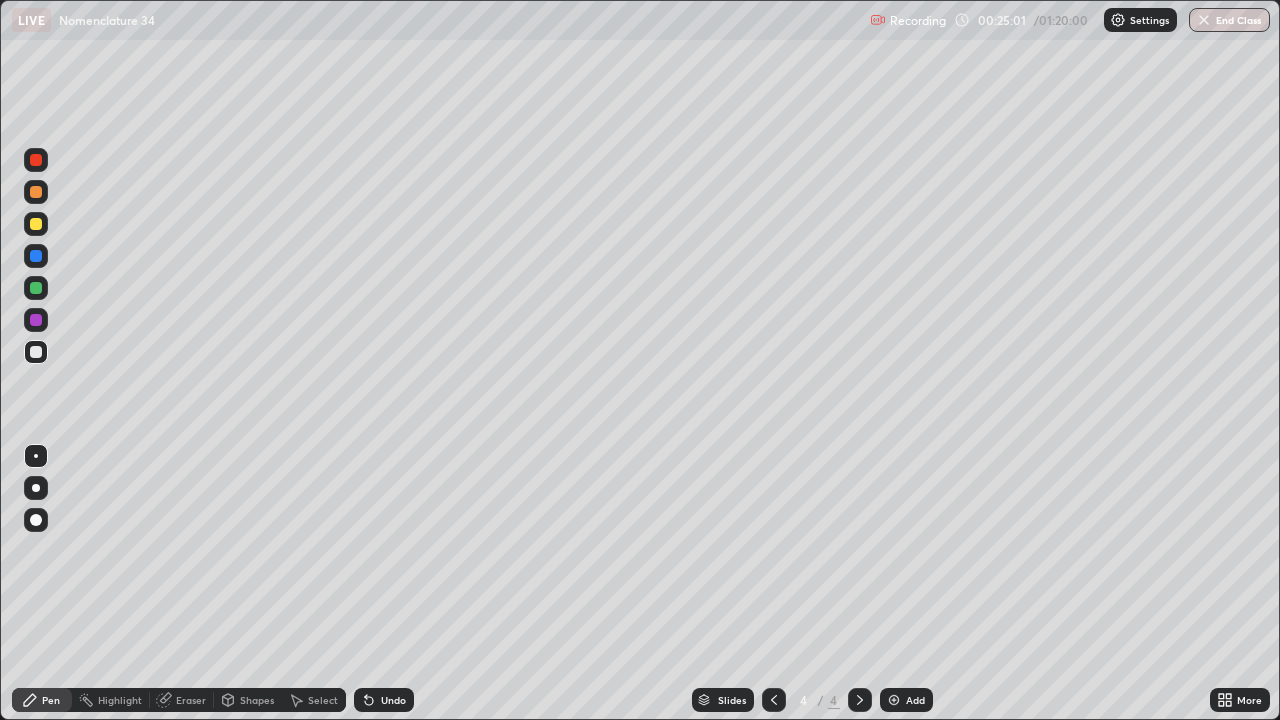 click at bounding box center (36, 224) 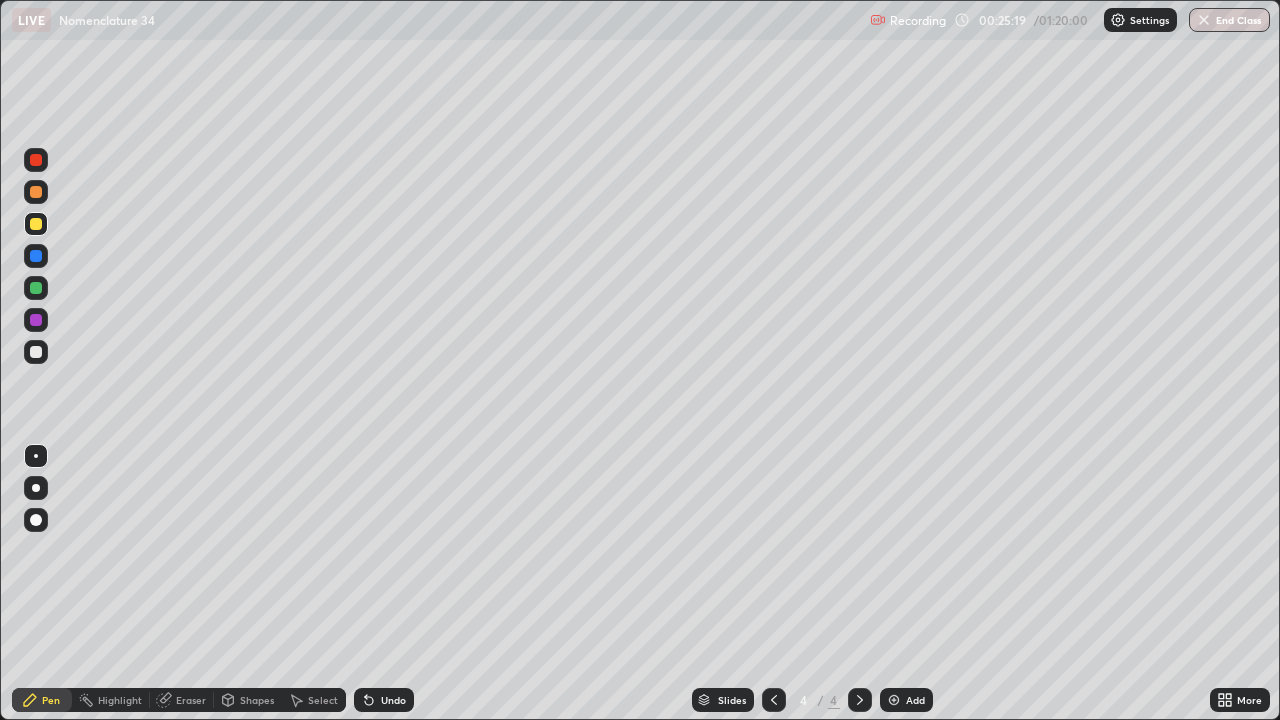 click at bounding box center [36, 256] 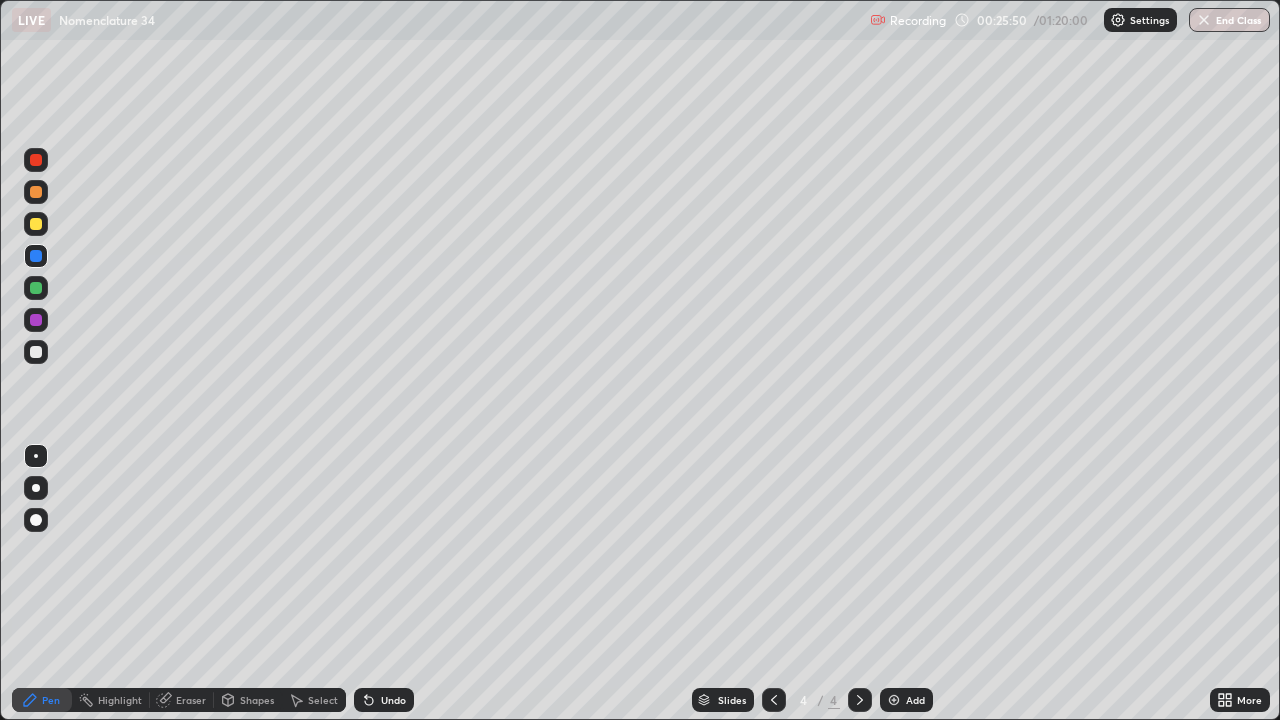 click at bounding box center [36, 320] 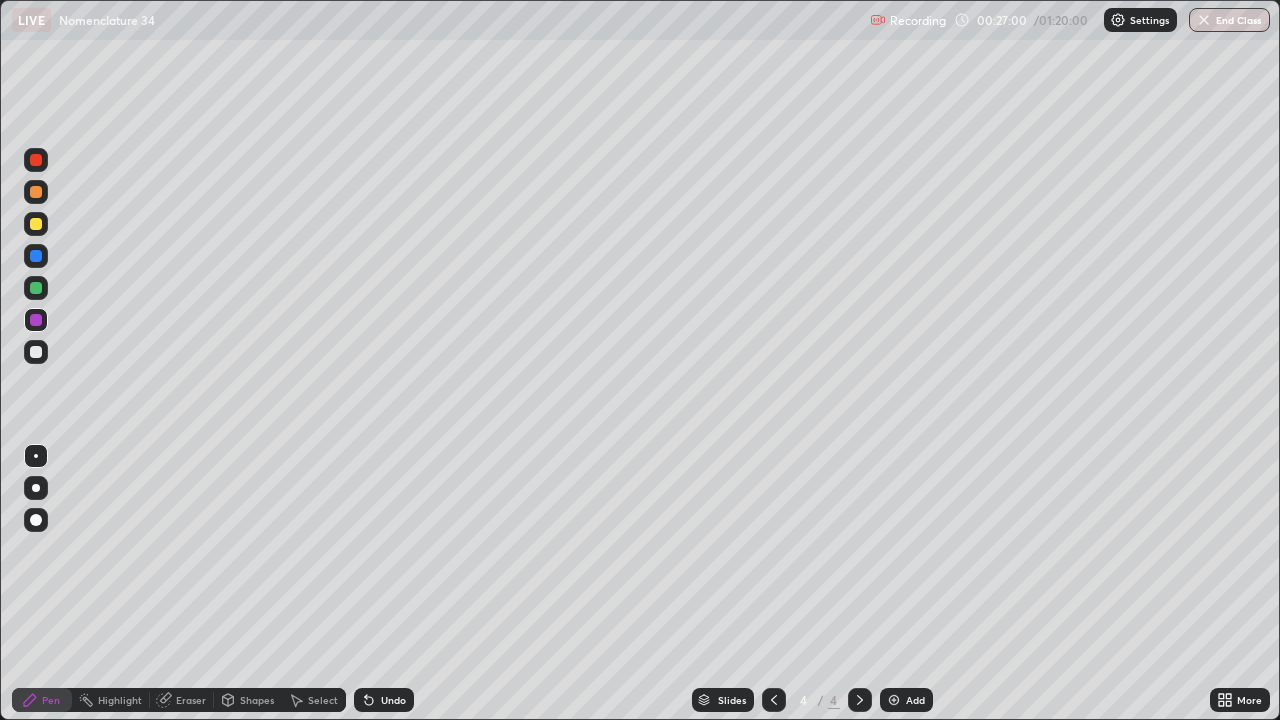 click at bounding box center [36, 160] 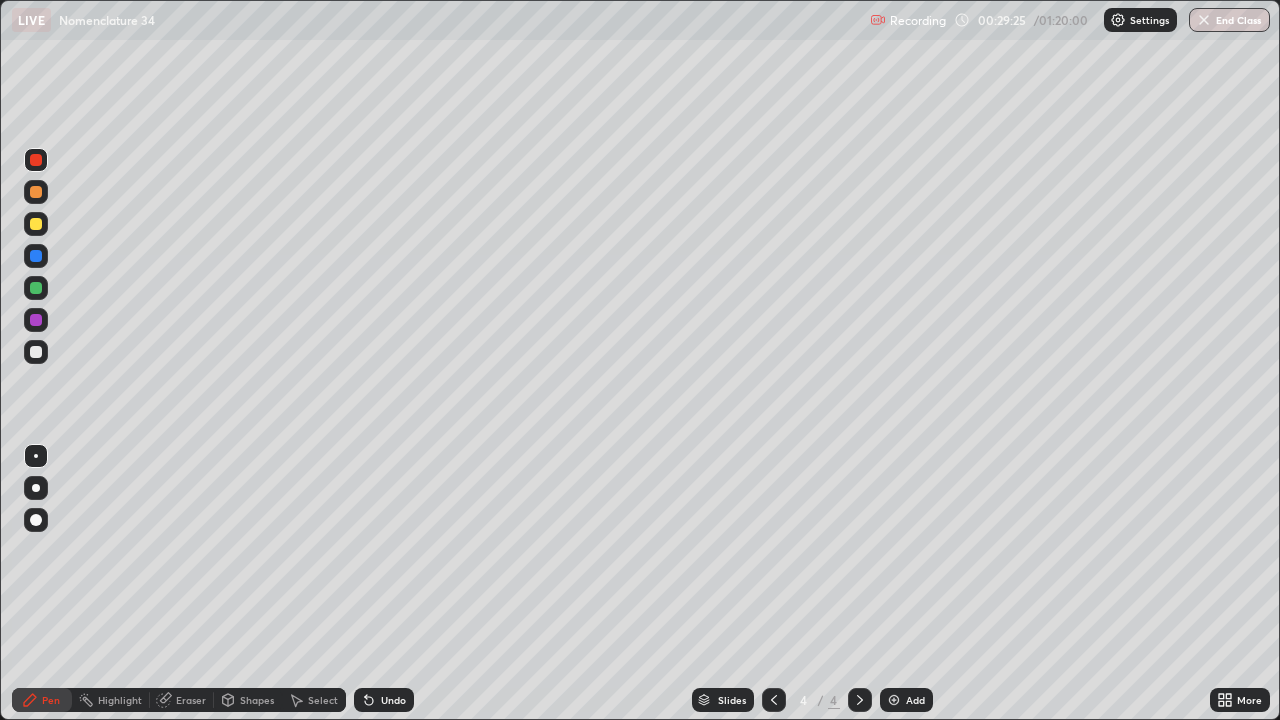 click on "Undo" at bounding box center (393, 700) 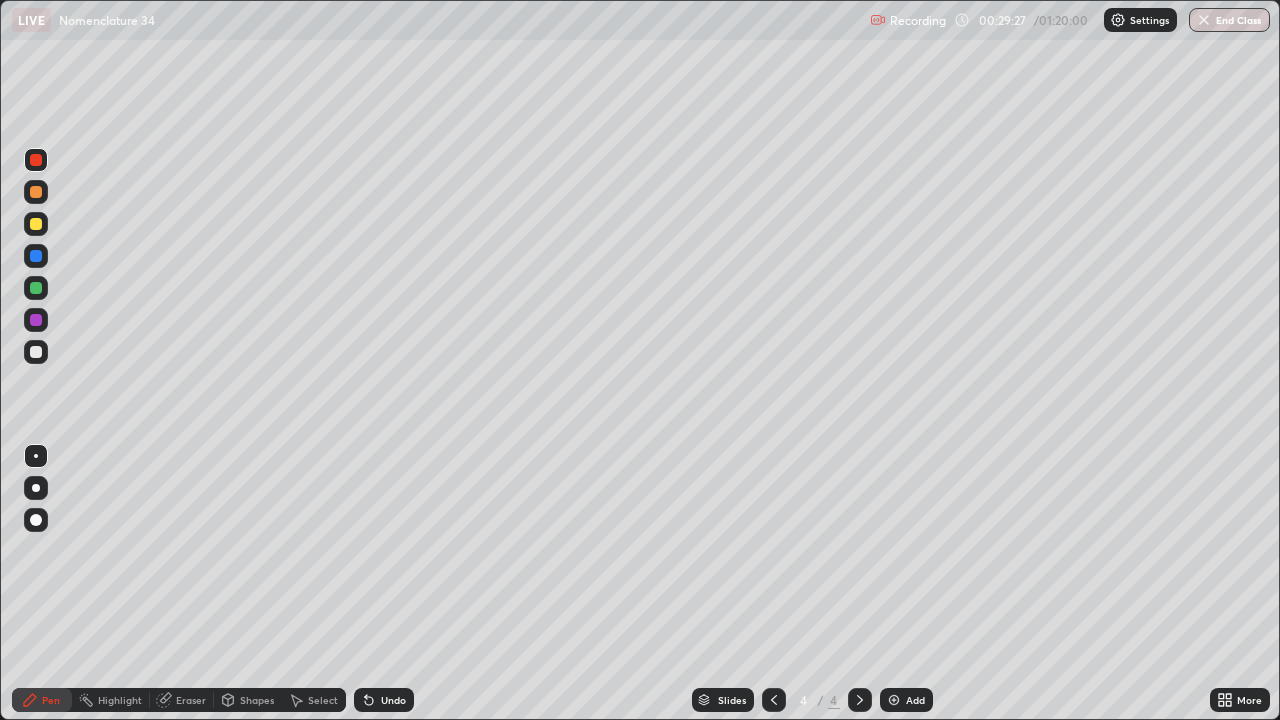 click on "Undo" at bounding box center (380, 700) 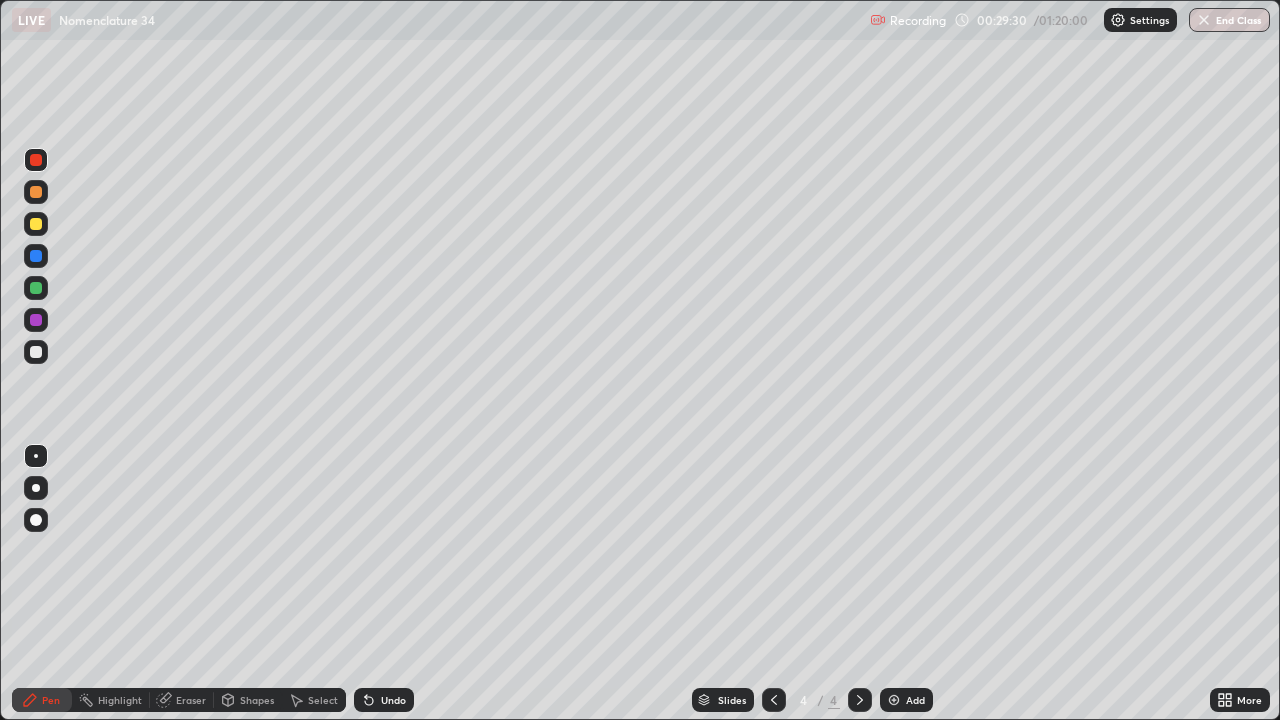 click at bounding box center (36, 256) 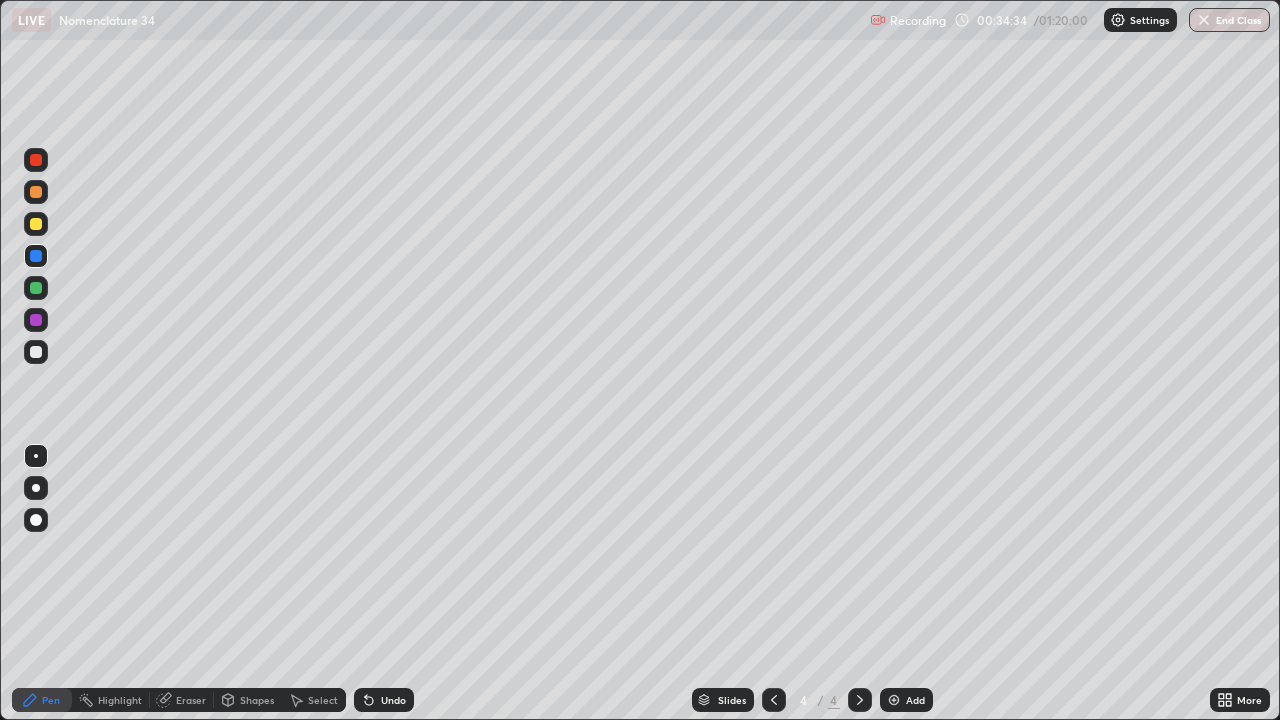 click at bounding box center [894, 700] 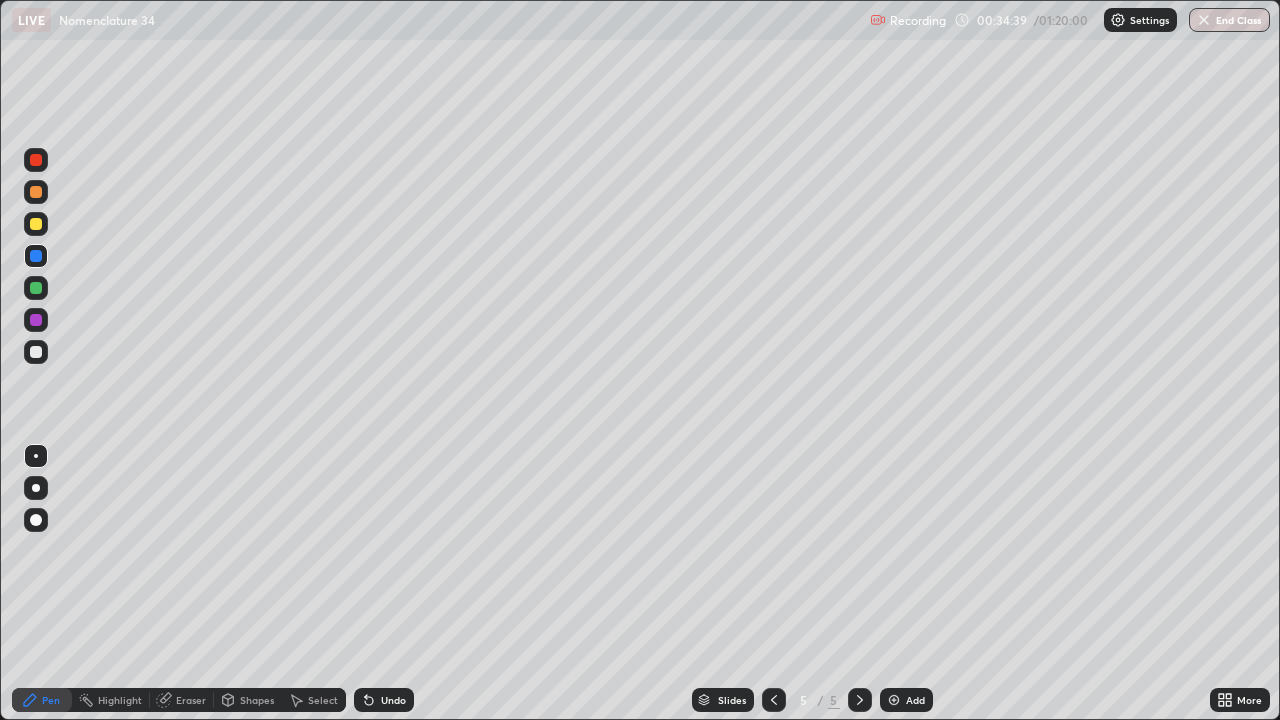 click 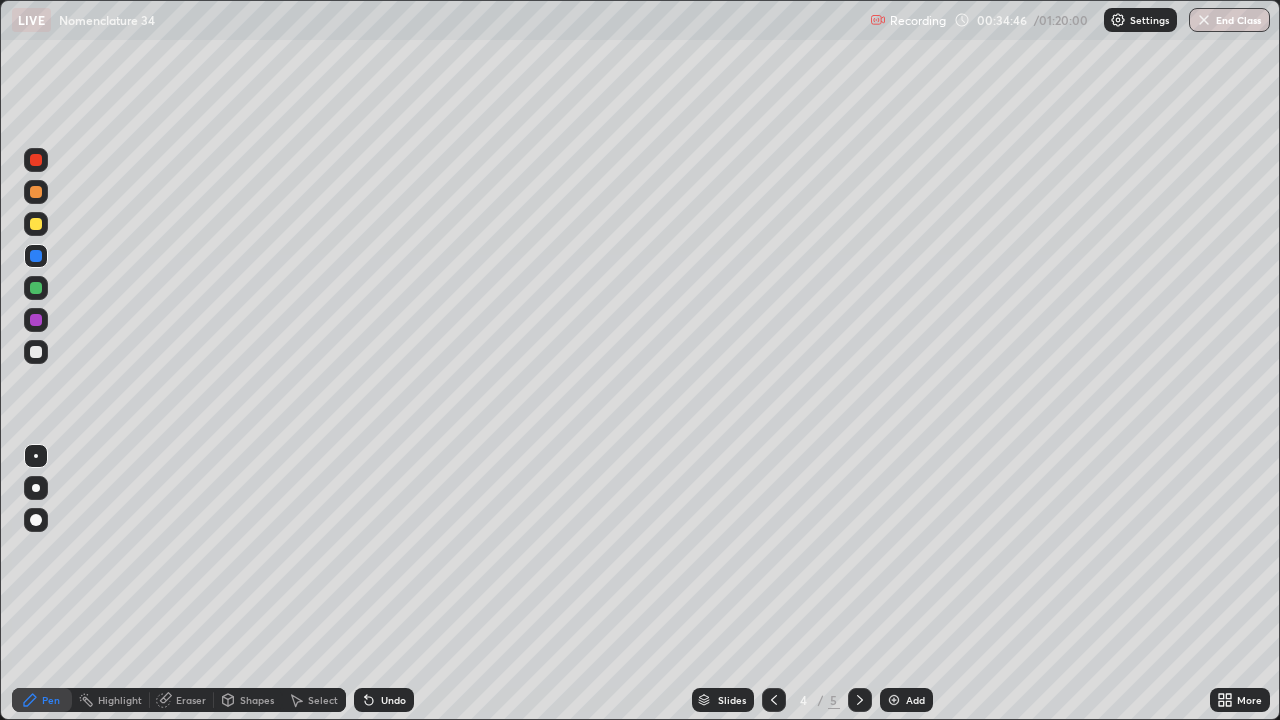 click at bounding box center [36, 224] 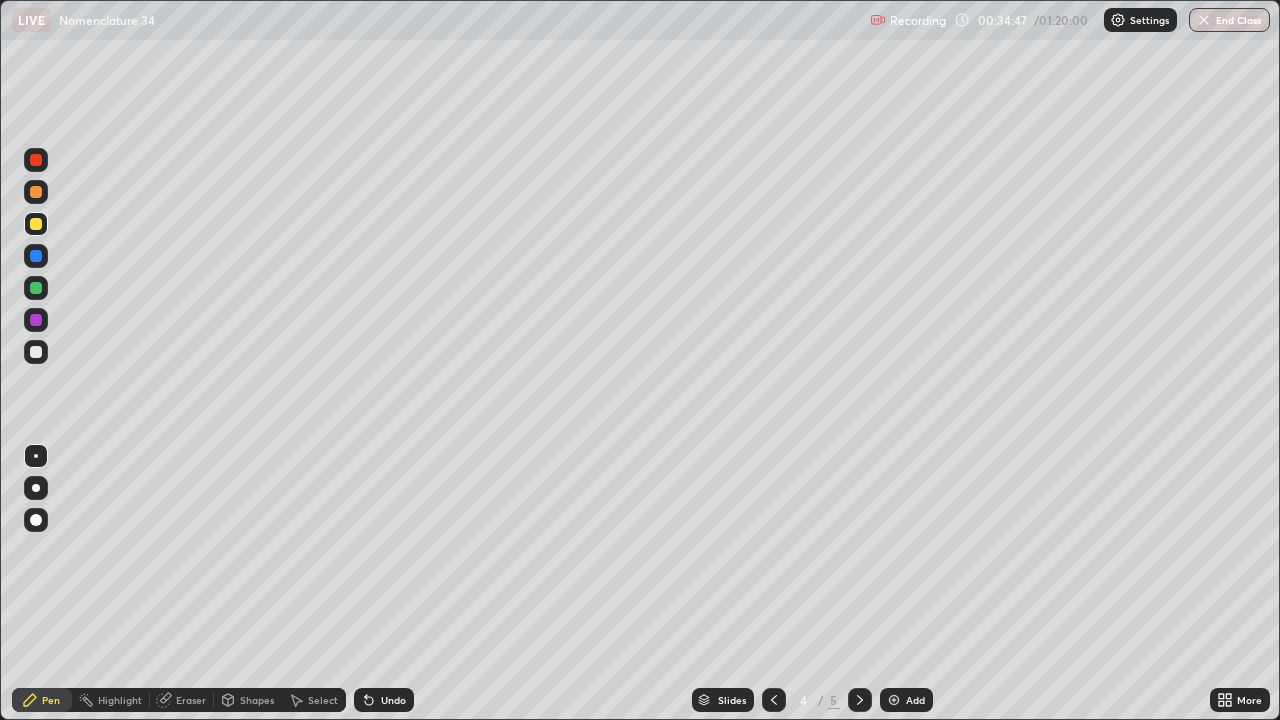 click at bounding box center (36, 352) 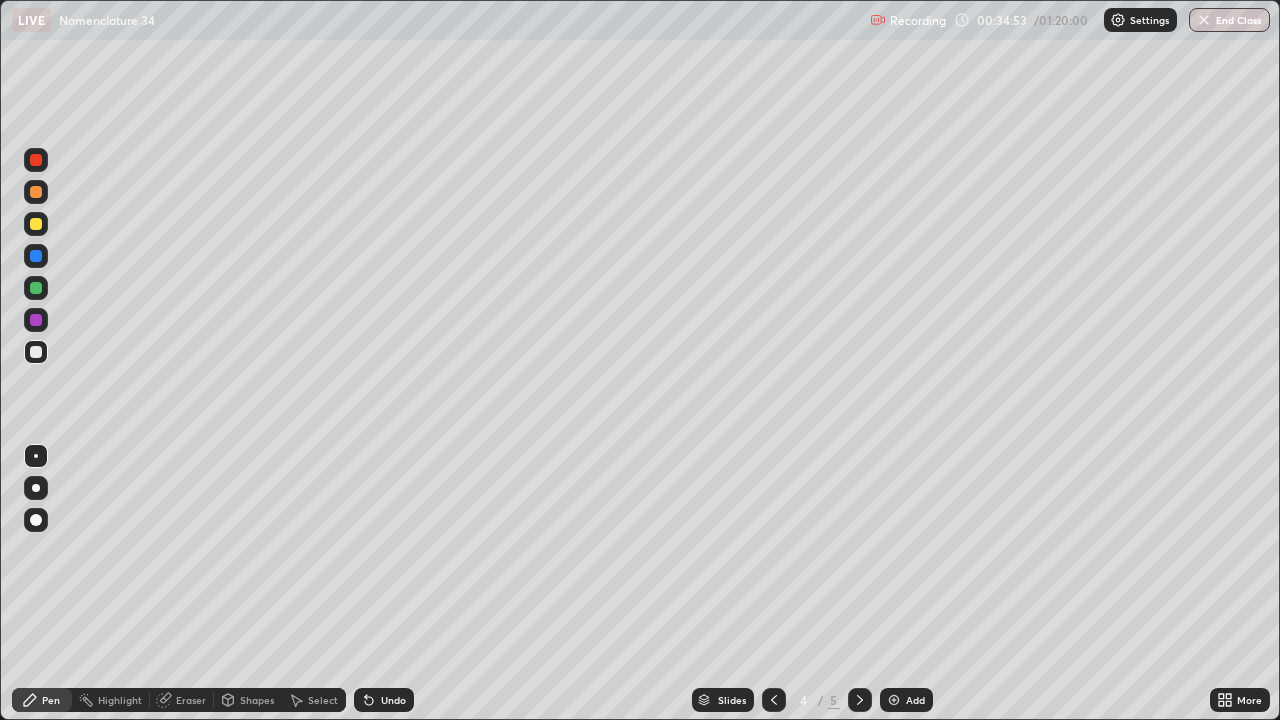 click on "Pen" at bounding box center [51, 700] 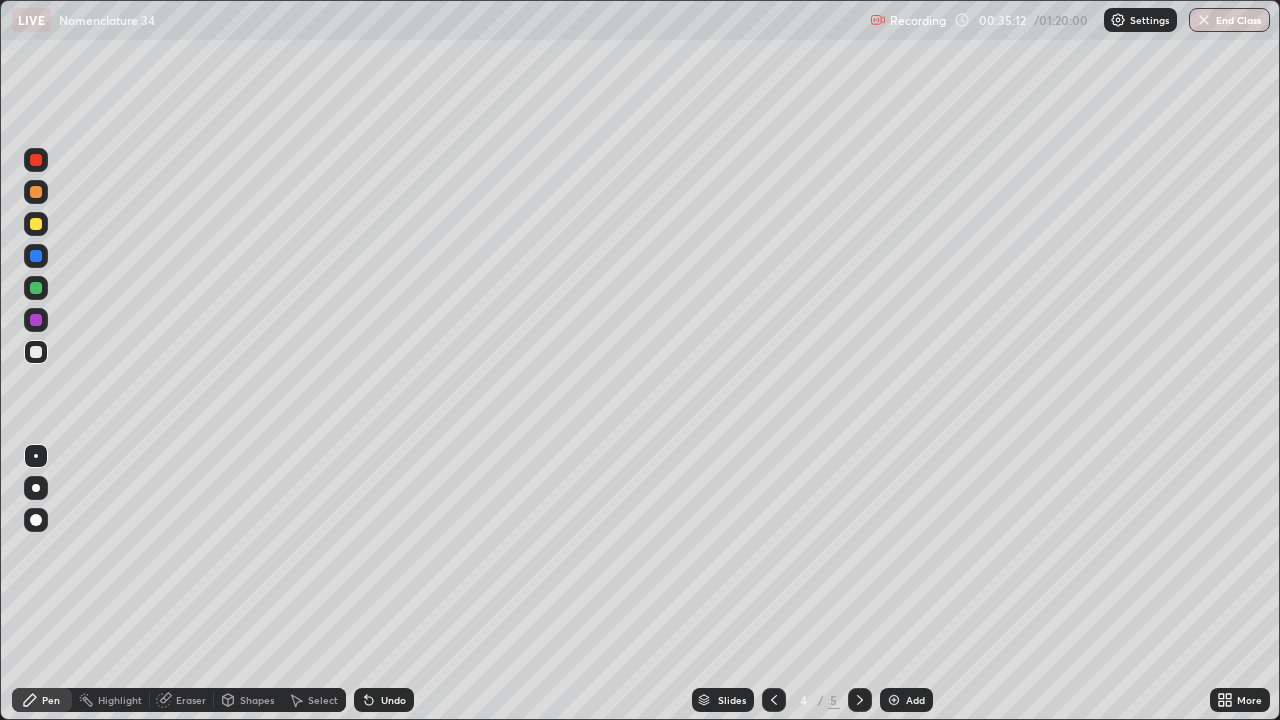 click on "Select" at bounding box center (323, 700) 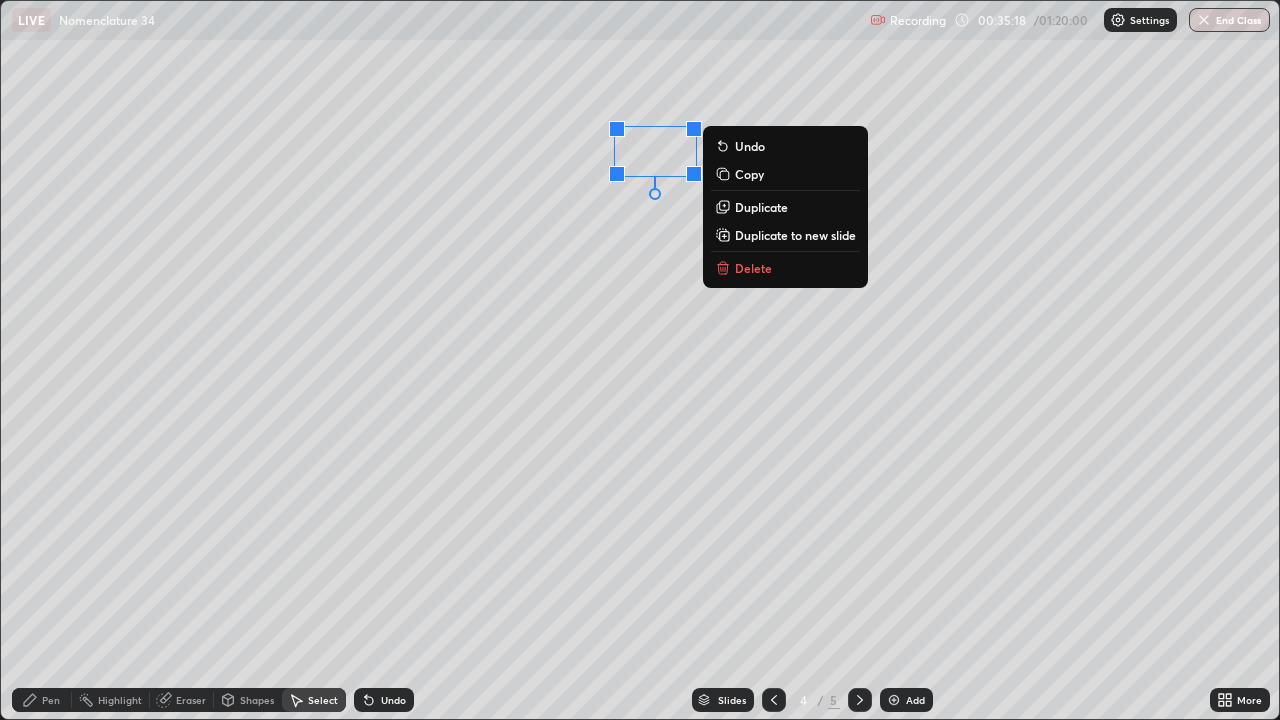 click on "Copy" at bounding box center (749, 174) 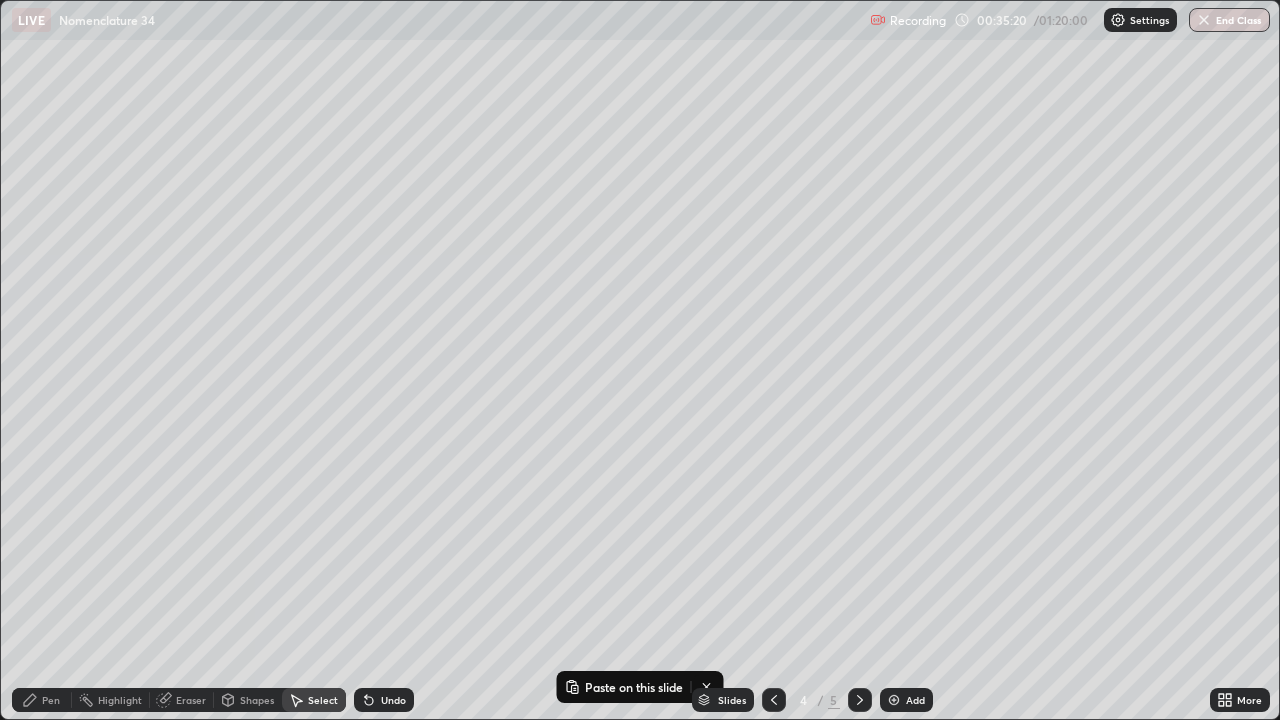 click 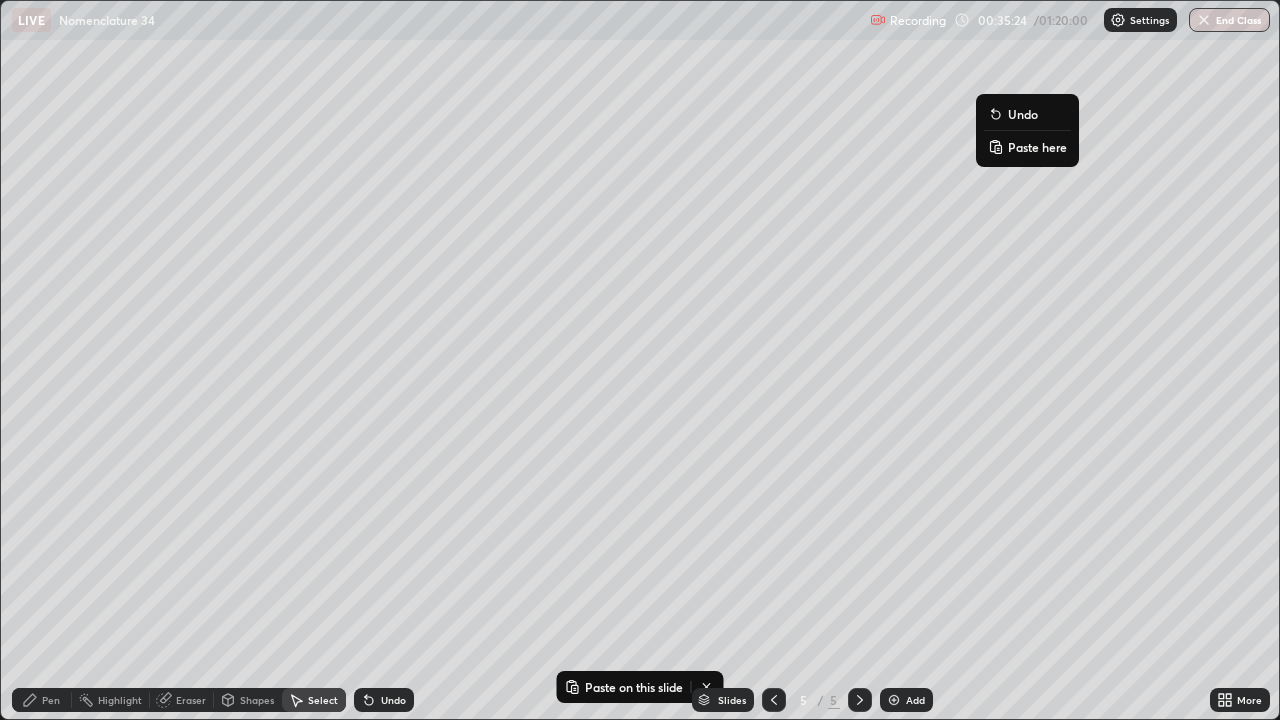 click on "Paste here" at bounding box center (1037, 147) 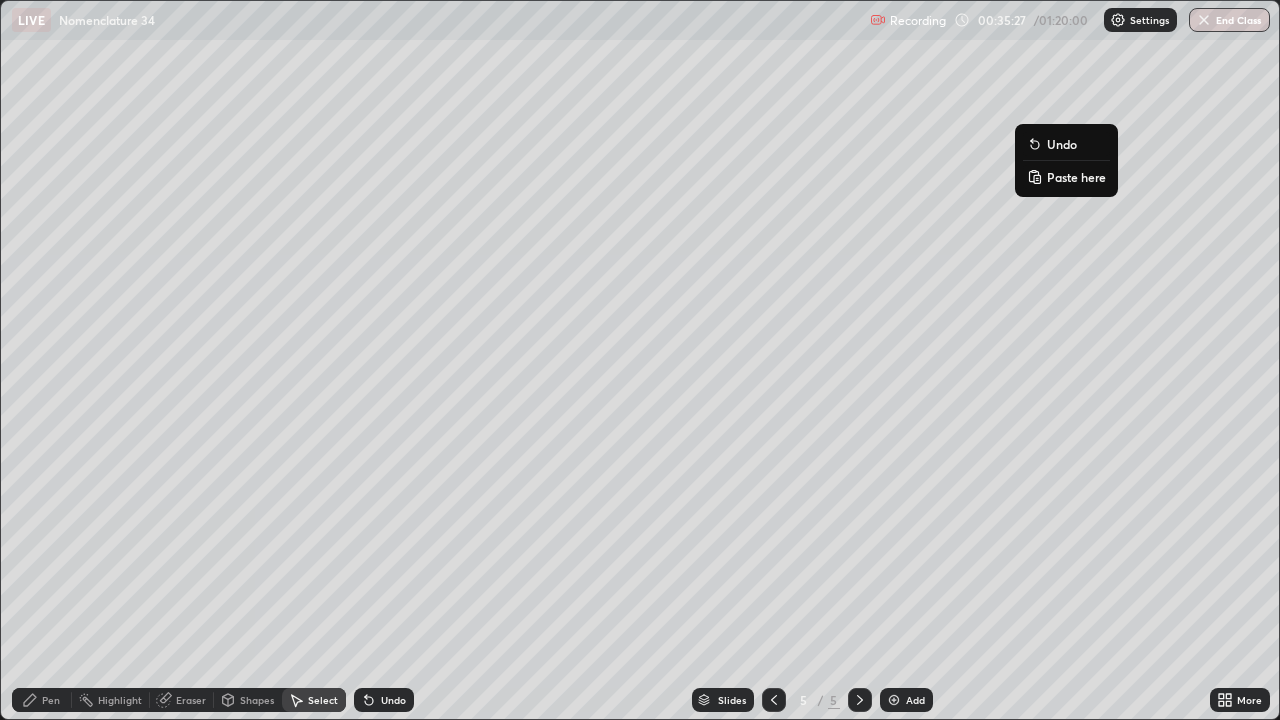 click on "Paste here" at bounding box center (1076, 177) 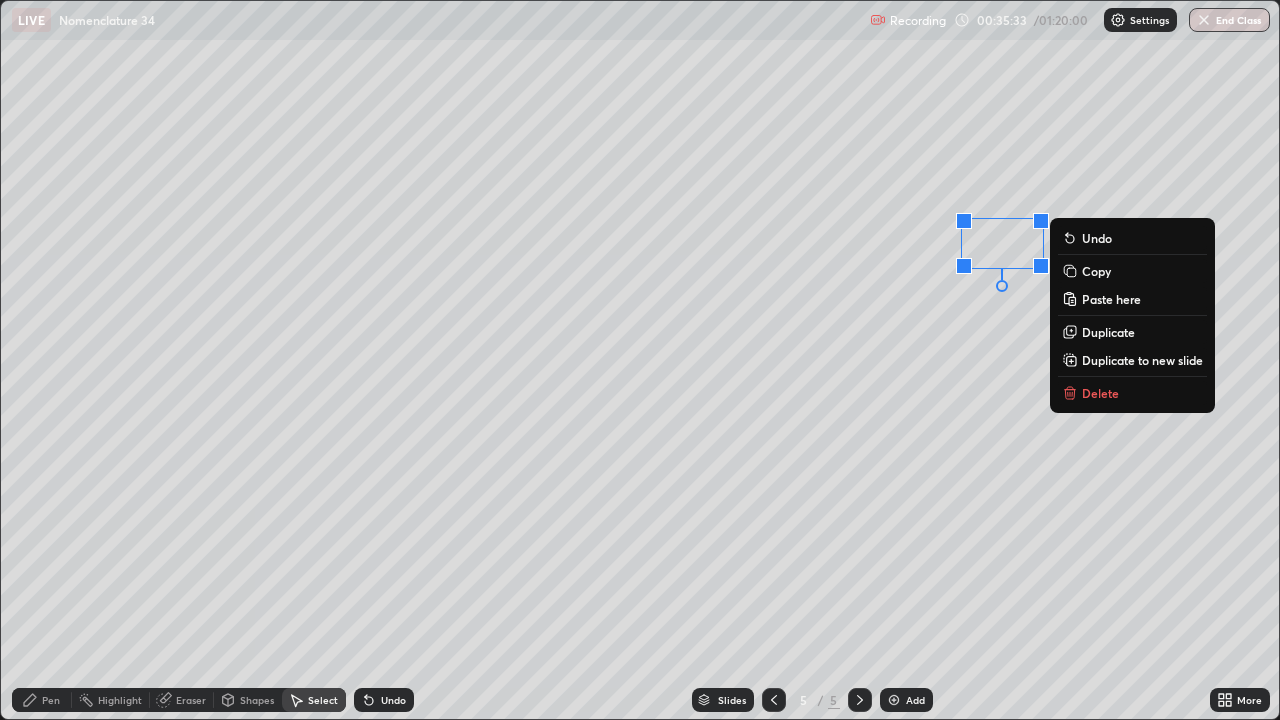 click on "0 ° Undo Copy Paste here Duplicate Duplicate to new slide Delete" at bounding box center [640, 360] 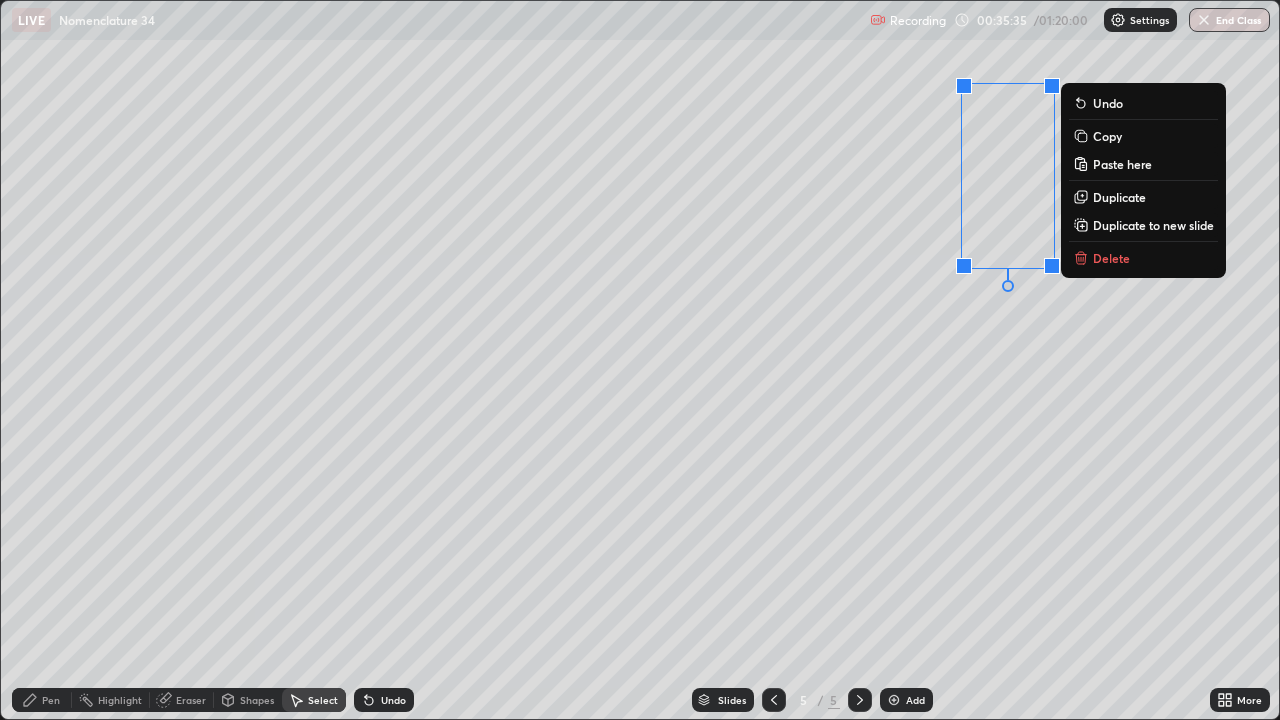 click on "Copy" at bounding box center [1107, 136] 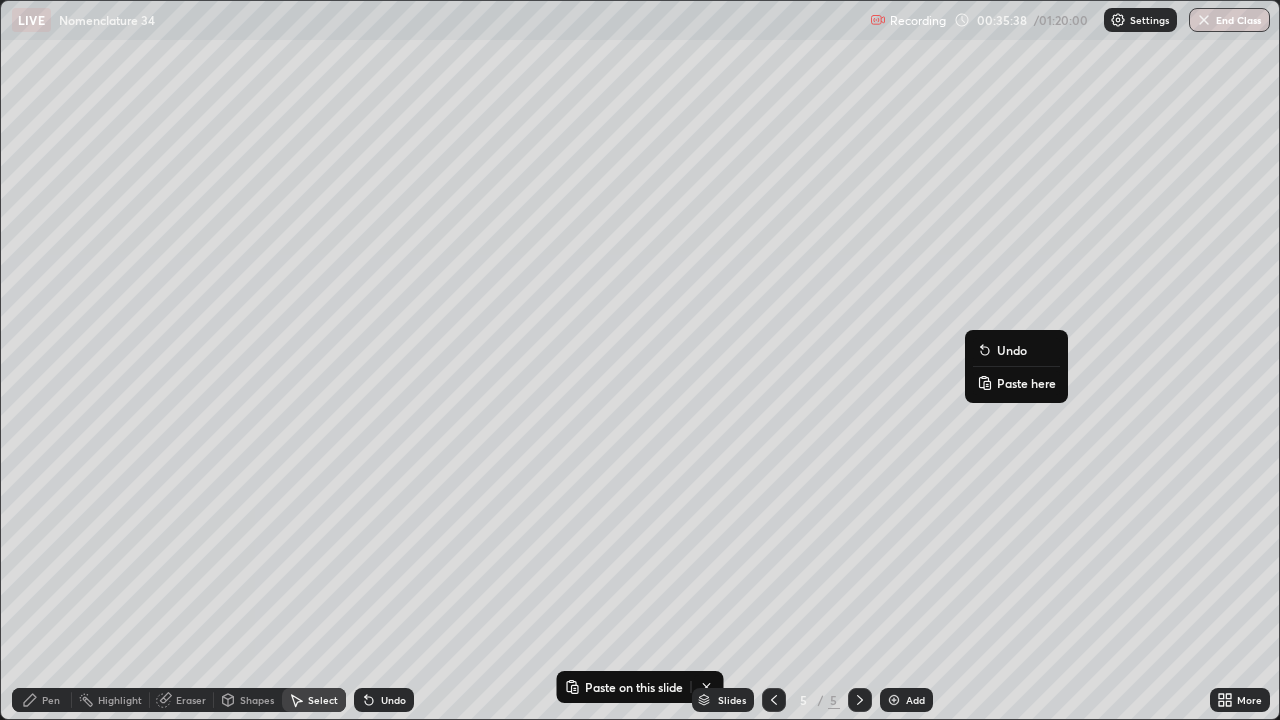 click on "Paste here" at bounding box center [1026, 383] 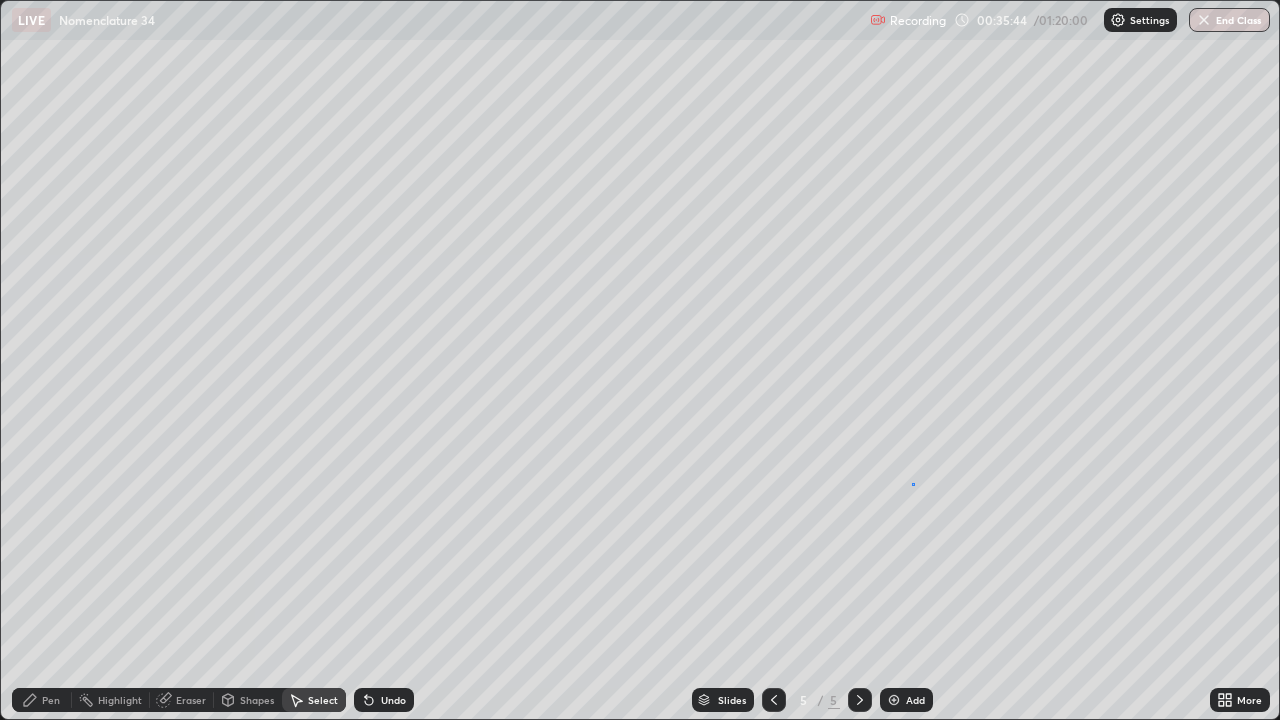 click on "0 ° Undo Copy Paste here Duplicate Duplicate to new slide Delete" at bounding box center [640, 360] 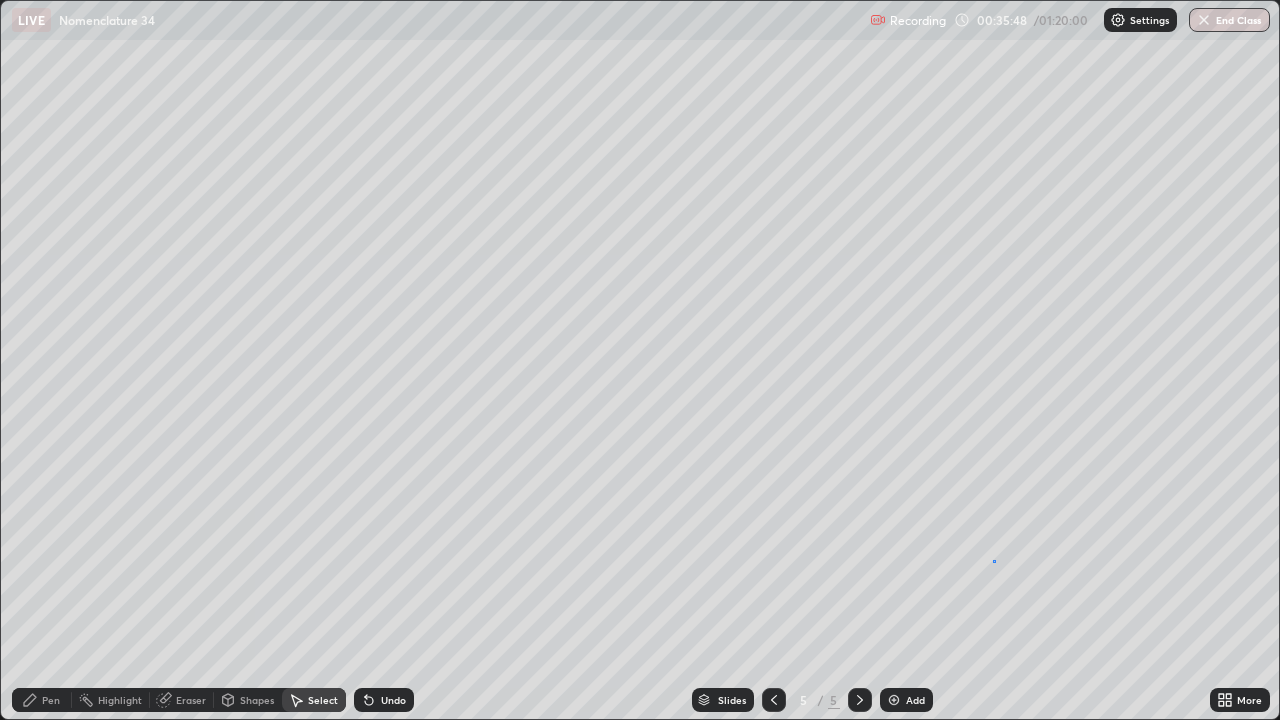 click on "0 ° Undo Copy Paste here Duplicate Duplicate to new slide Delete" at bounding box center [640, 360] 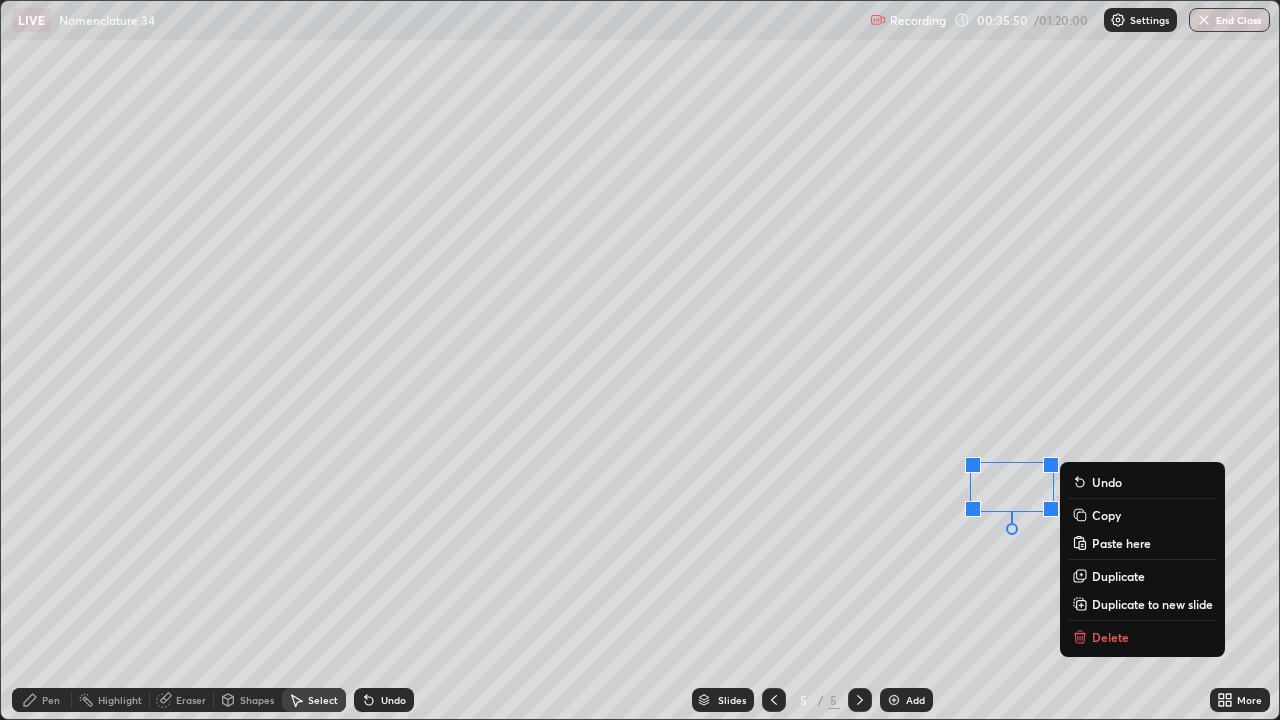 click on "Copy" at bounding box center (1106, 515) 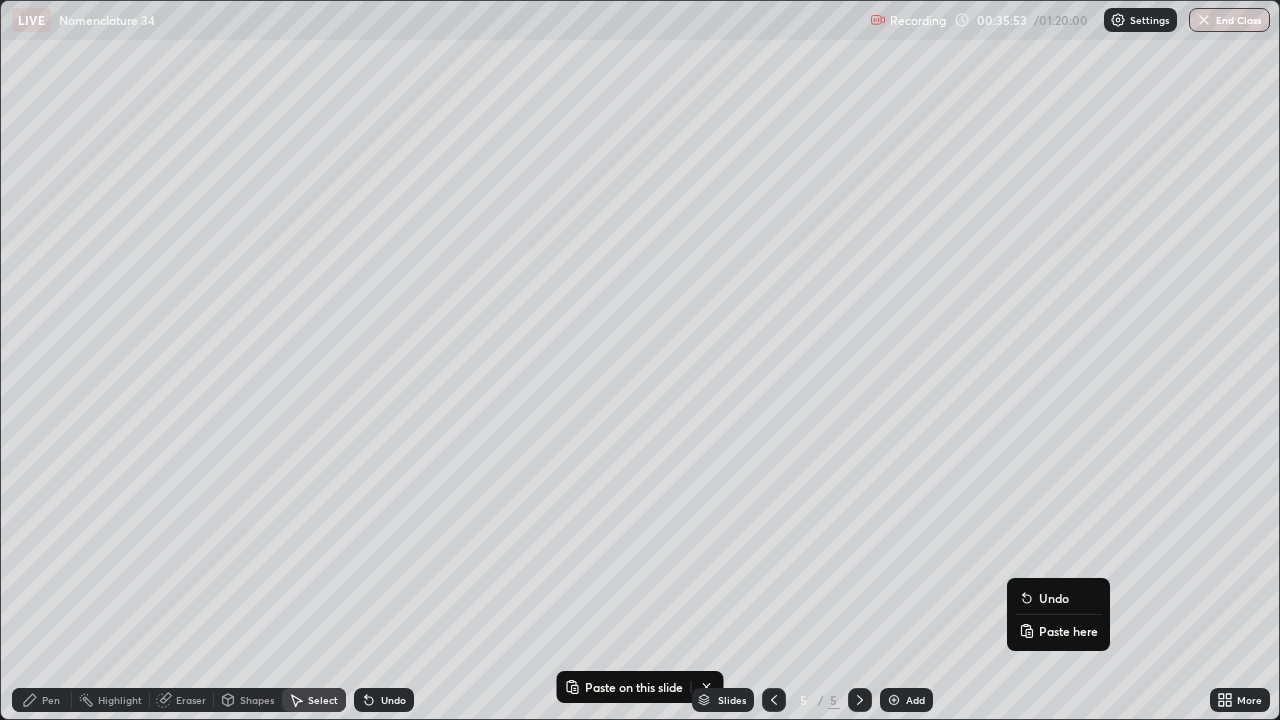 click on "Paste here" at bounding box center (1068, 631) 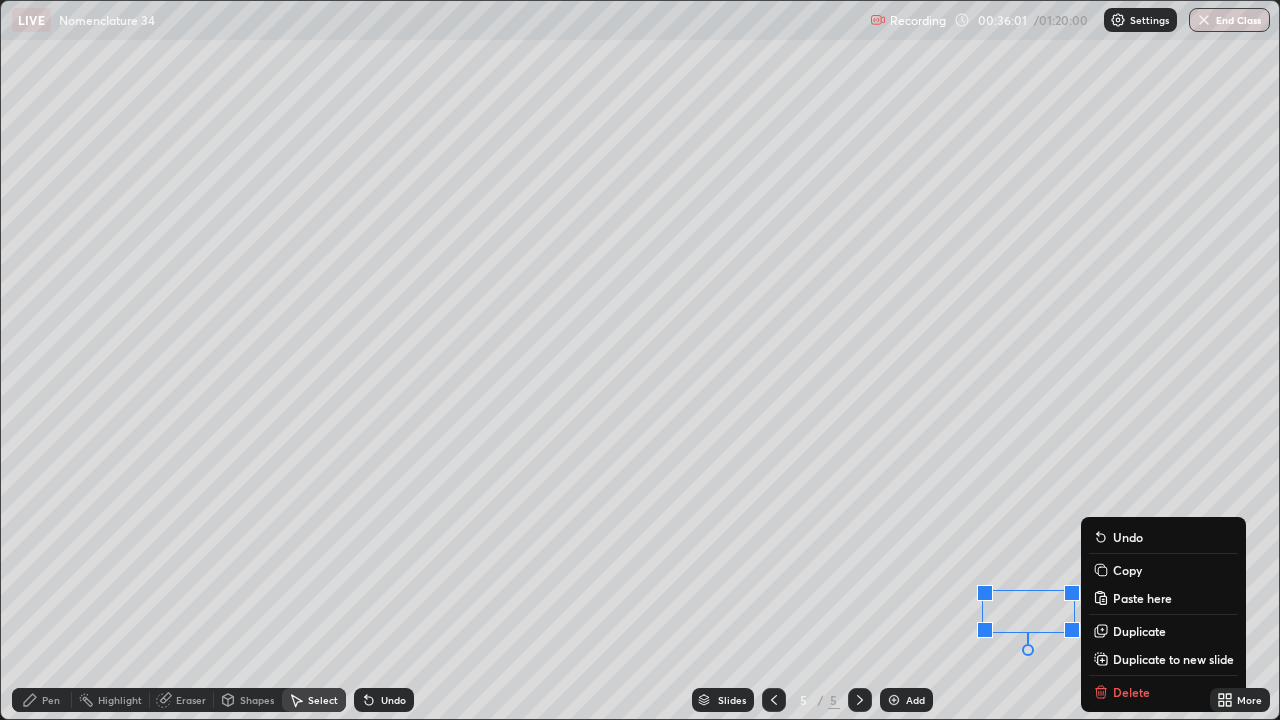click on "0 ° Undo Copy Paste here Duplicate Duplicate to new slide Delete" at bounding box center [640, 360] 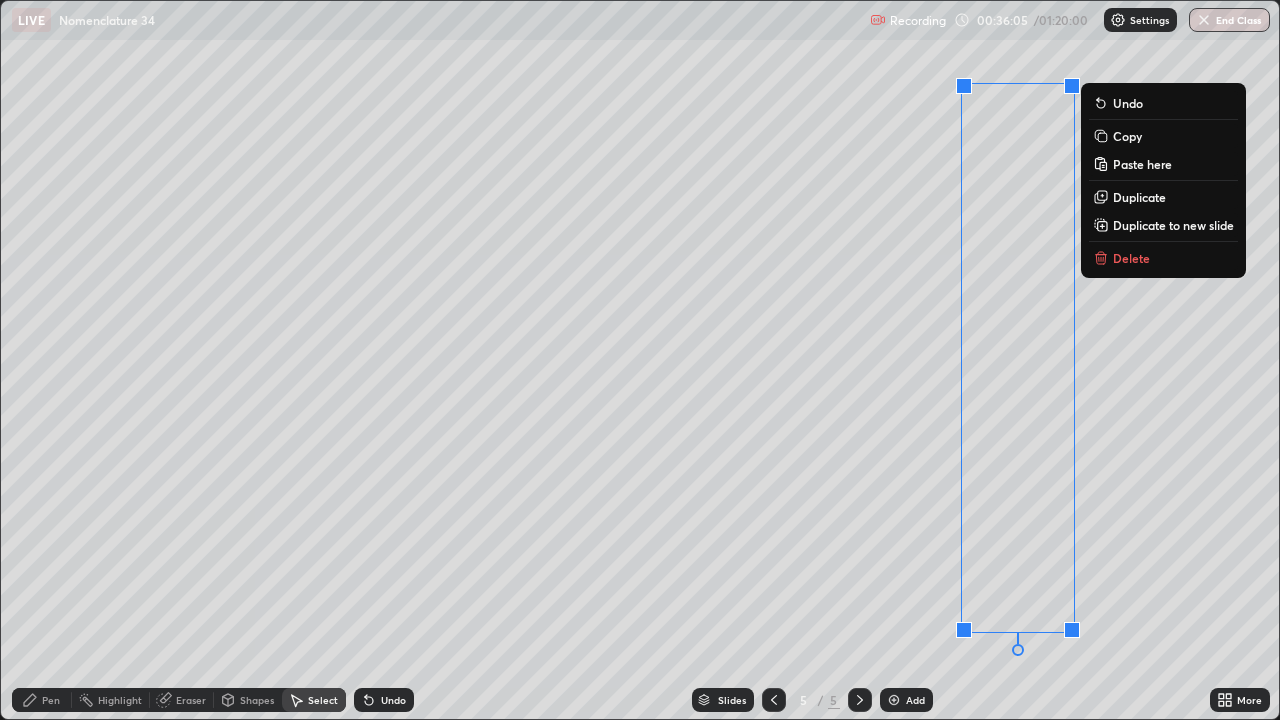 click on "Copy" at bounding box center [1127, 136] 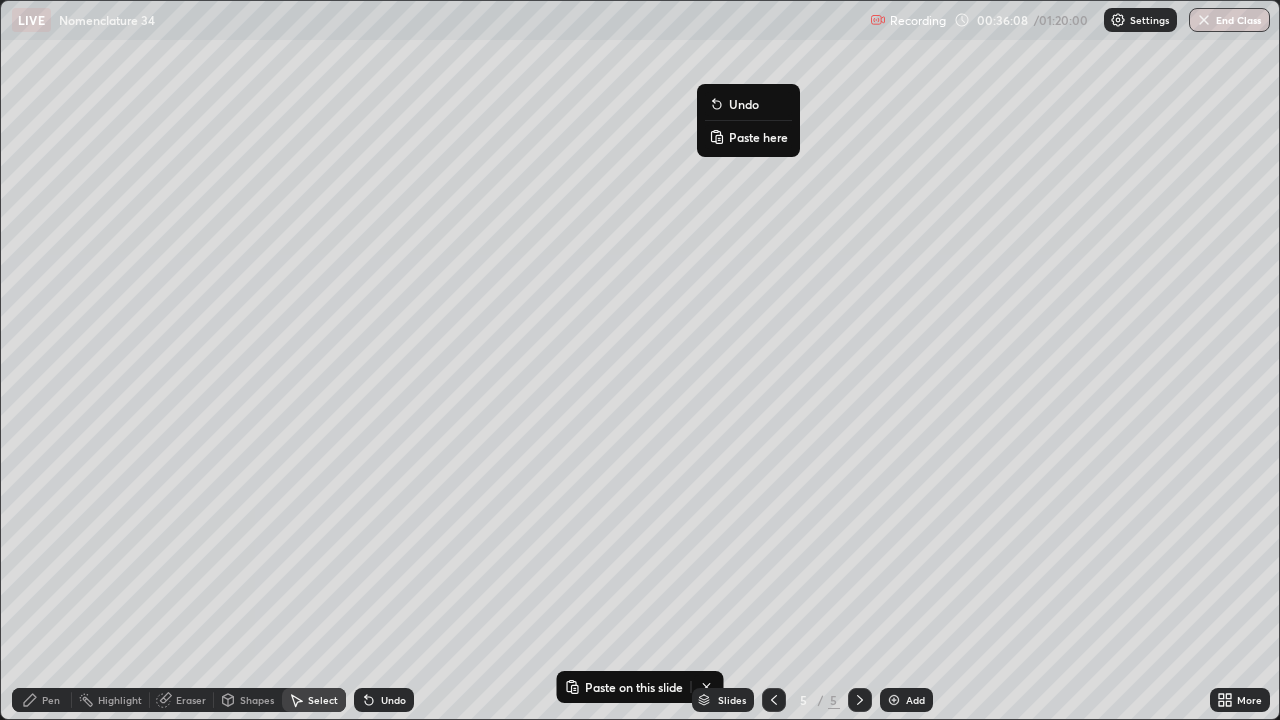 click on "Paste here" at bounding box center [758, 137] 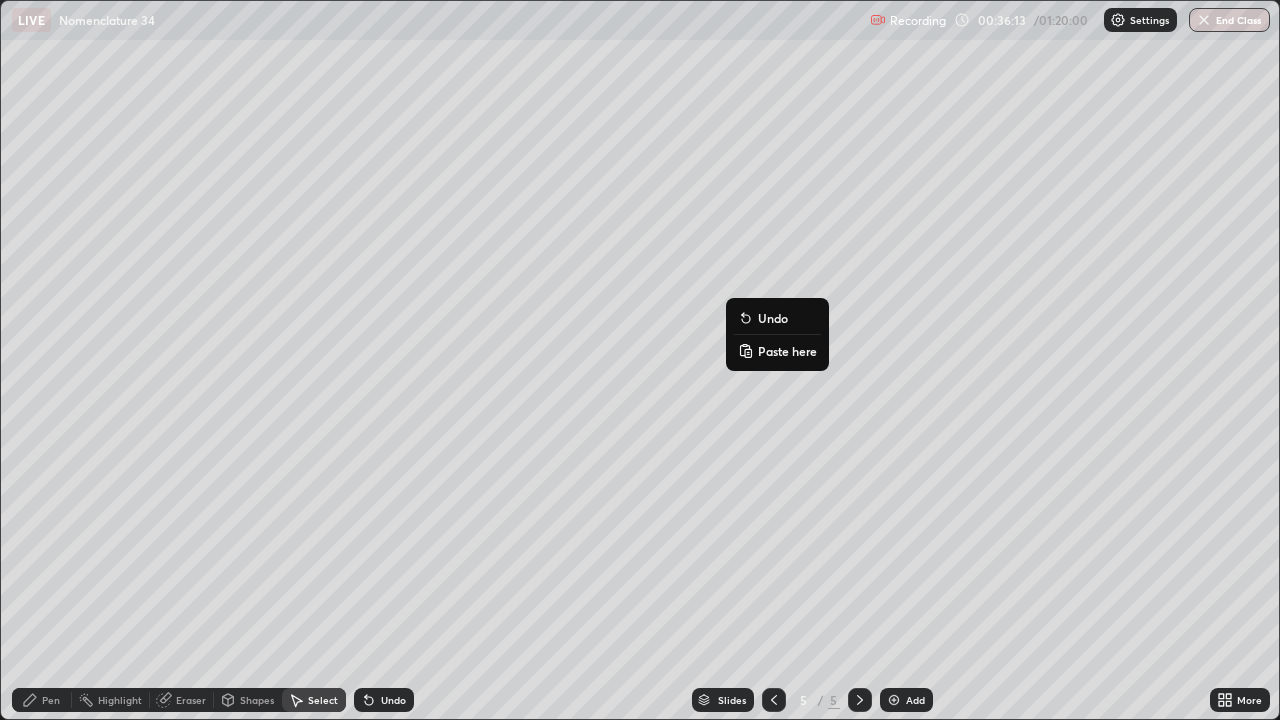 click on "0 ° Undo Copy Paste here Duplicate Duplicate to new slide Delete" at bounding box center (640, 360) 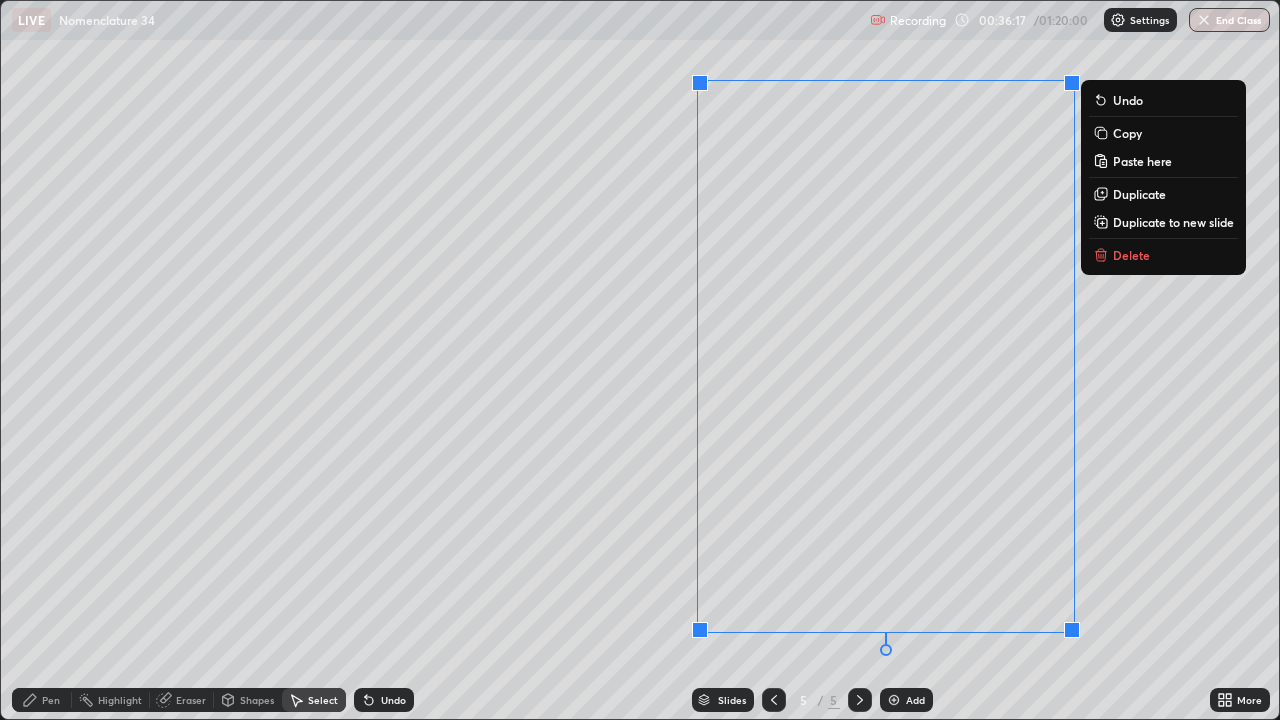 click on "Copy" at bounding box center [1127, 133] 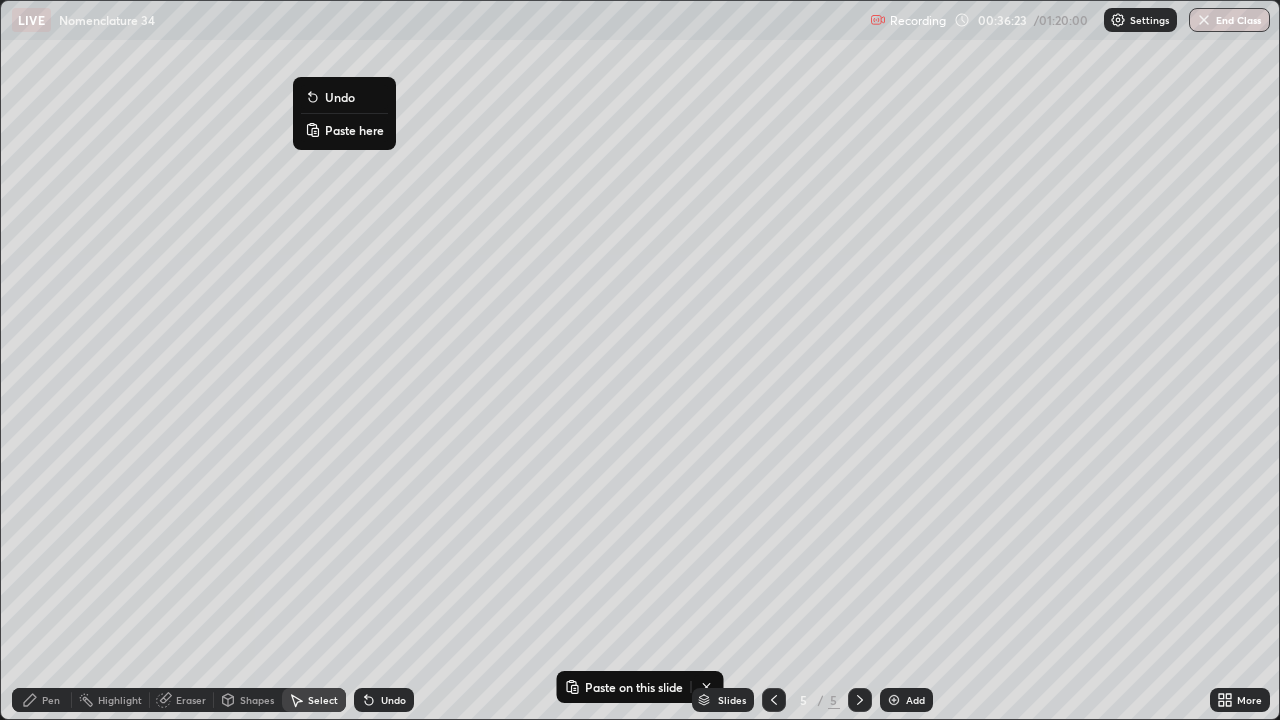 click on "Paste here" at bounding box center [354, 130] 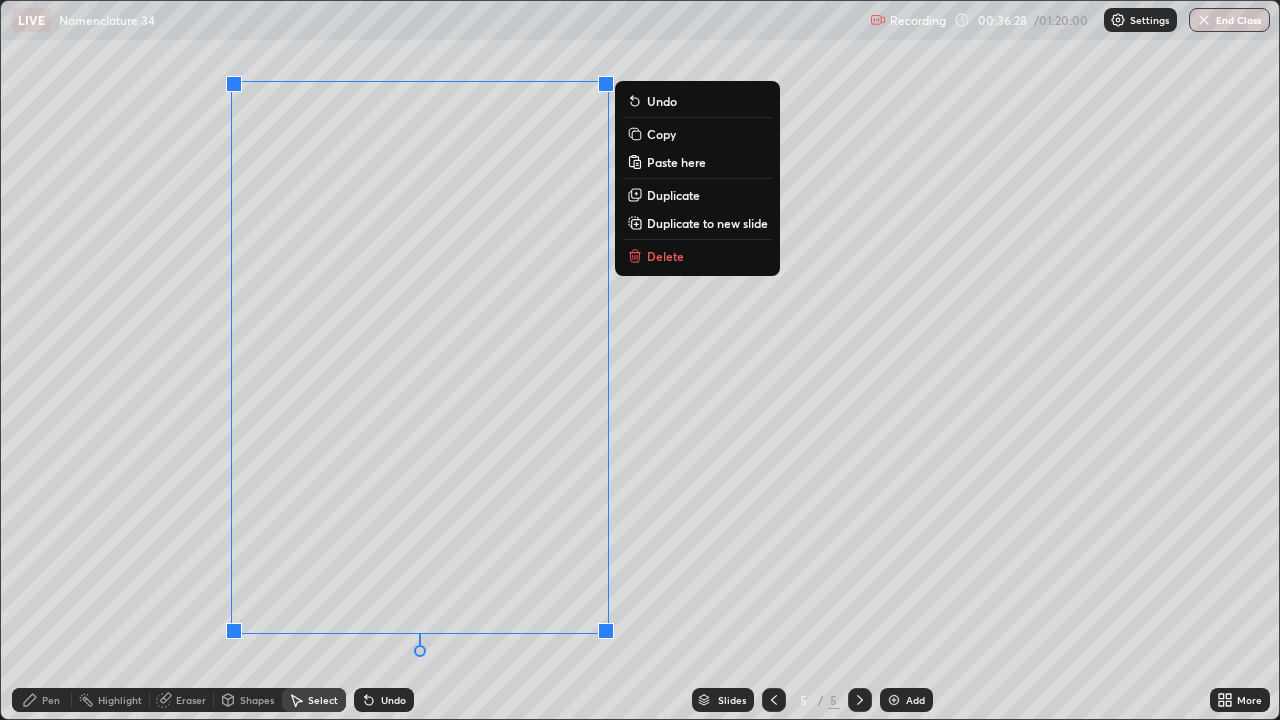 click on "0 ° Undo Copy Paste here Duplicate Duplicate to new slide Delete" at bounding box center (640, 360) 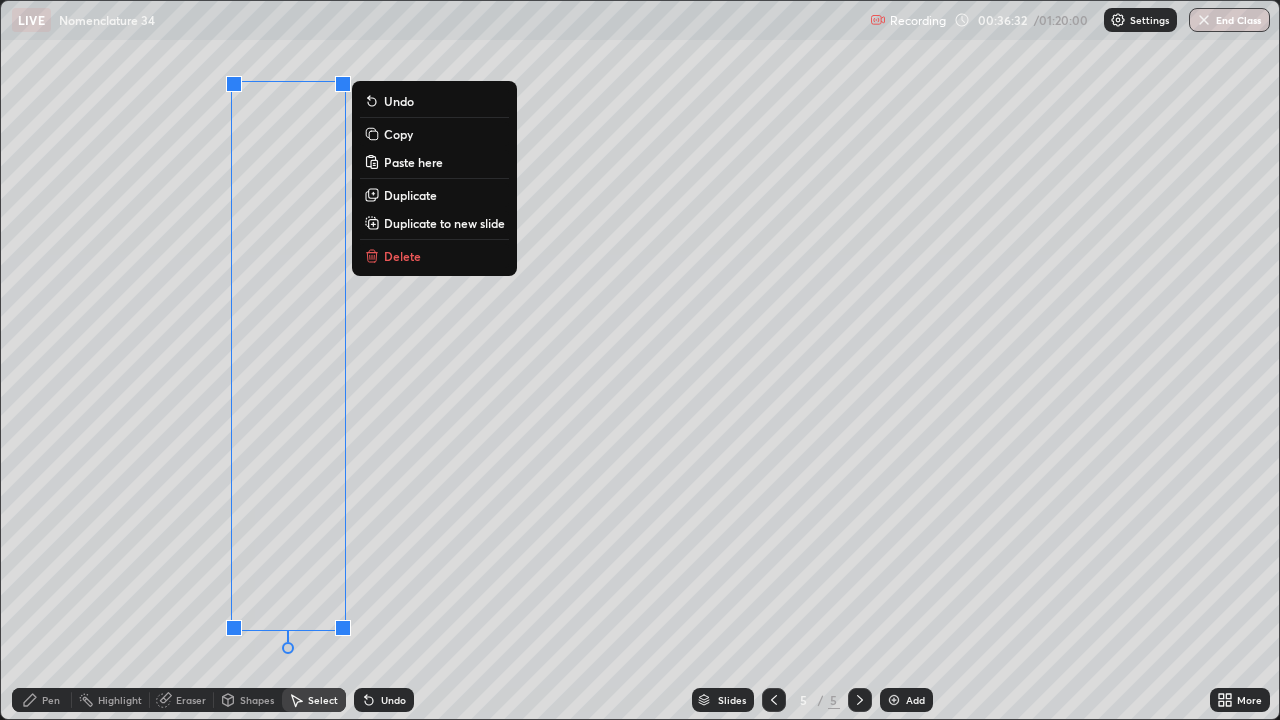 click on "Copy" at bounding box center [398, 134] 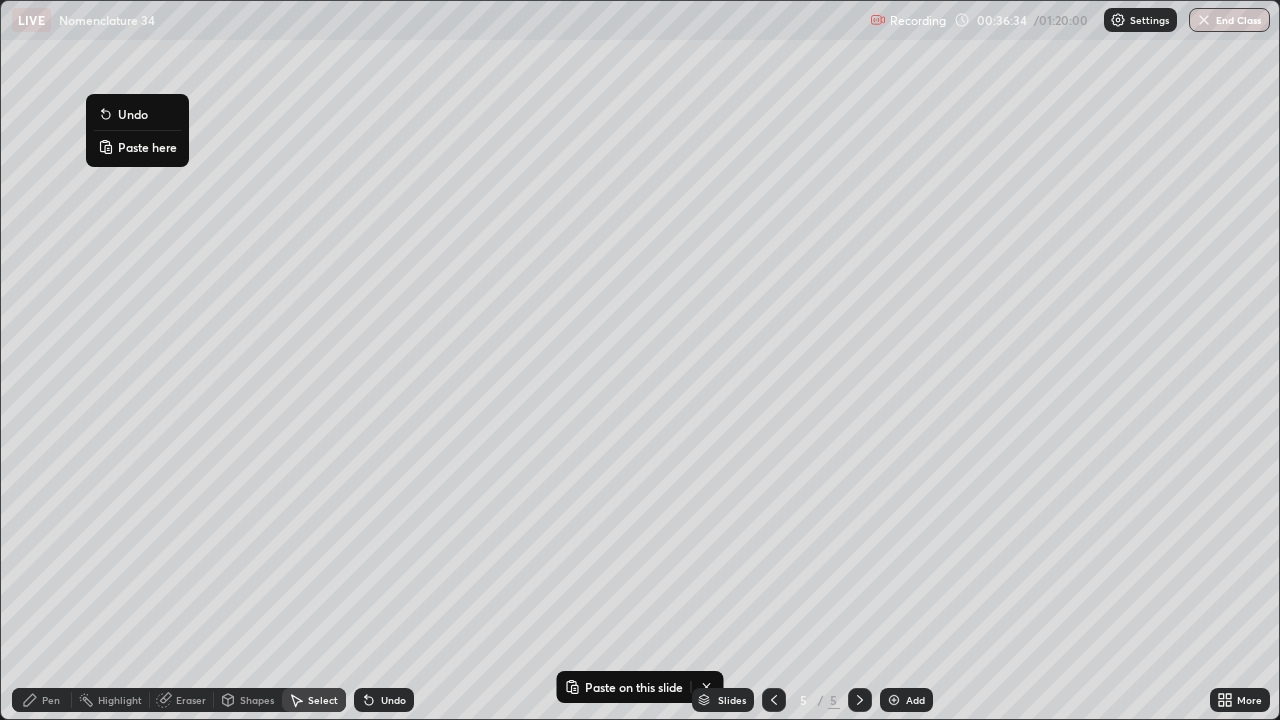 click on "Paste here" at bounding box center (147, 147) 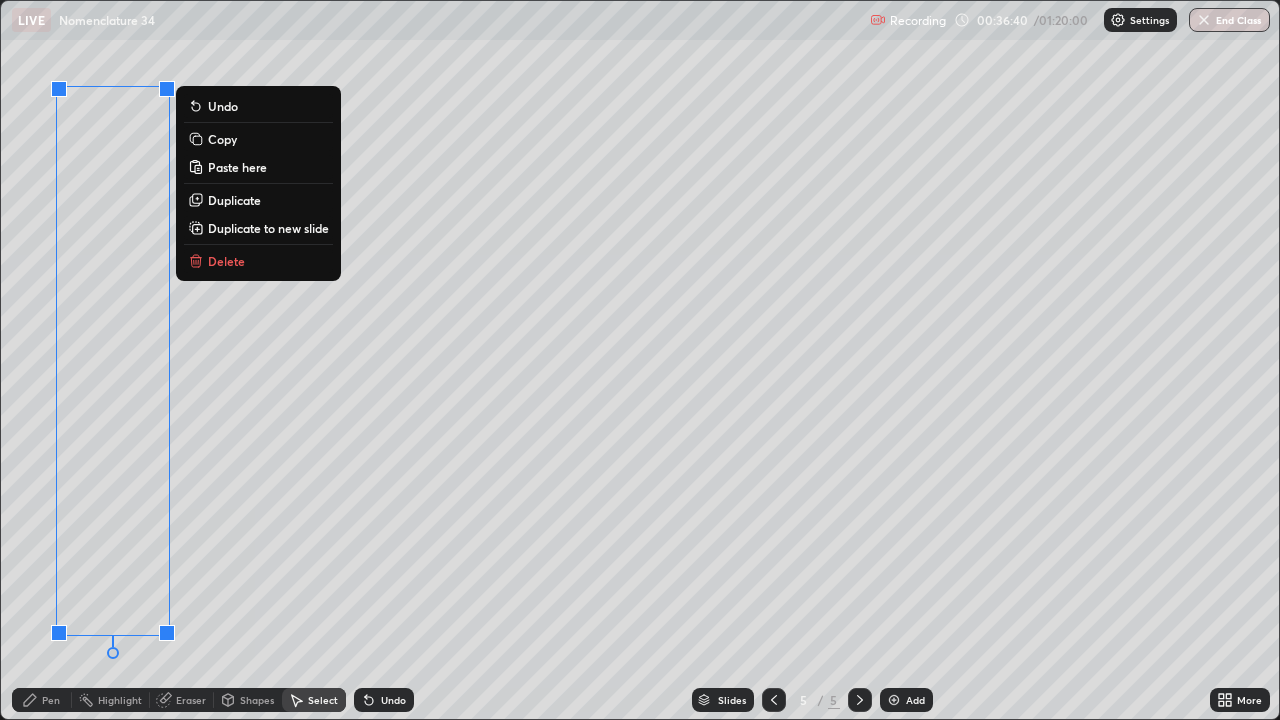click on "Erase all" at bounding box center [36, 360] 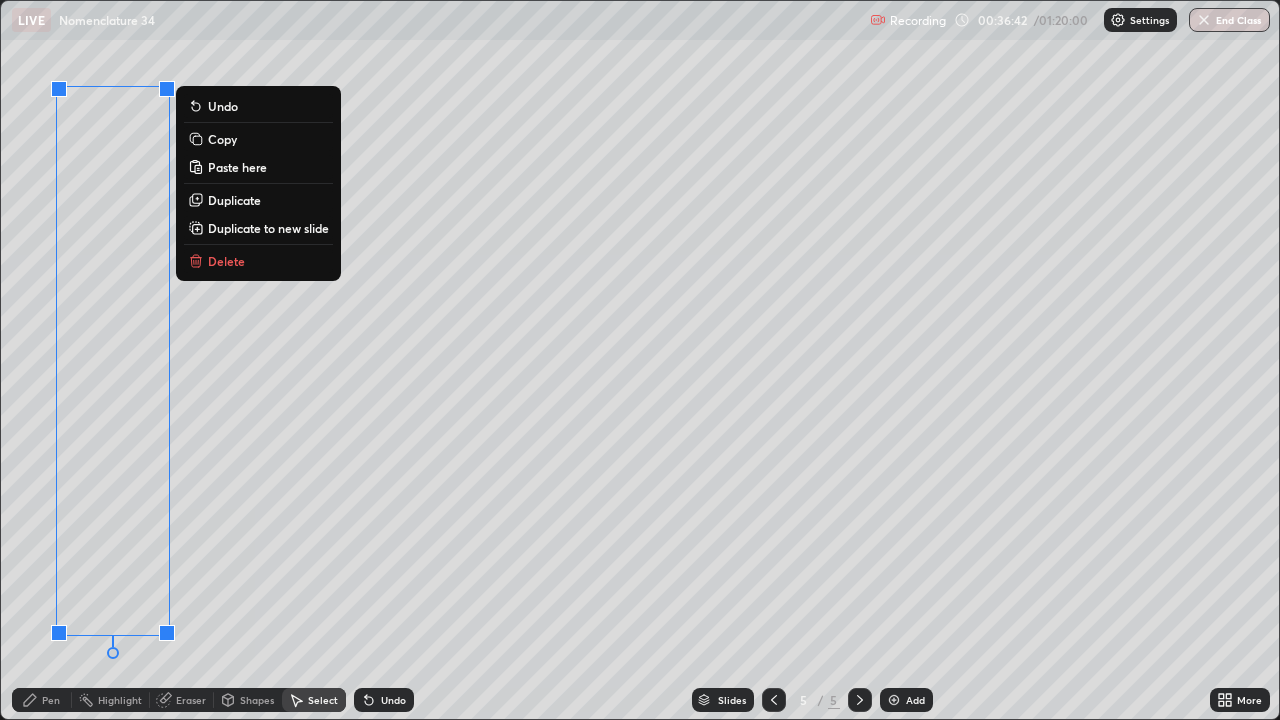 click on "0 ° Undo Copy Paste here Duplicate Duplicate to new slide Delete" at bounding box center (640, 360) 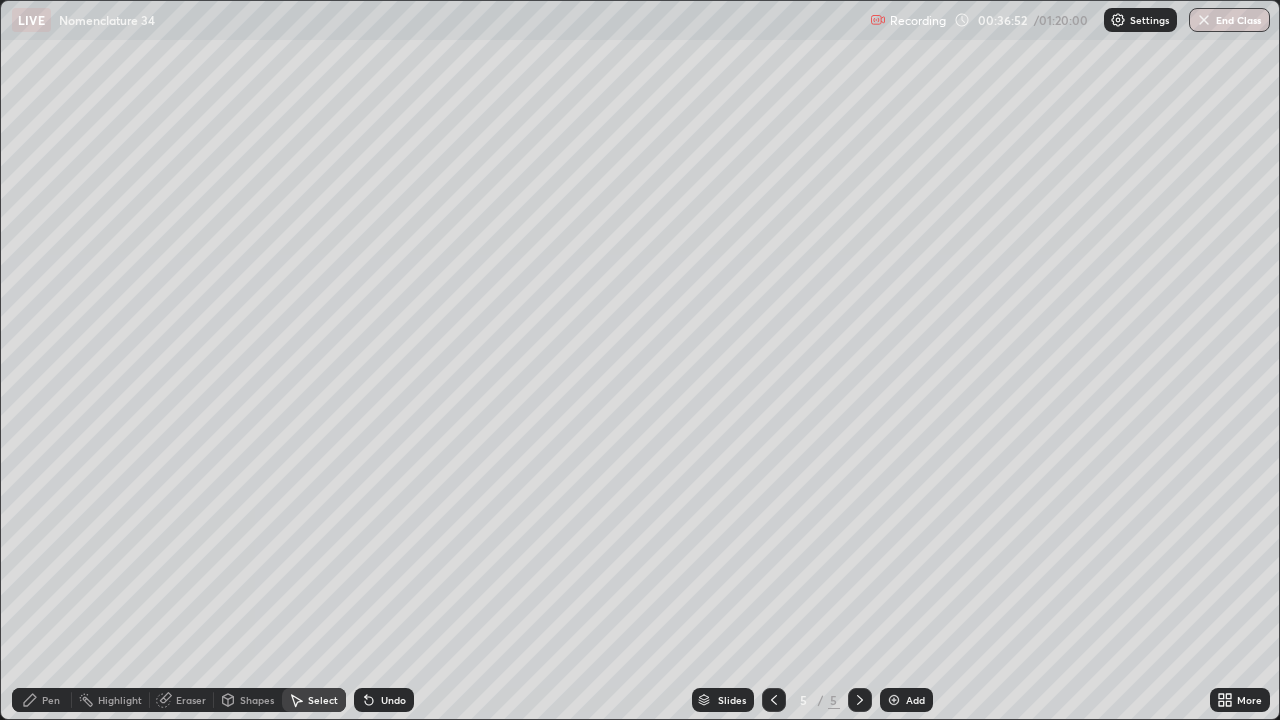 click on "0 ° Undo Copy Paste here Duplicate Duplicate to new slide Delete" at bounding box center (640, 360) 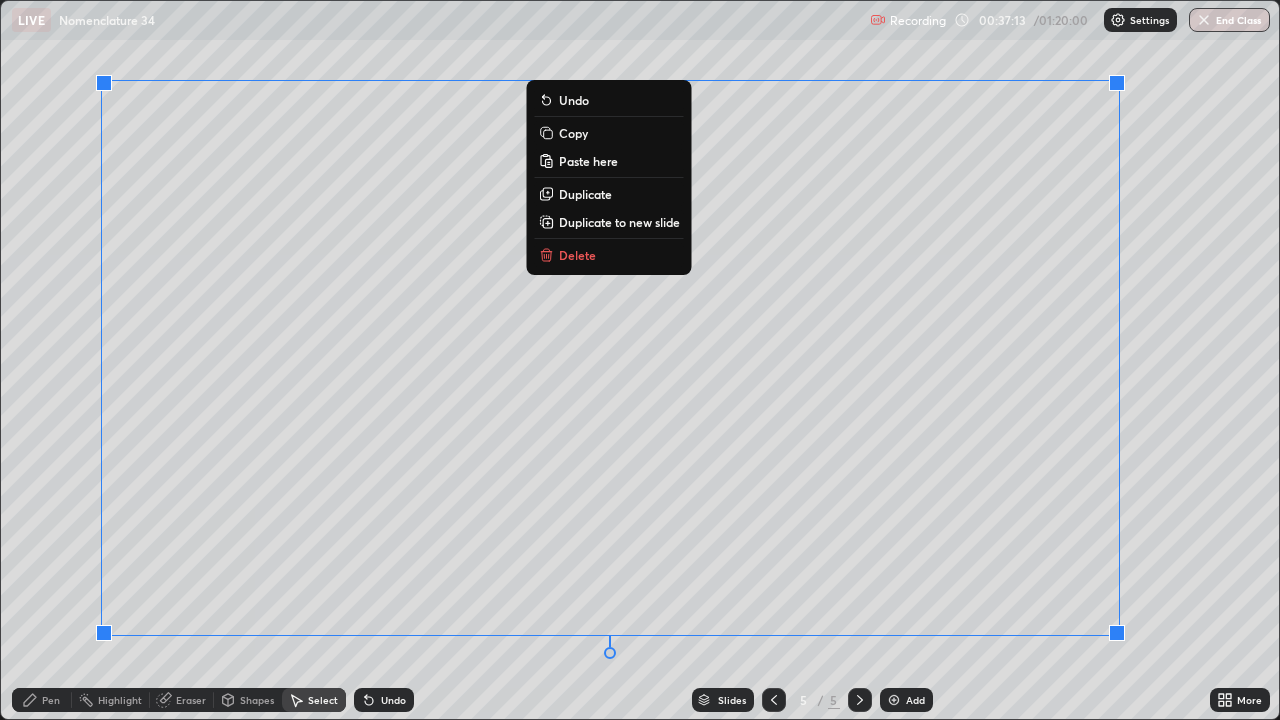 click on "0 ° Undo Copy Paste here Duplicate Duplicate to new slide Delete" at bounding box center [640, 360] 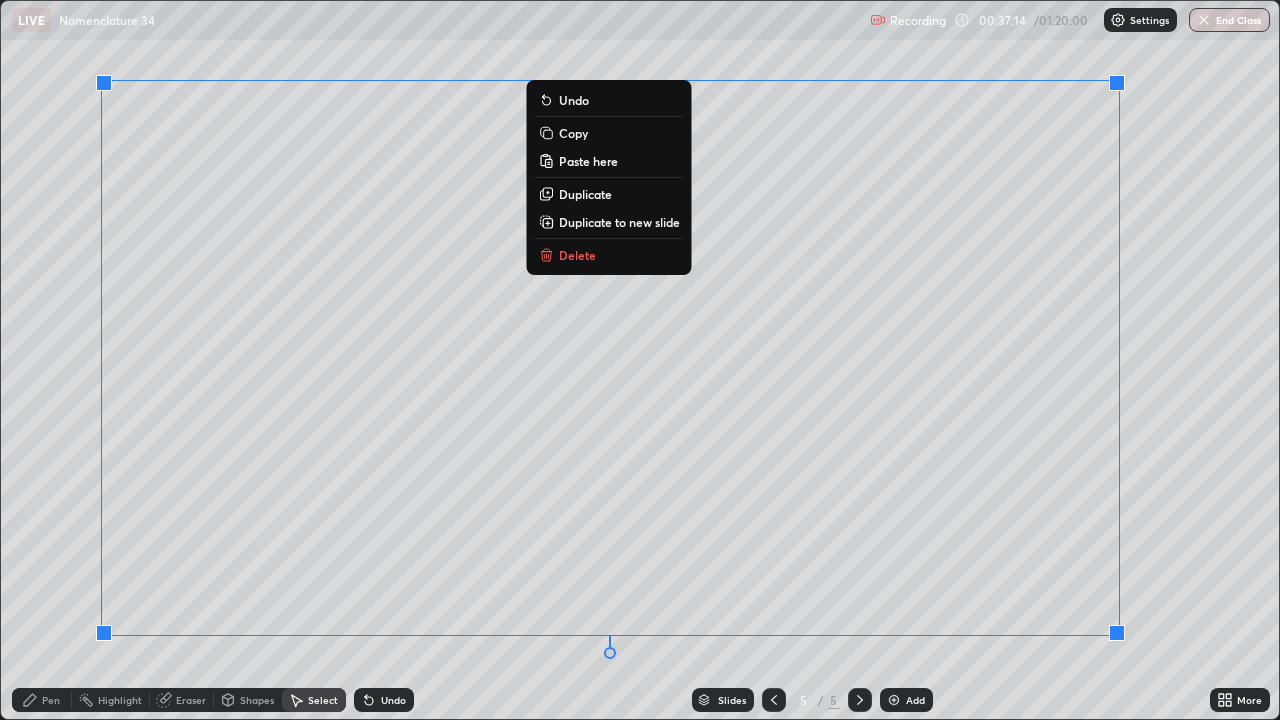 click on "0 ° Undo Copy Paste here Duplicate Duplicate to new slide Delete" at bounding box center [640, 360] 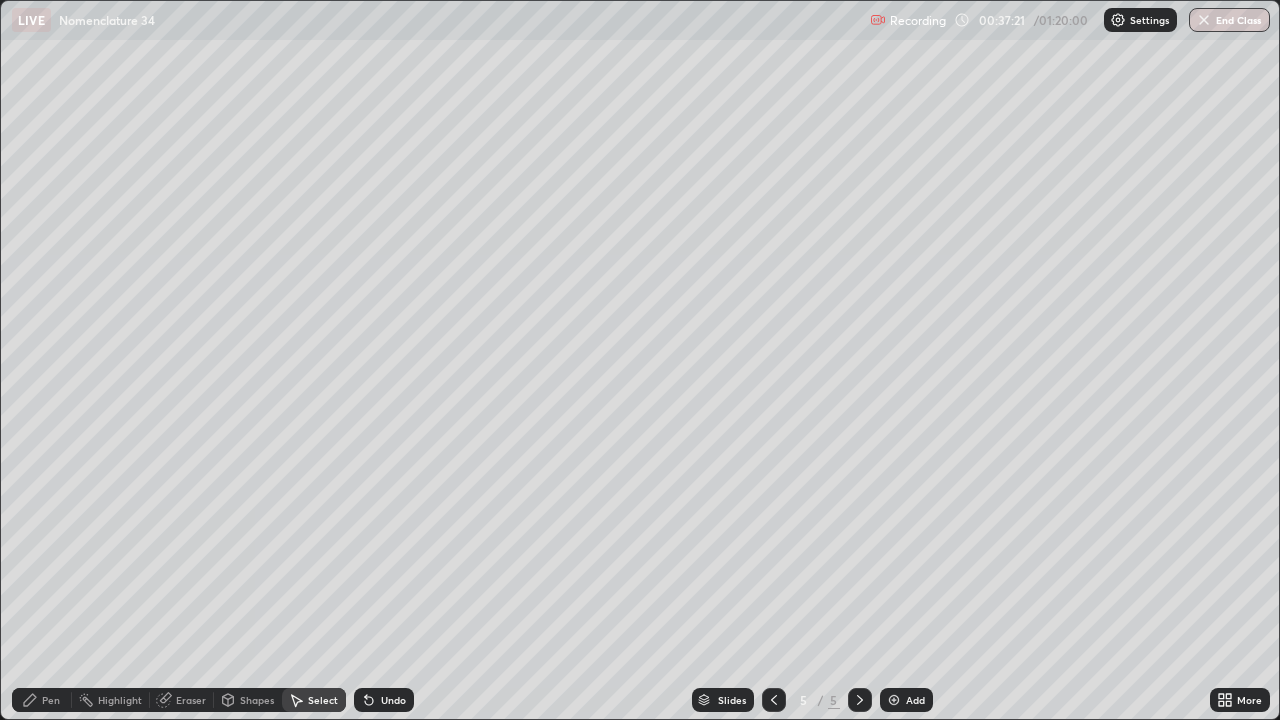 click on "Pen" at bounding box center [51, 700] 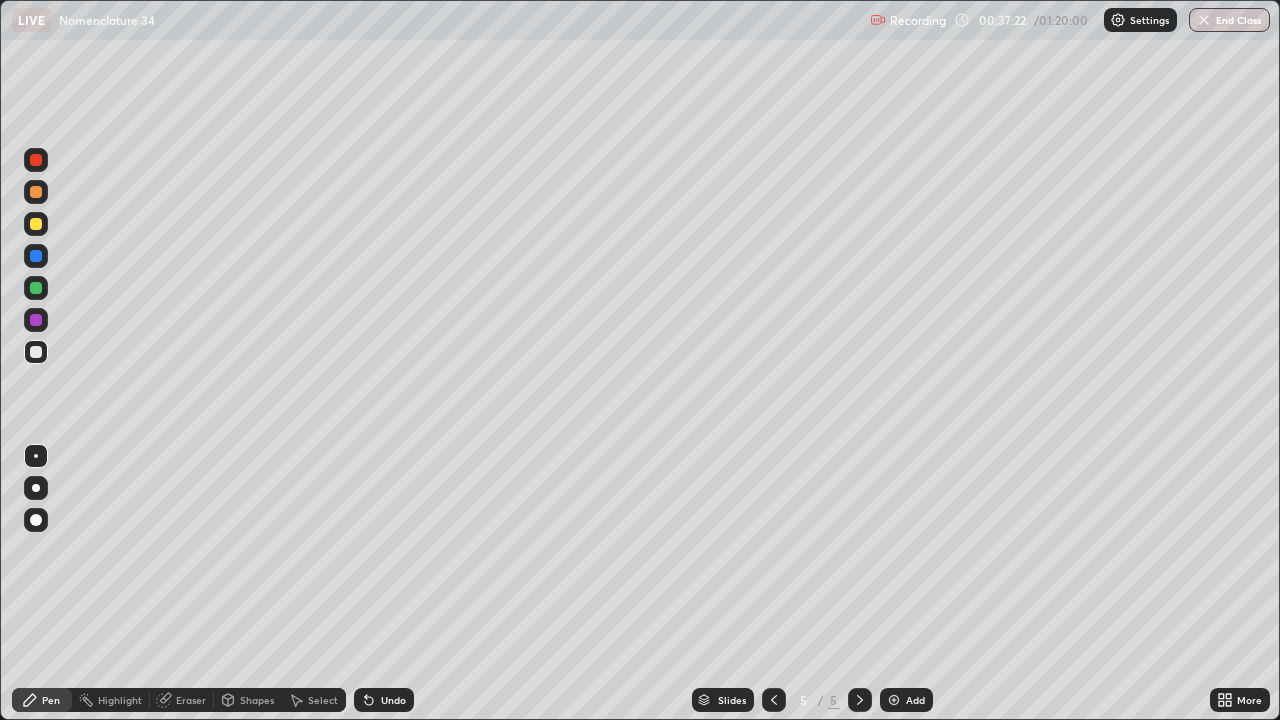 click at bounding box center [36, 224] 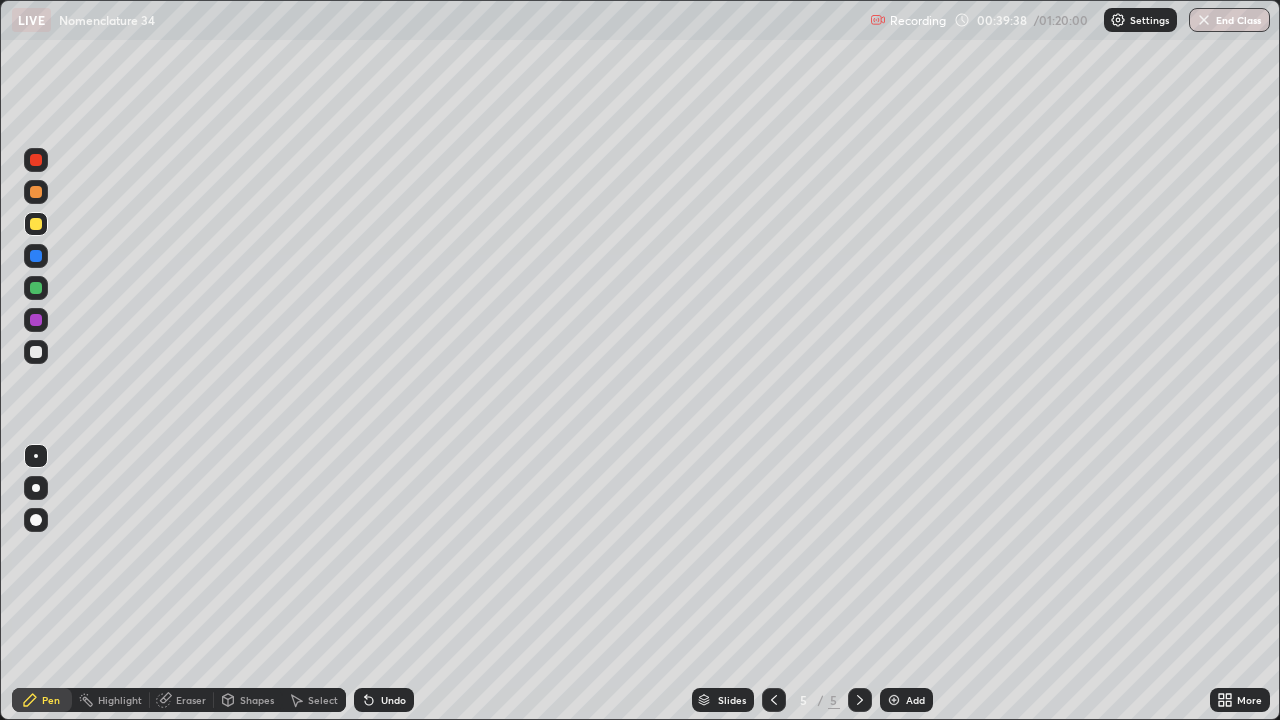 click on "Undo" at bounding box center (384, 700) 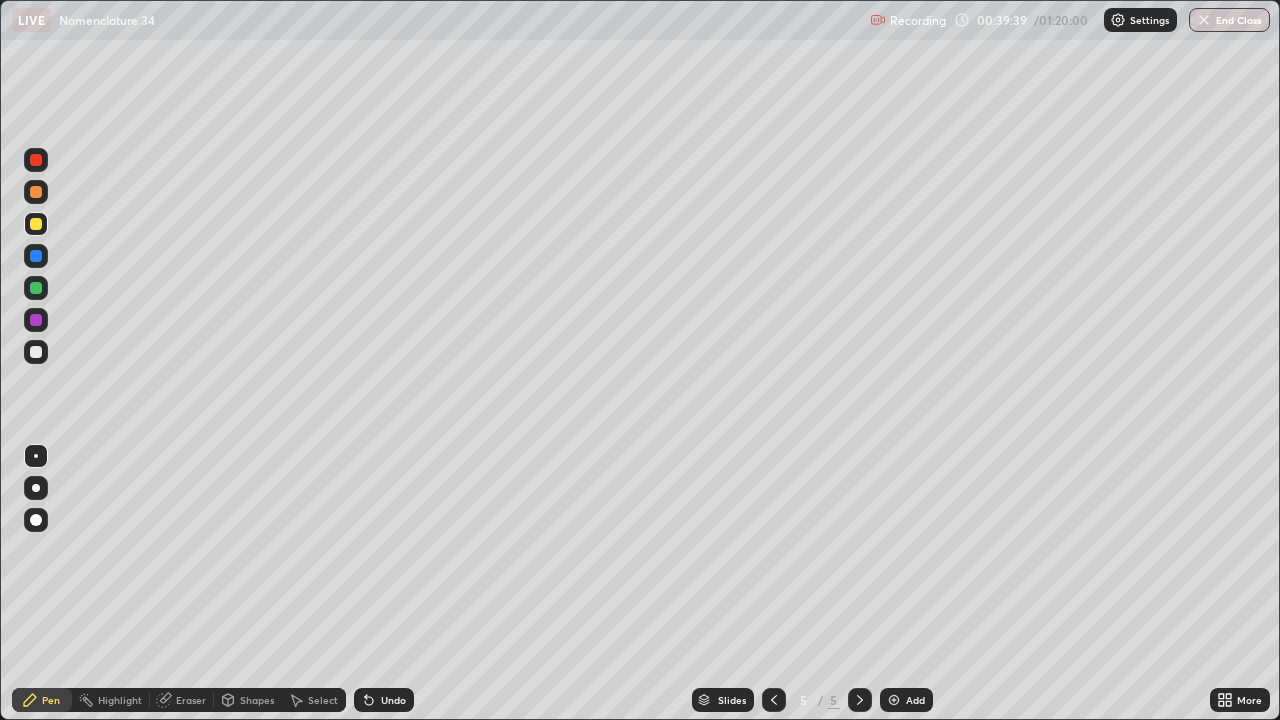 click on "Undo" at bounding box center (384, 700) 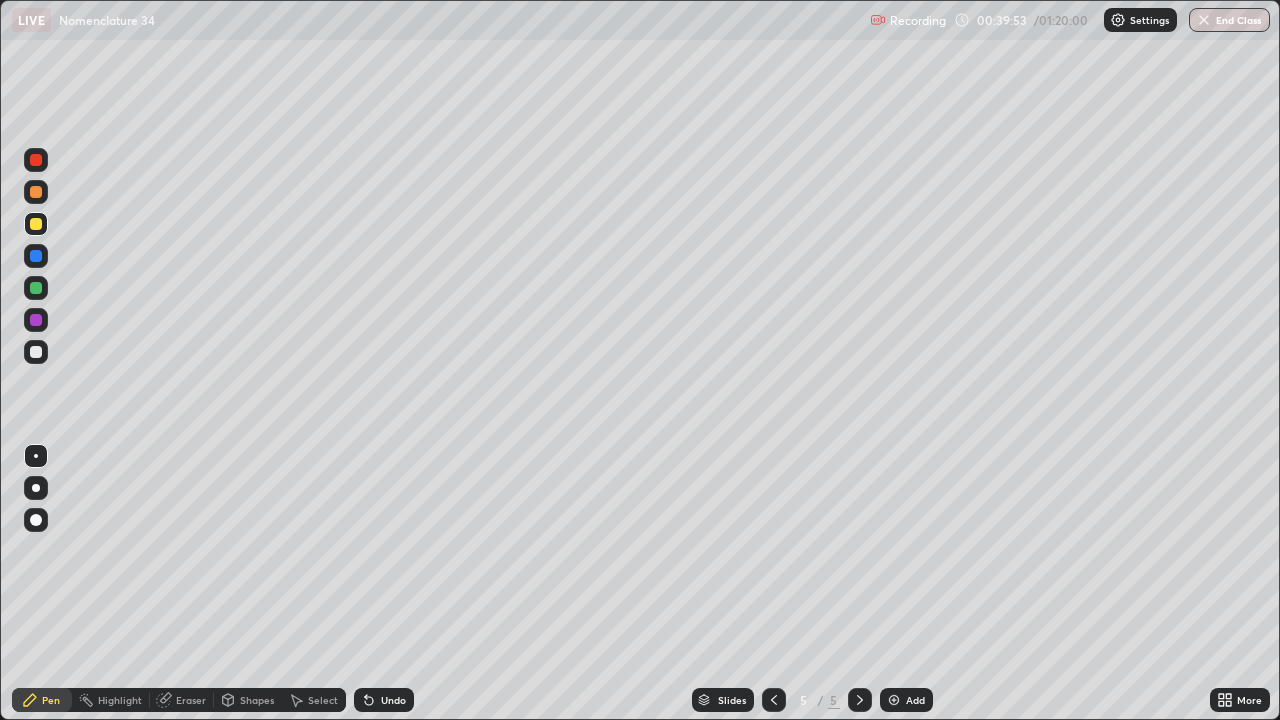 click on "Select" at bounding box center [323, 700] 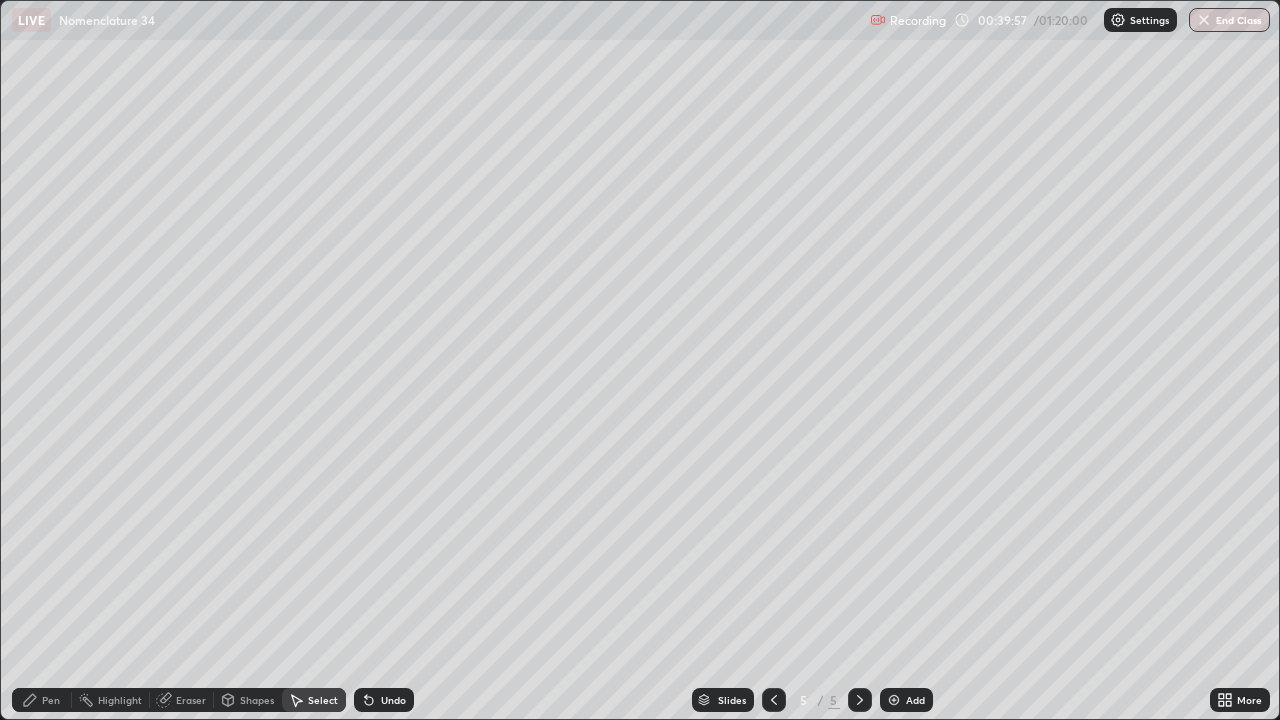 click on "Select" at bounding box center [323, 700] 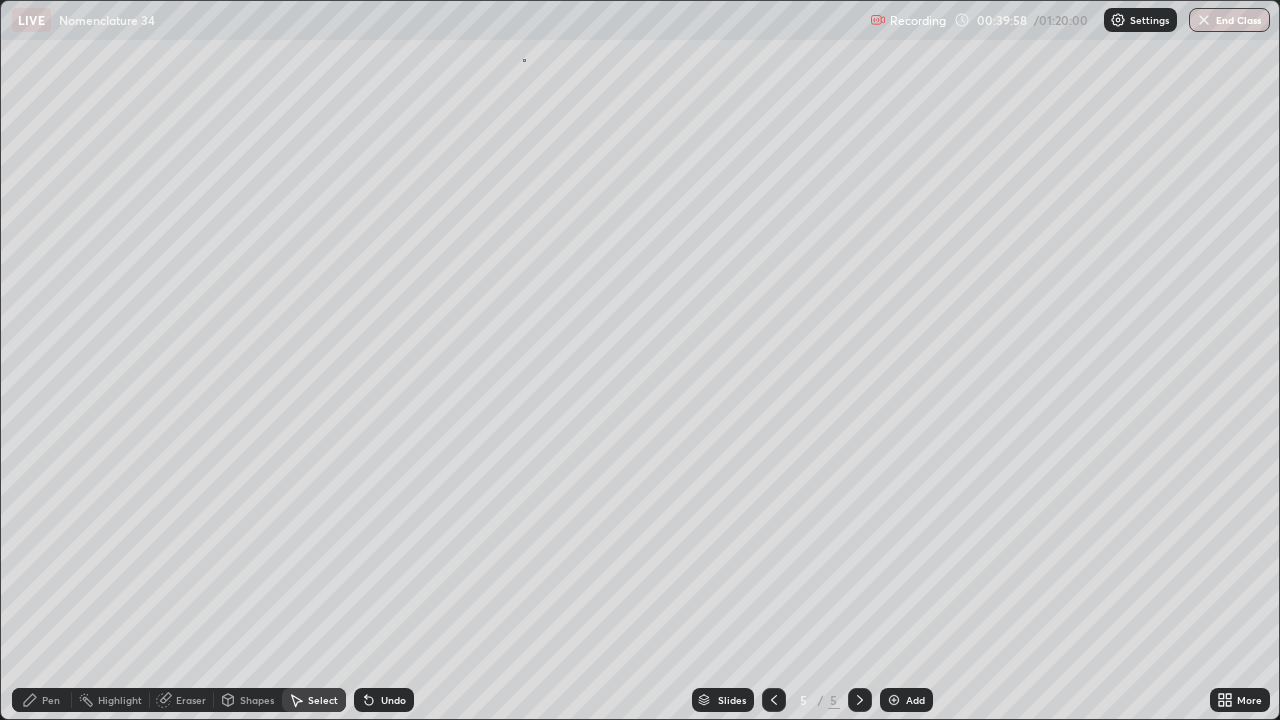 click on "0 ° Undo Copy Paste here Duplicate Duplicate to new slide Delete" at bounding box center [640, 360] 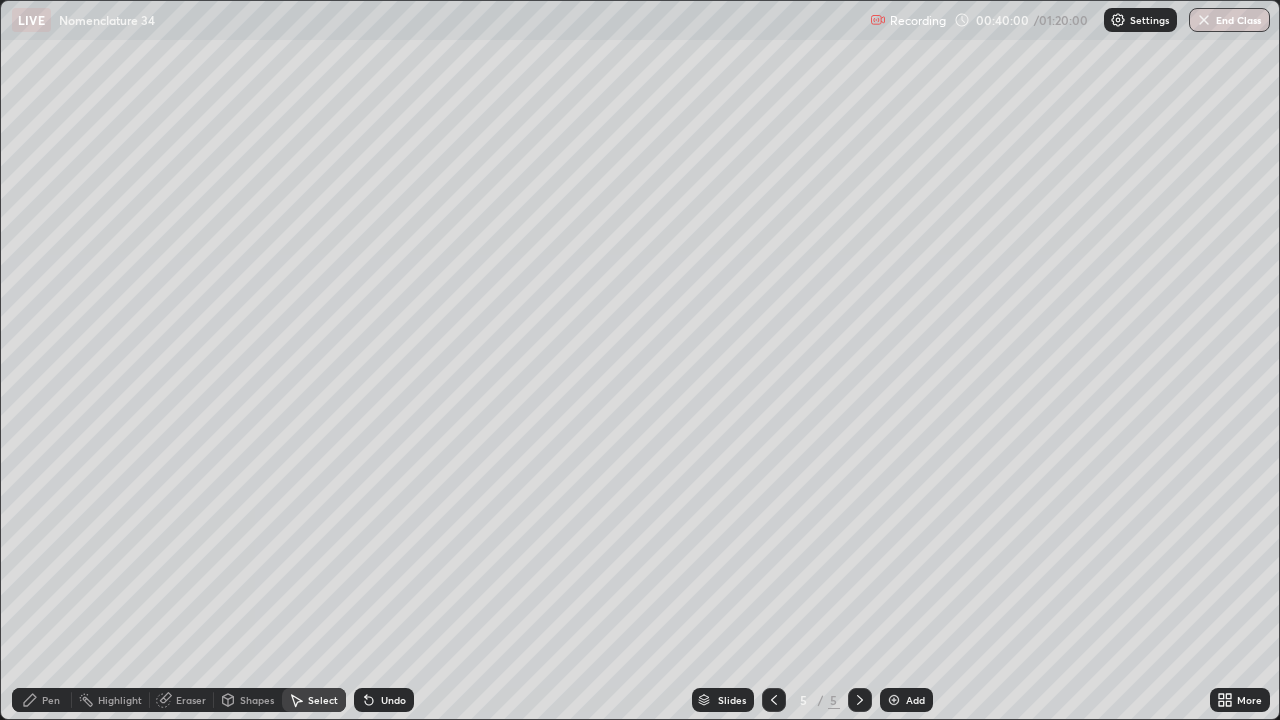 click on "0 ° Undo Copy Paste here Duplicate Duplicate to new slide Delete" at bounding box center (640, 360) 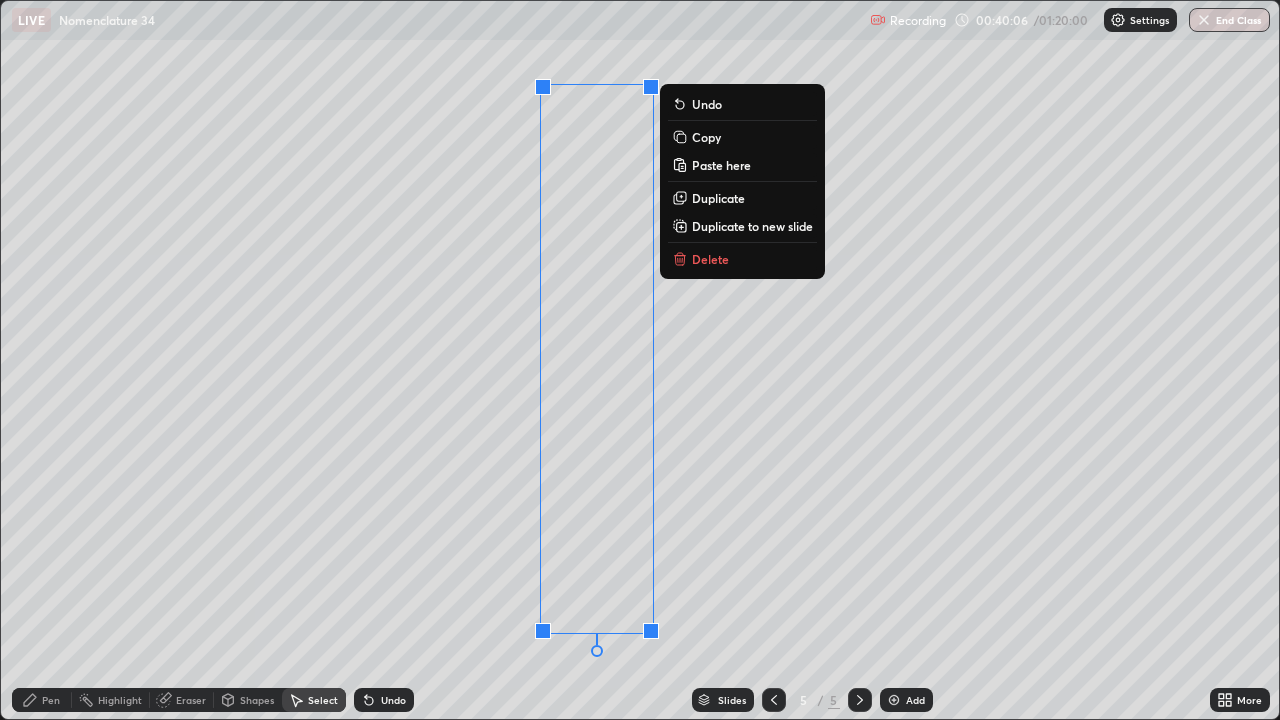 click on "Delete" at bounding box center [710, 259] 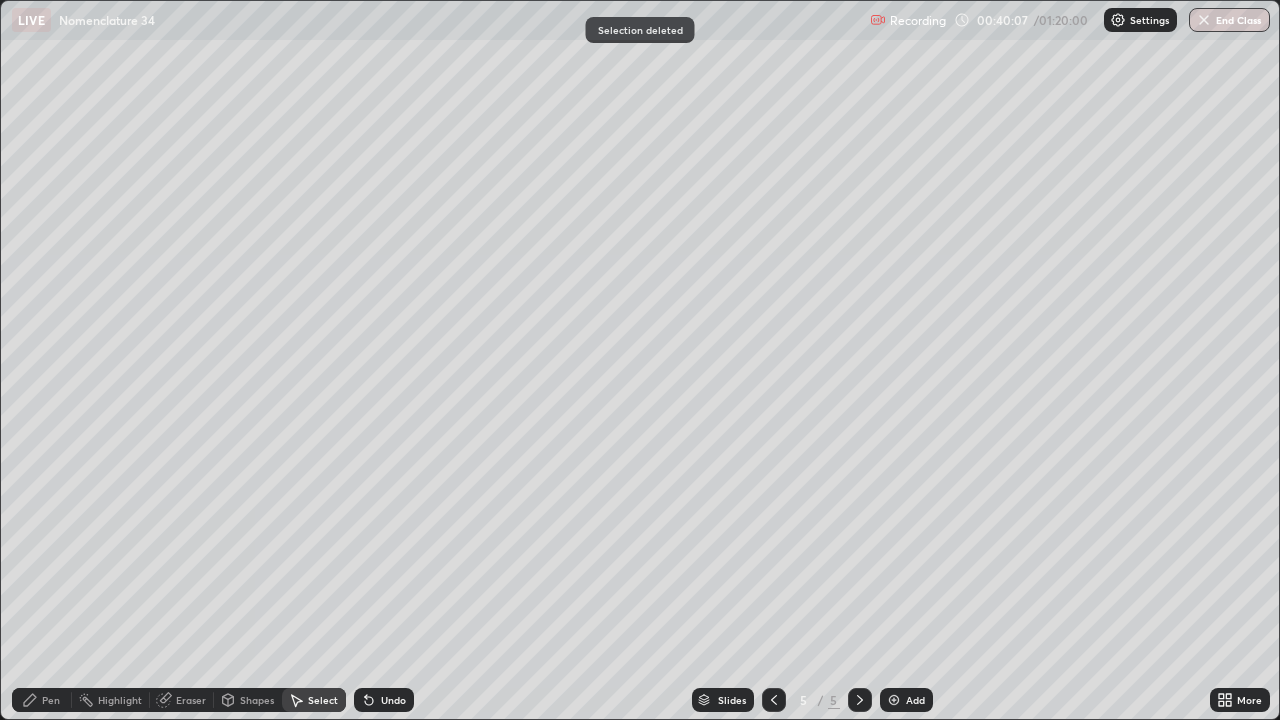 click on "0 ° Undo Copy Paste here Duplicate Duplicate to new slide Delete" at bounding box center (640, 360) 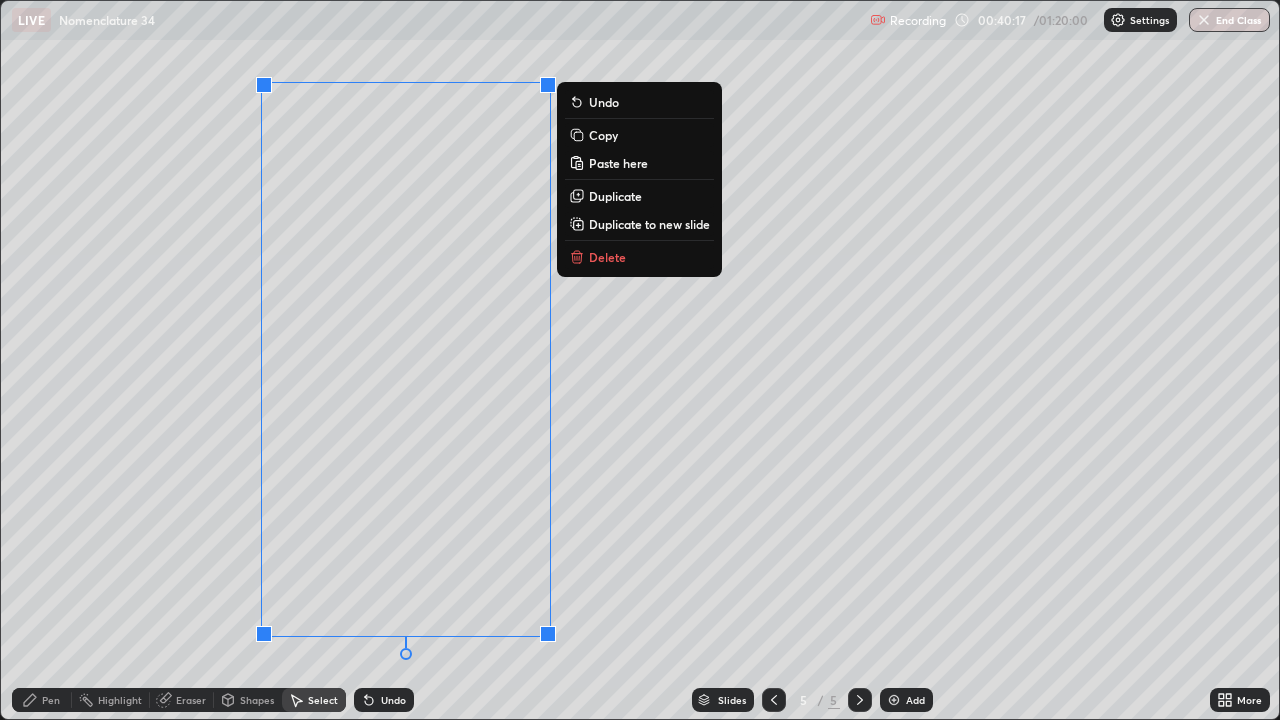 click on "0 ° Undo Copy Paste here Duplicate Duplicate to new slide Delete" at bounding box center (640, 360) 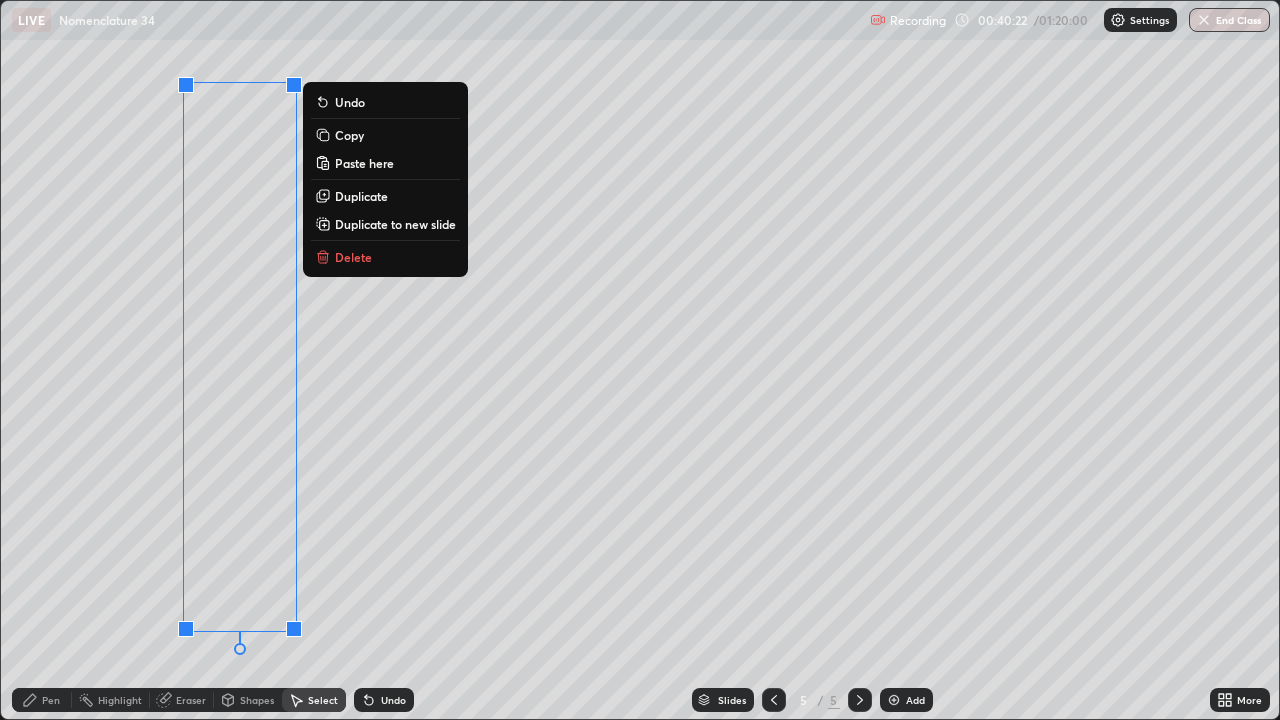 click on "0 ° Undo Copy Paste here Duplicate Duplicate to new slide Delete" at bounding box center (640, 360) 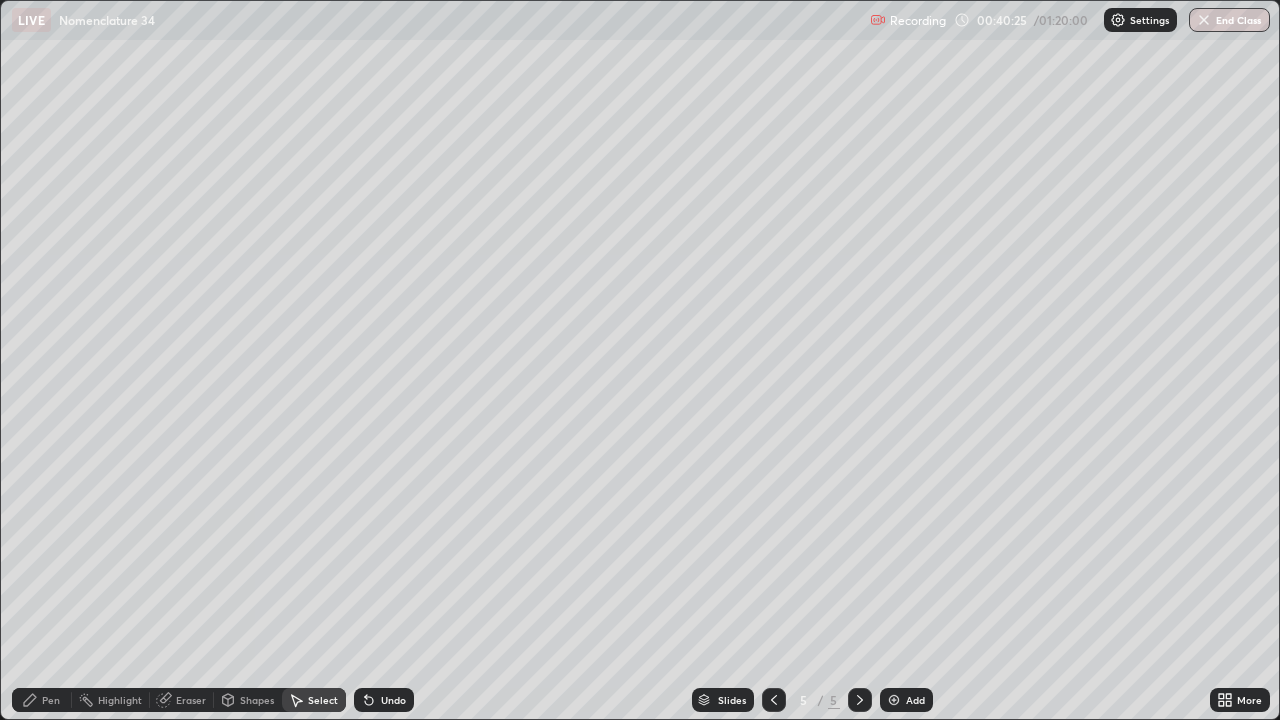 click on "Pen" at bounding box center (51, 700) 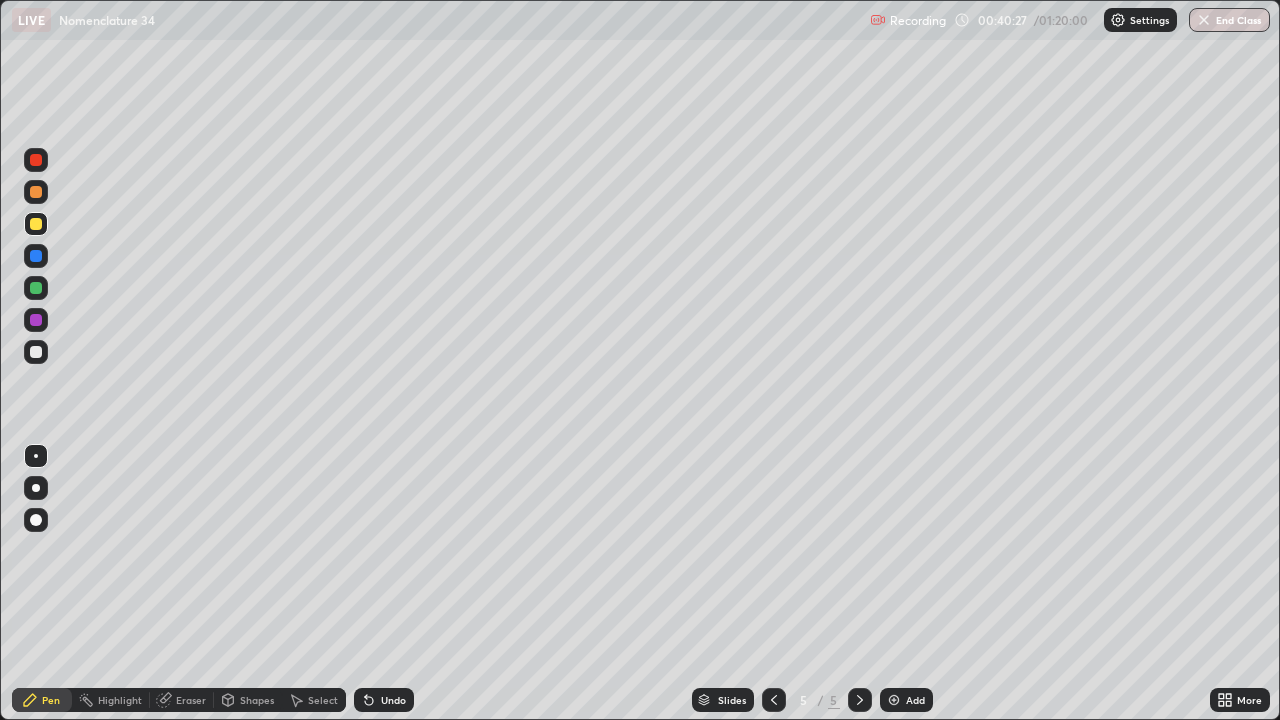 click at bounding box center (36, 352) 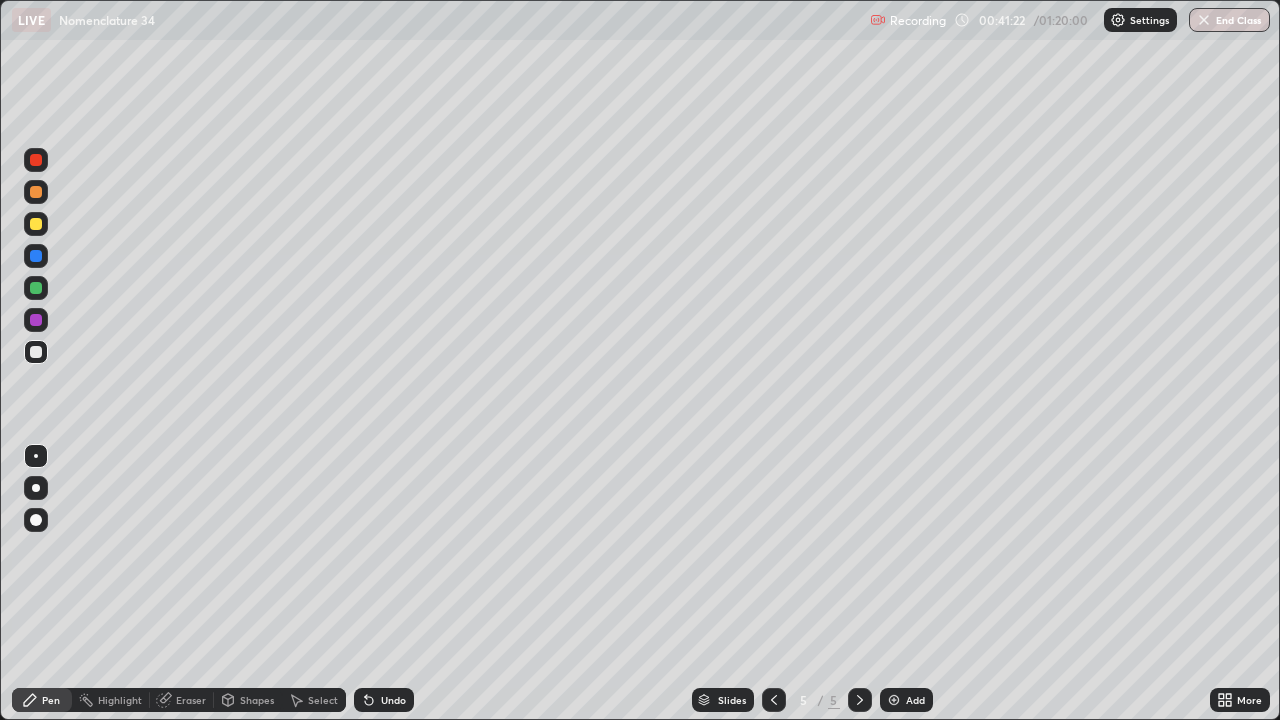 click on "Undo" at bounding box center [393, 700] 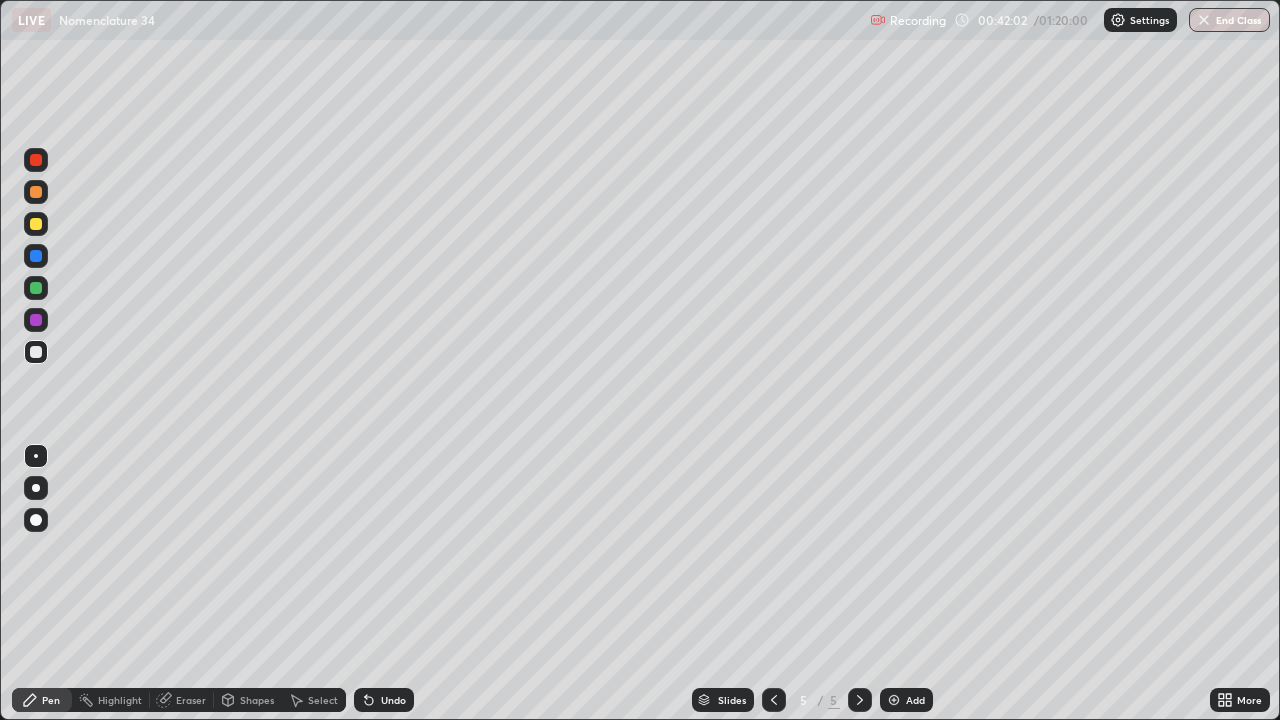 click at bounding box center (36, 224) 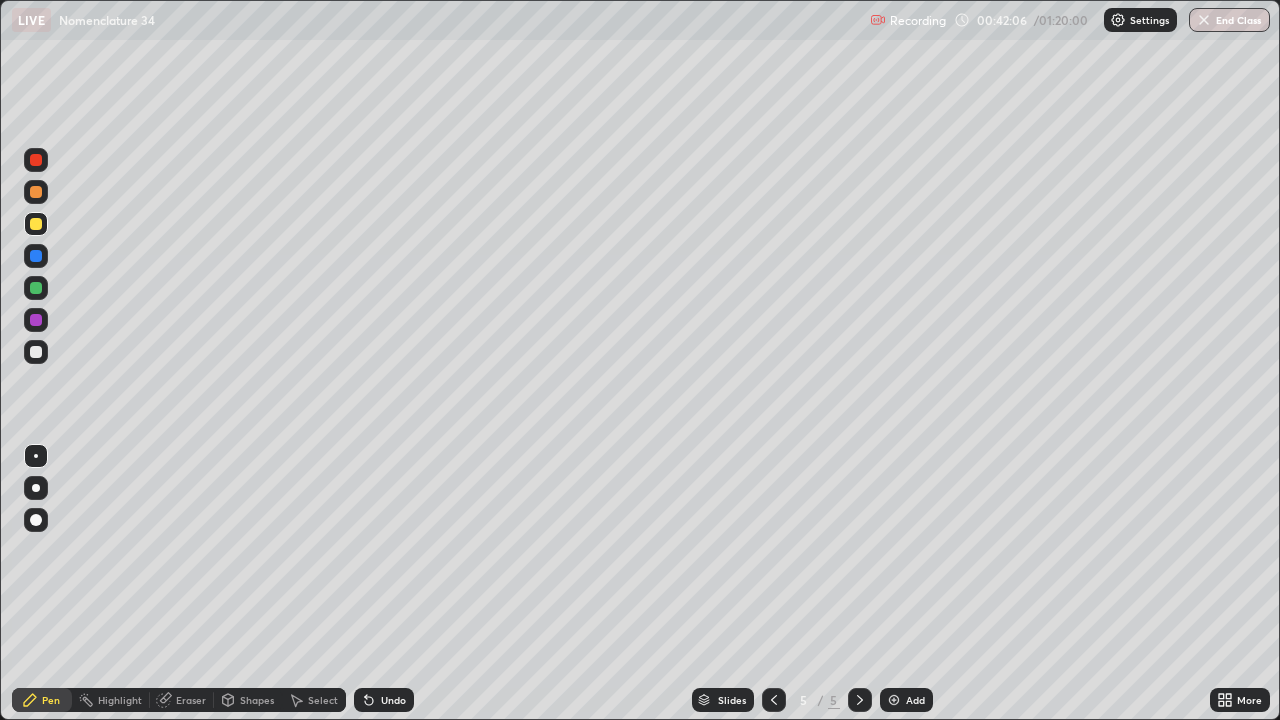 click on "Pen" at bounding box center (51, 700) 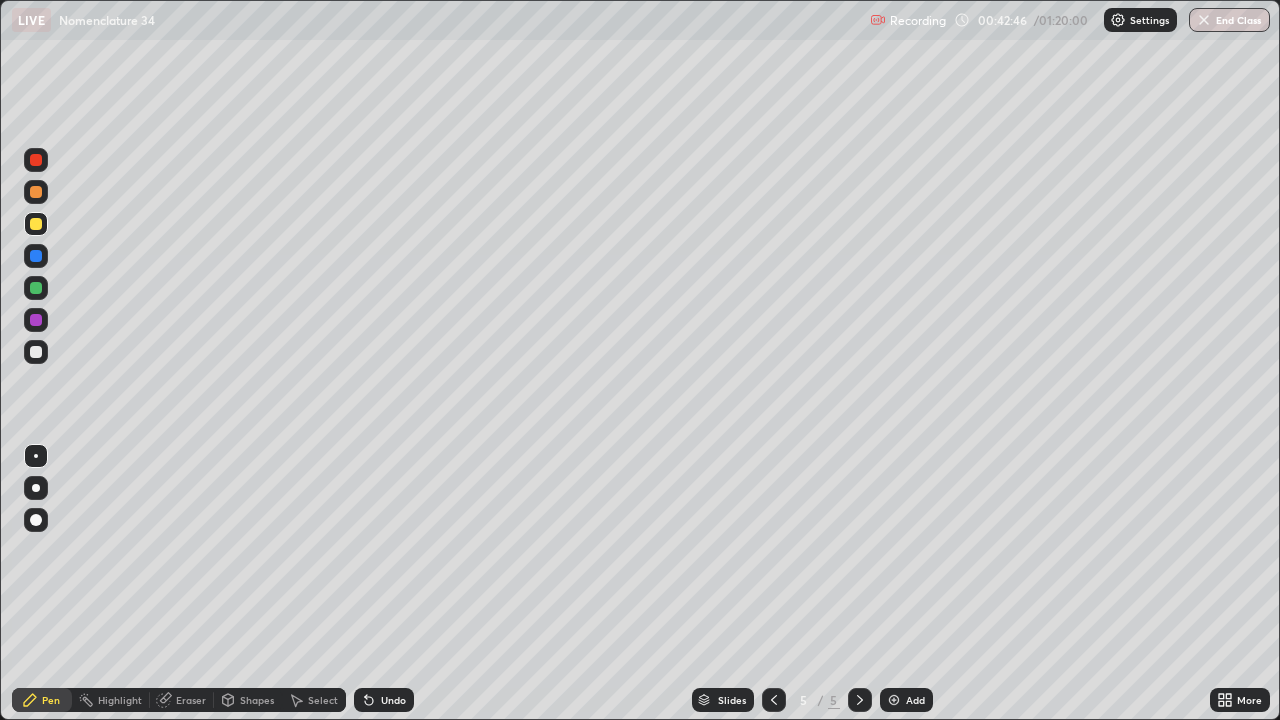 click on "Undo" at bounding box center (380, 700) 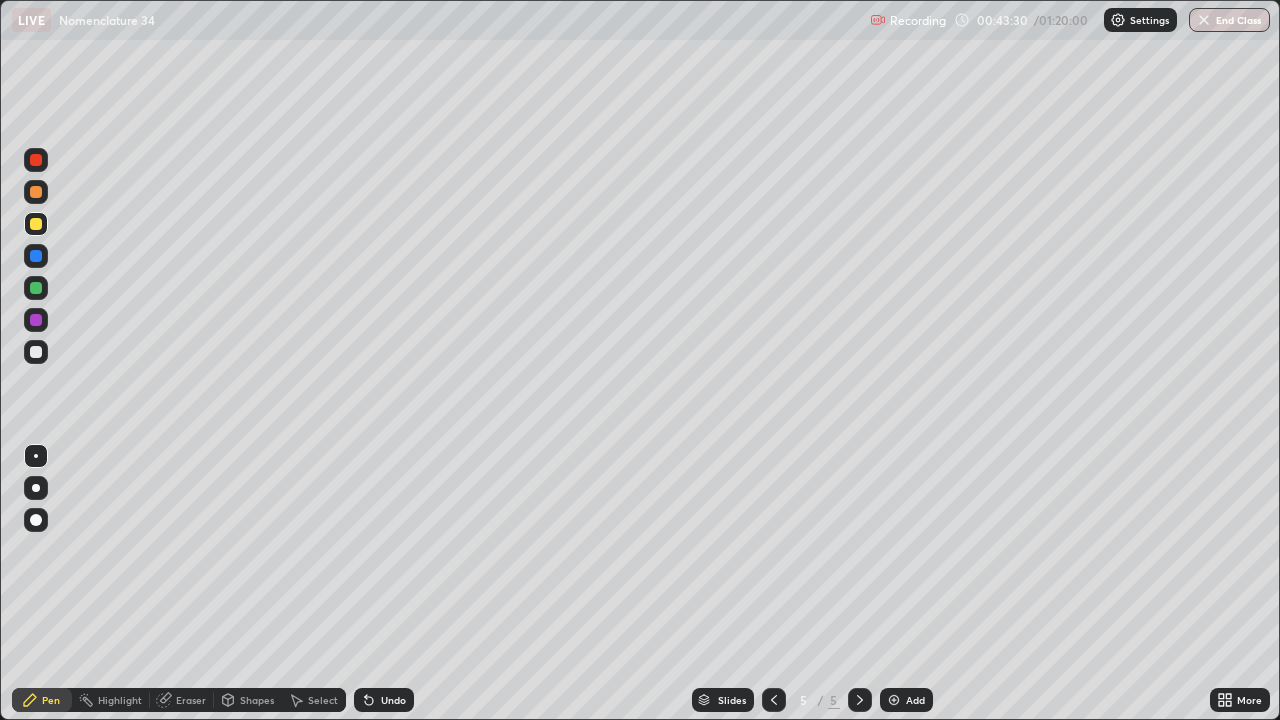 click on "Undo" at bounding box center (393, 700) 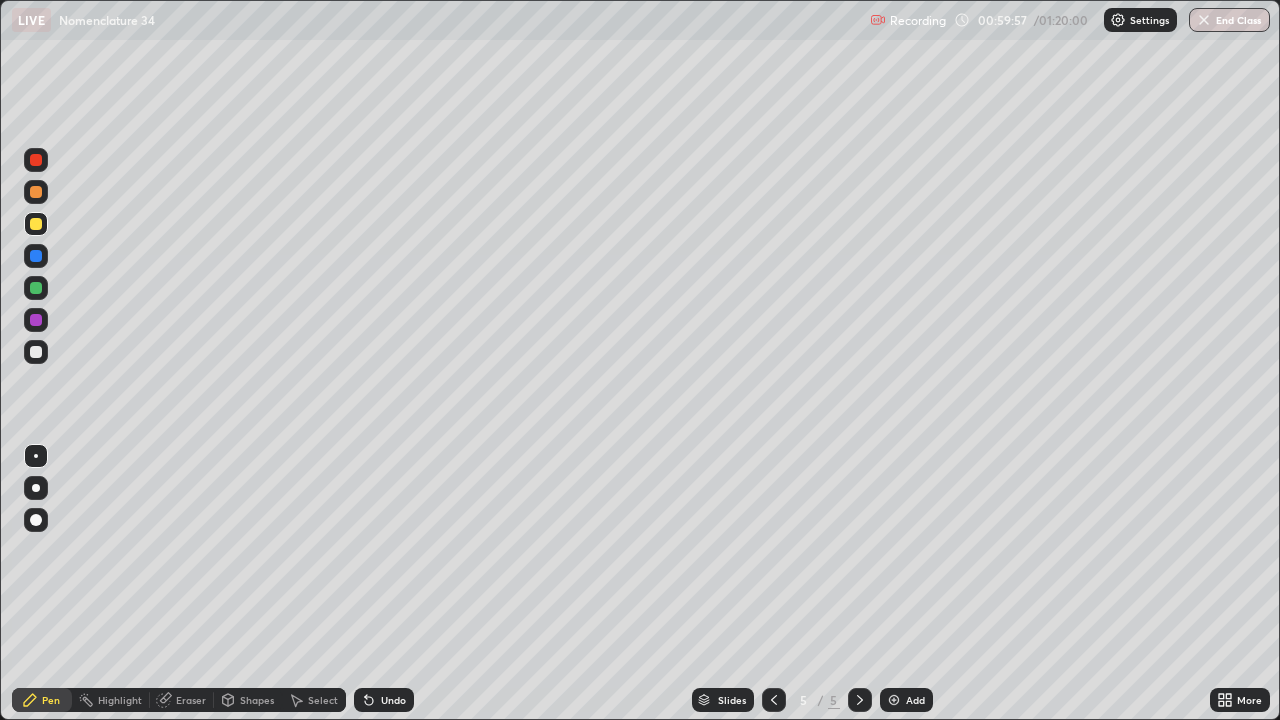 click at bounding box center (36, 160) 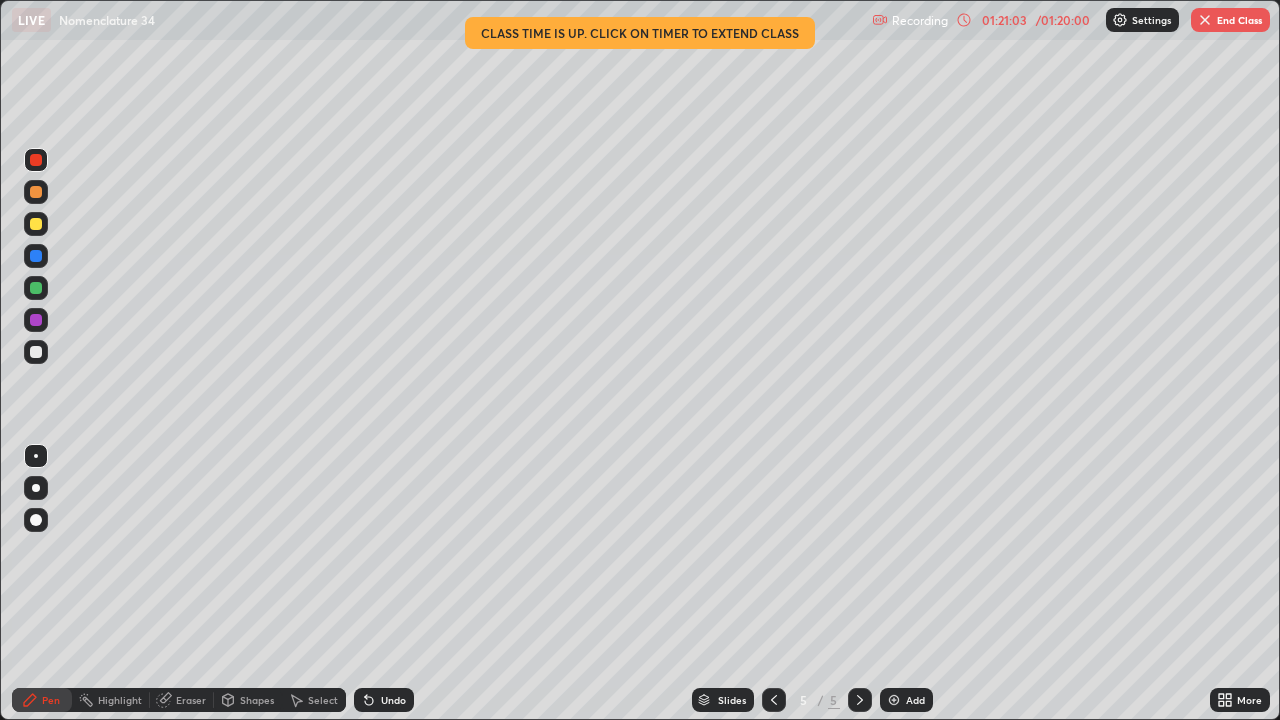 click on "End Class" at bounding box center (1230, 20) 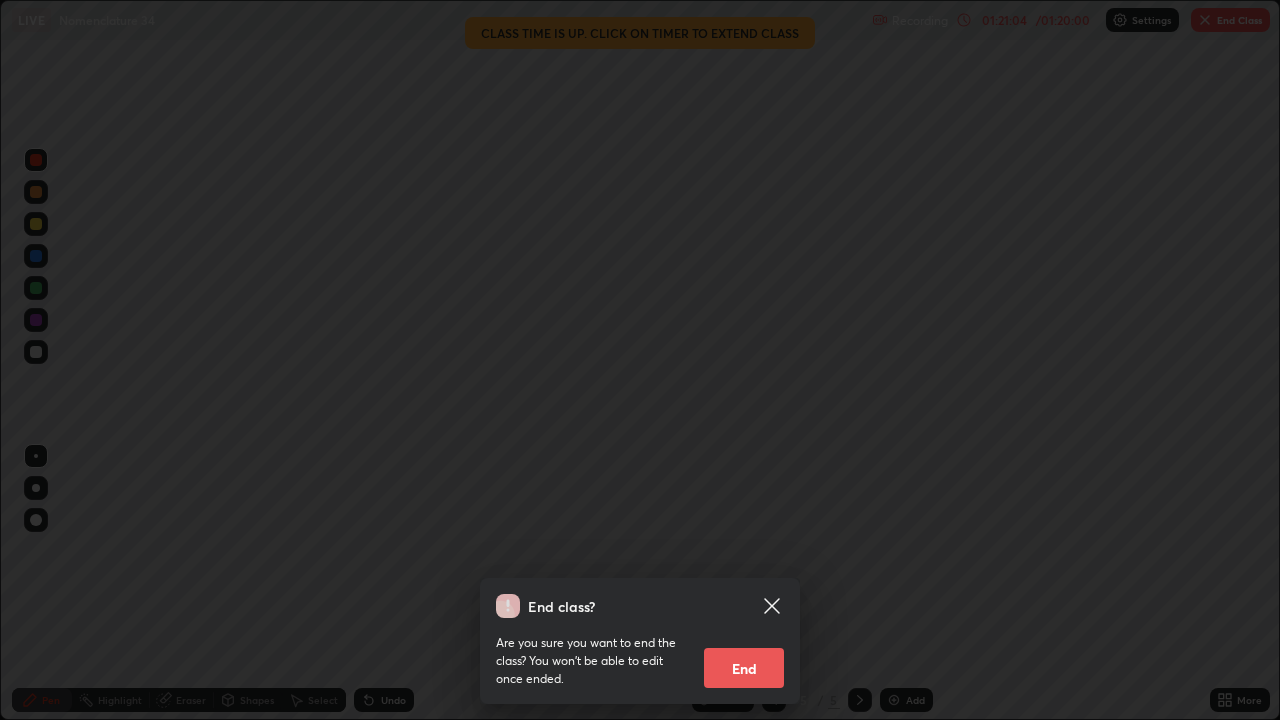 click on "End" at bounding box center [744, 668] 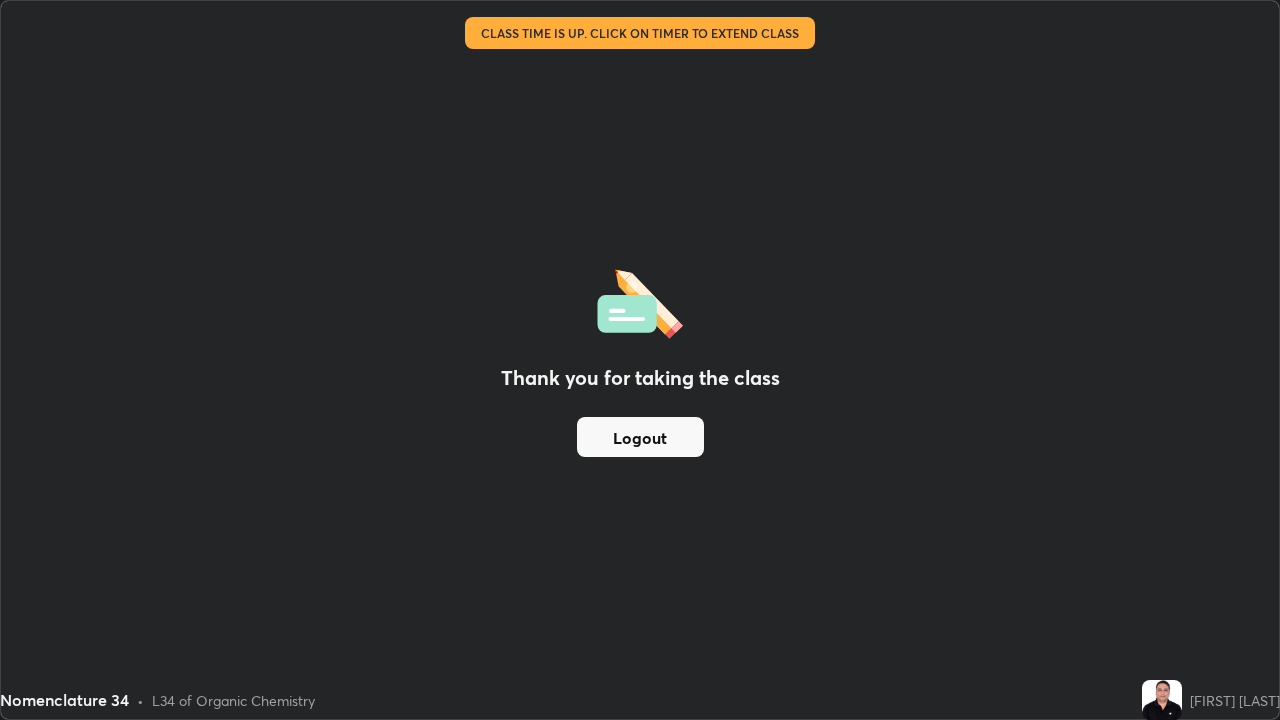 click on "Logout" at bounding box center (640, 437) 